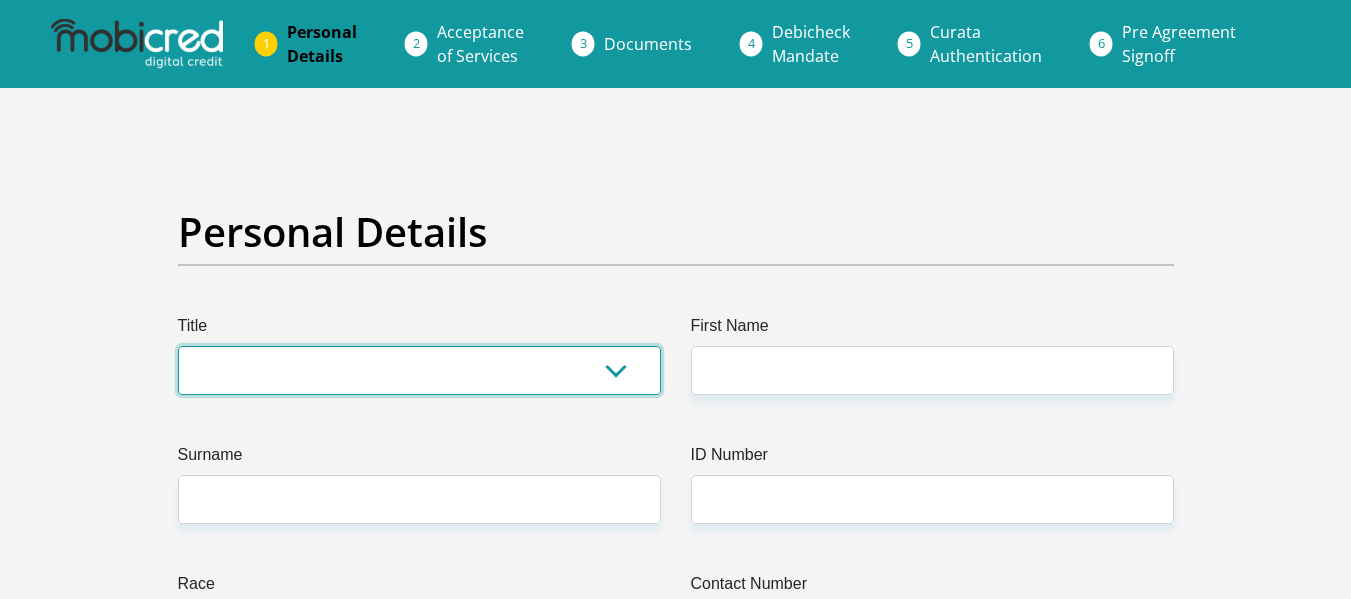 drag, startPoint x: 0, startPoint y: 0, endPoint x: 573, endPoint y: 363, distance: 678.30524 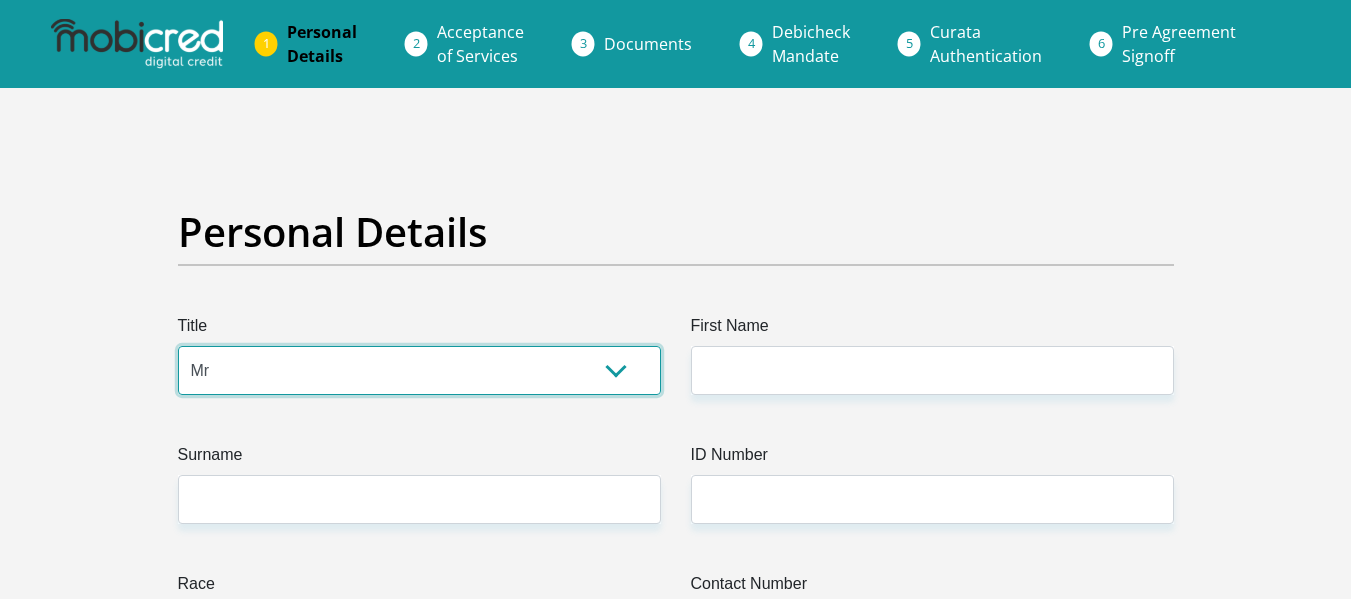 click on "Mr
Ms
Mrs
Dr
Other" at bounding box center (419, 370) 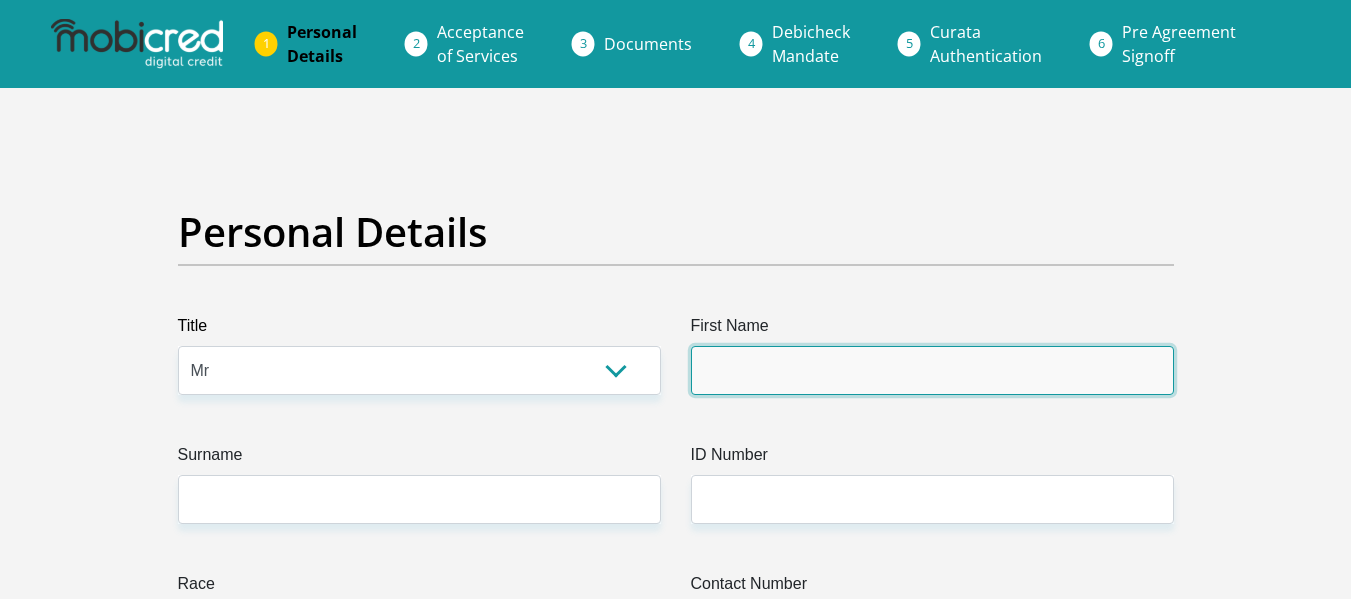 click on "First Name" at bounding box center [932, 370] 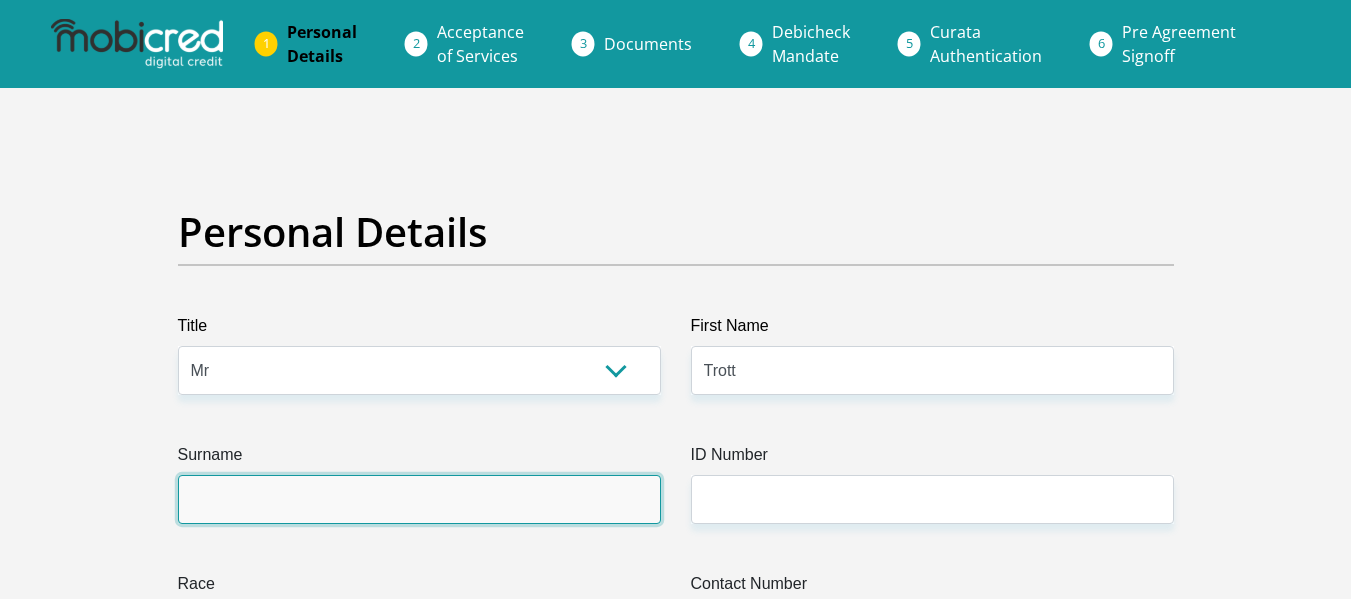 click on "Surname" at bounding box center (419, 499) 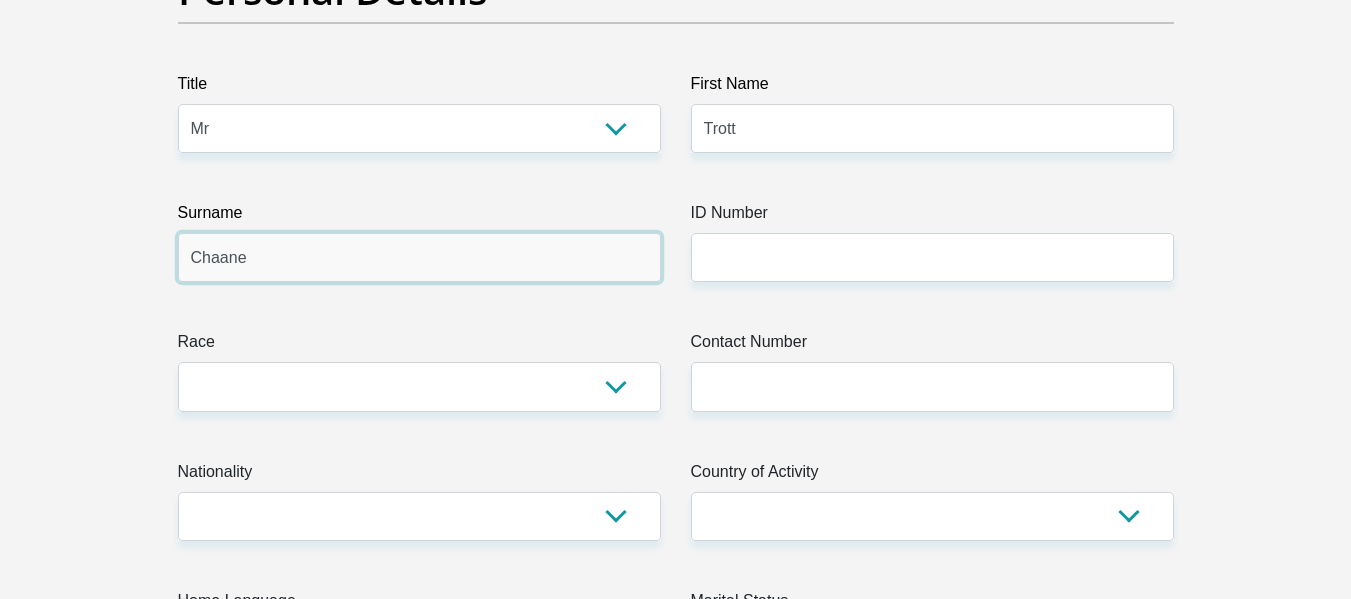 scroll, scrollTop: 293, scrollLeft: 0, axis: vertical 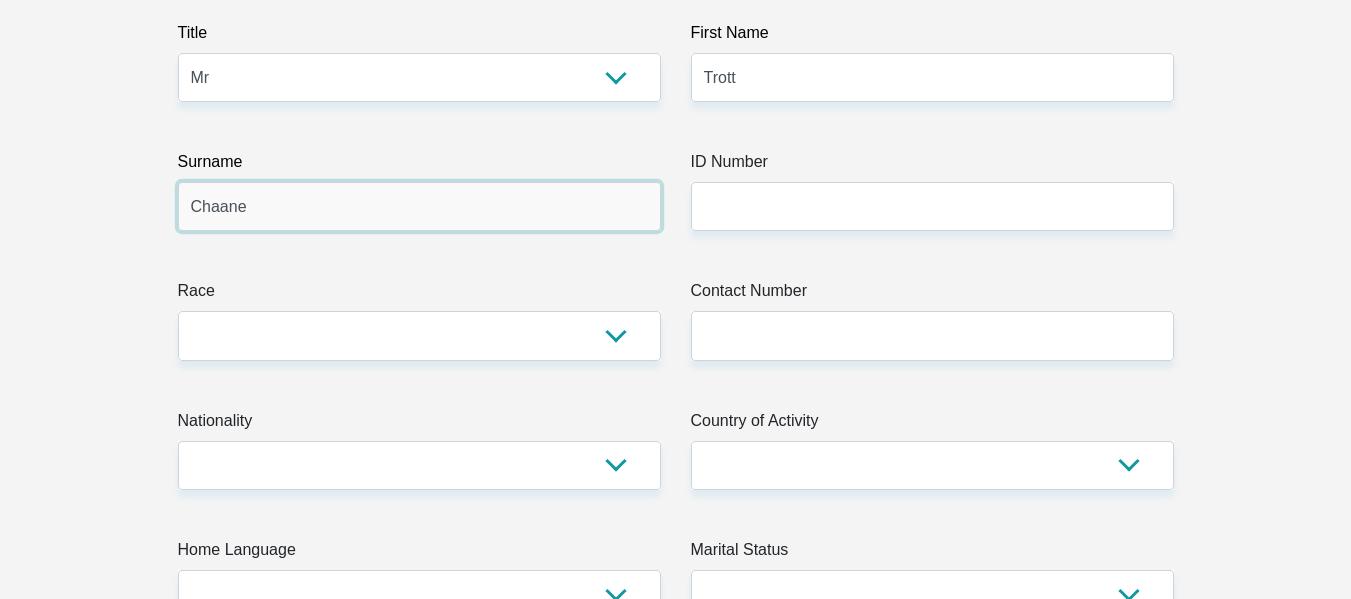 type on "Chaane" 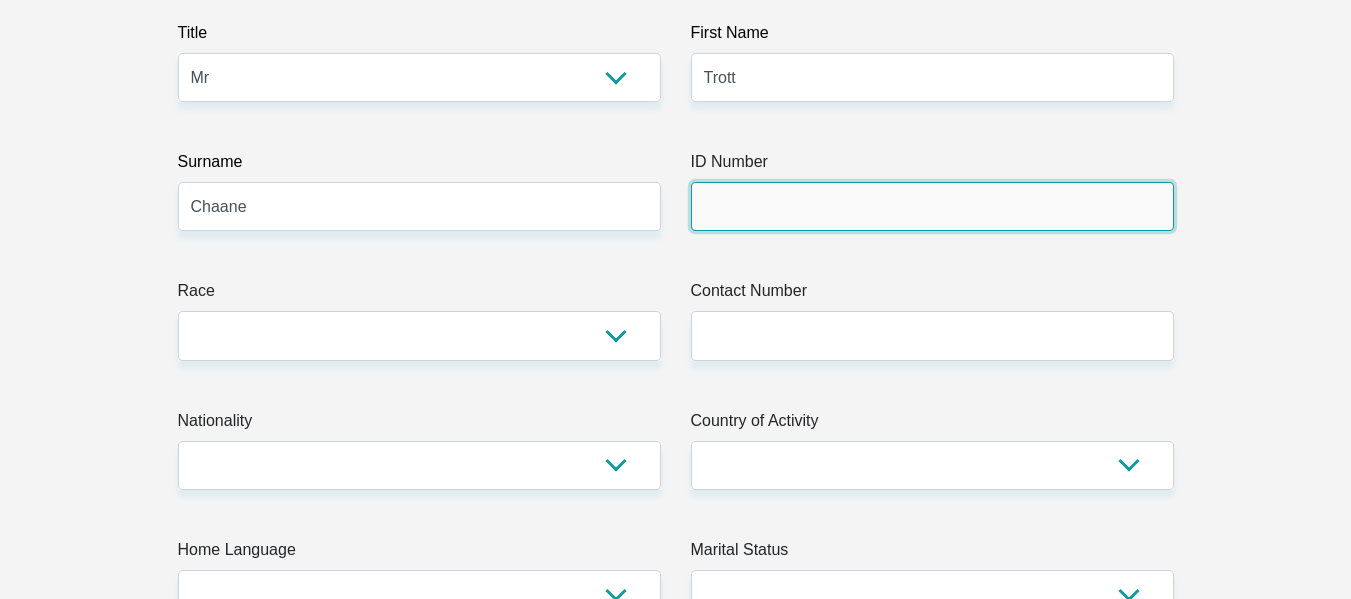 click on "ID Number" at bounding box center (932, 206) 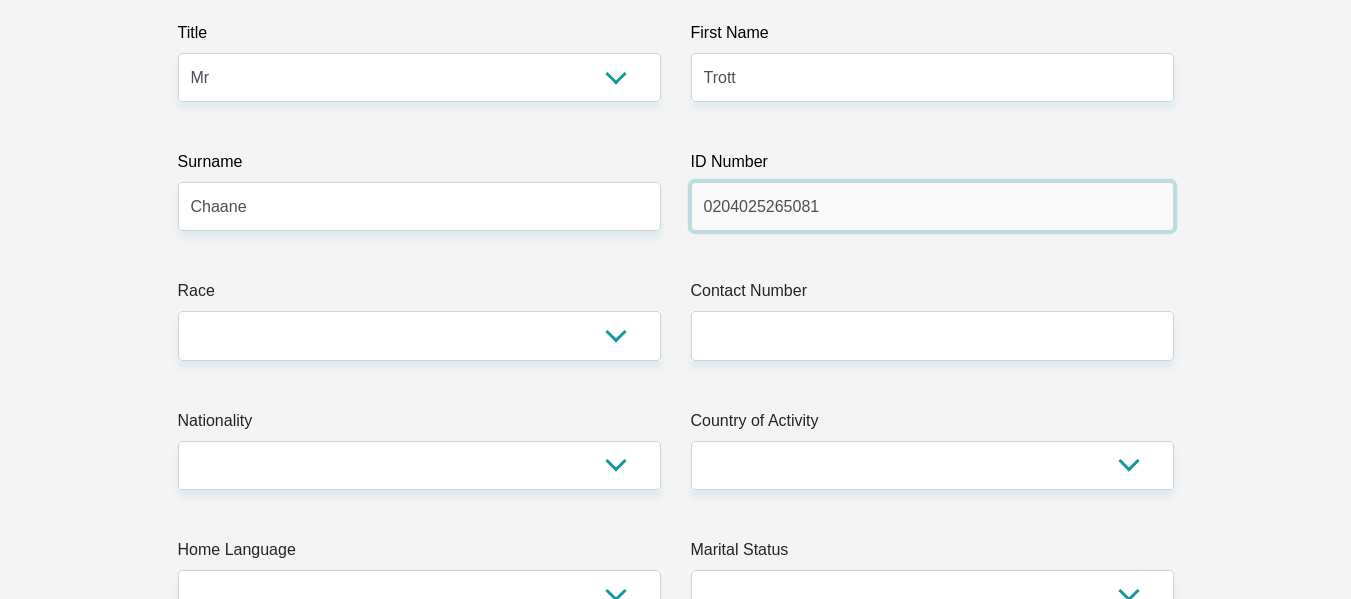 type on "0204025265081" 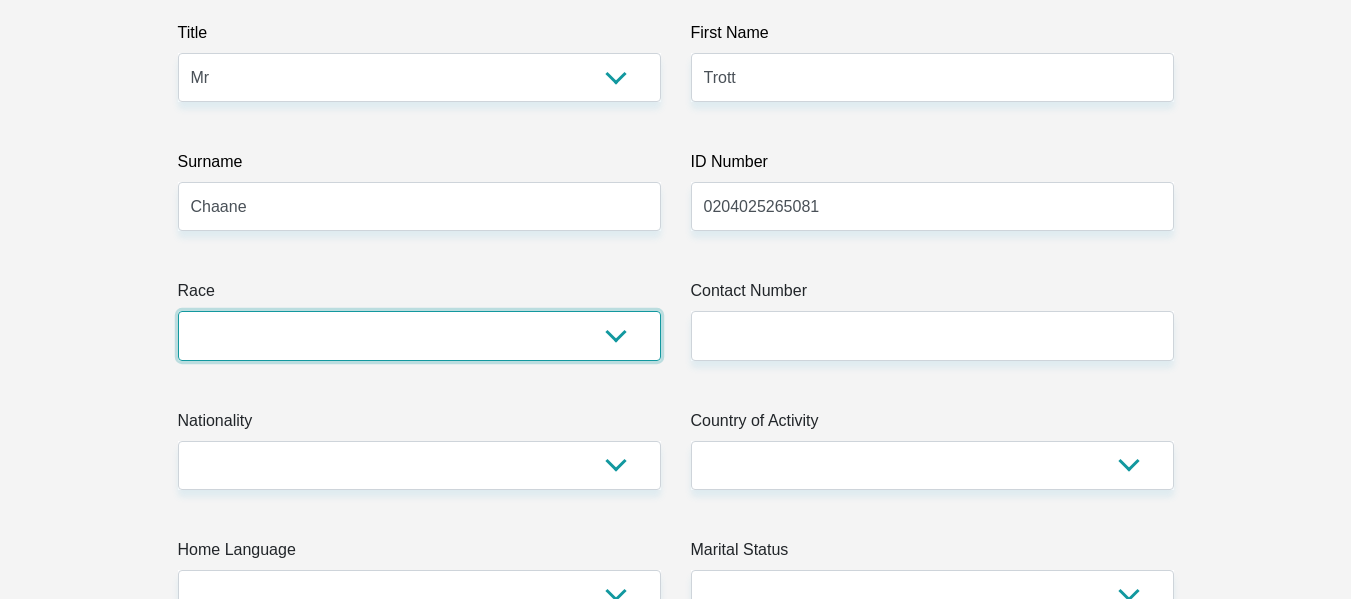 click on "Black
Coloured
Indian
White
Other" at bounding box center (419, 335) 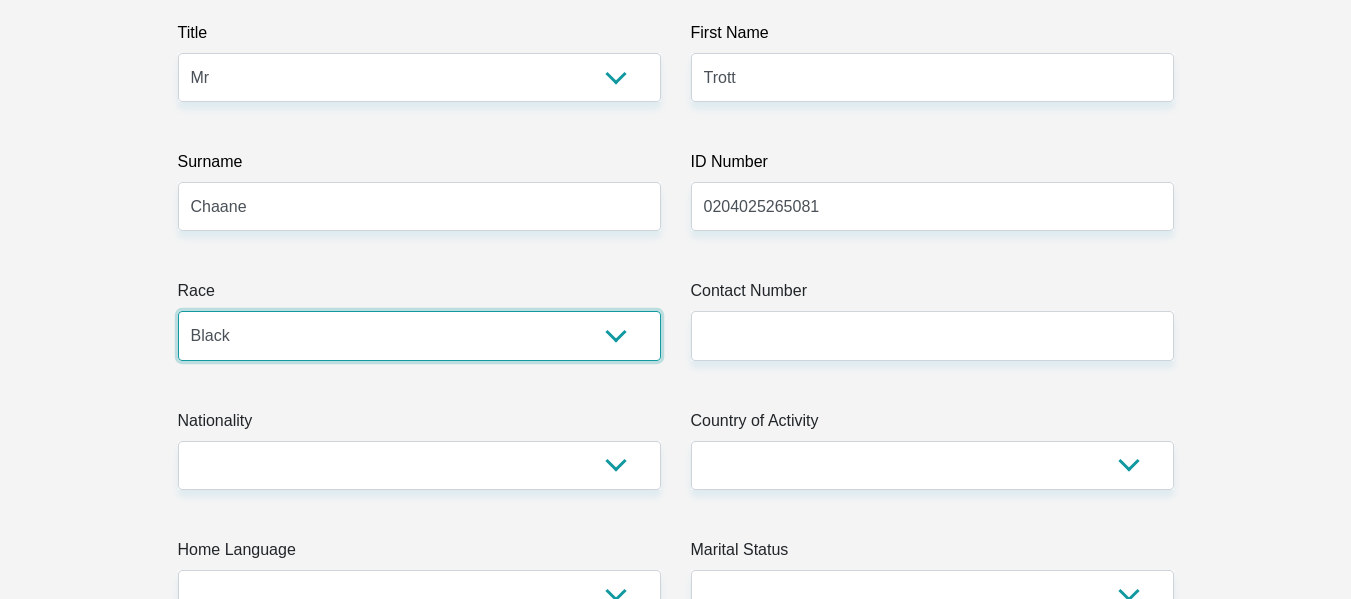 click on "Black
Coloured
Indian
White
Other" at bounding box center [419, 335] 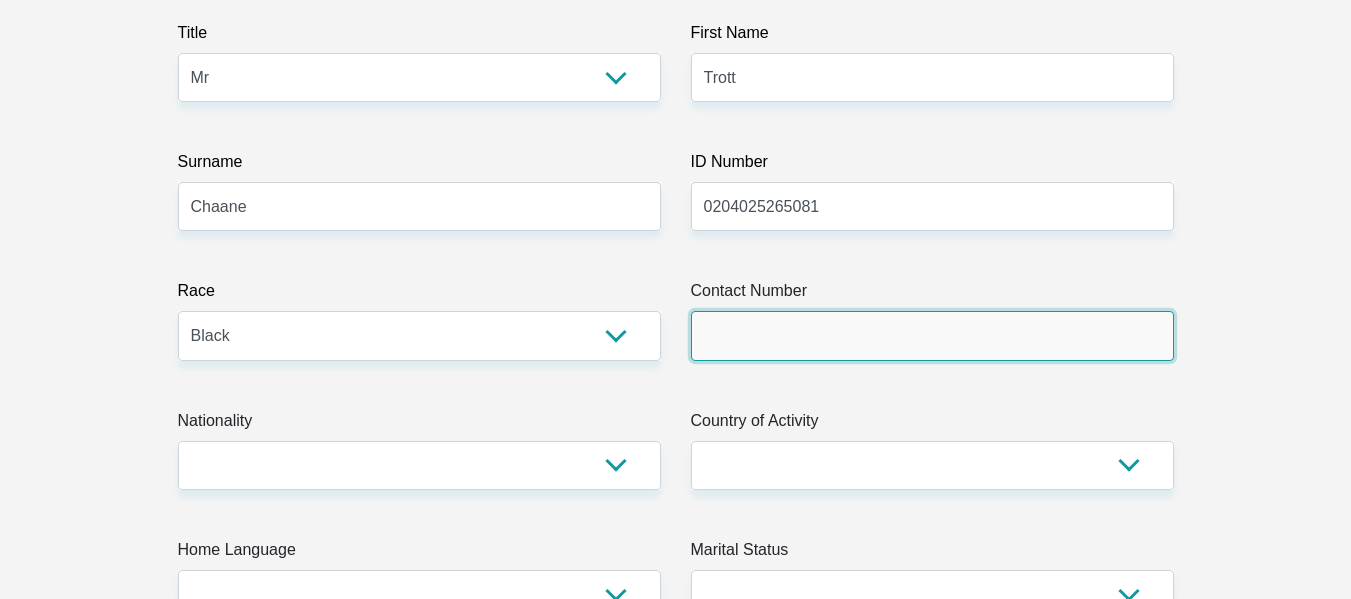 click on "Contact Number" at bounding box center [932, 335] 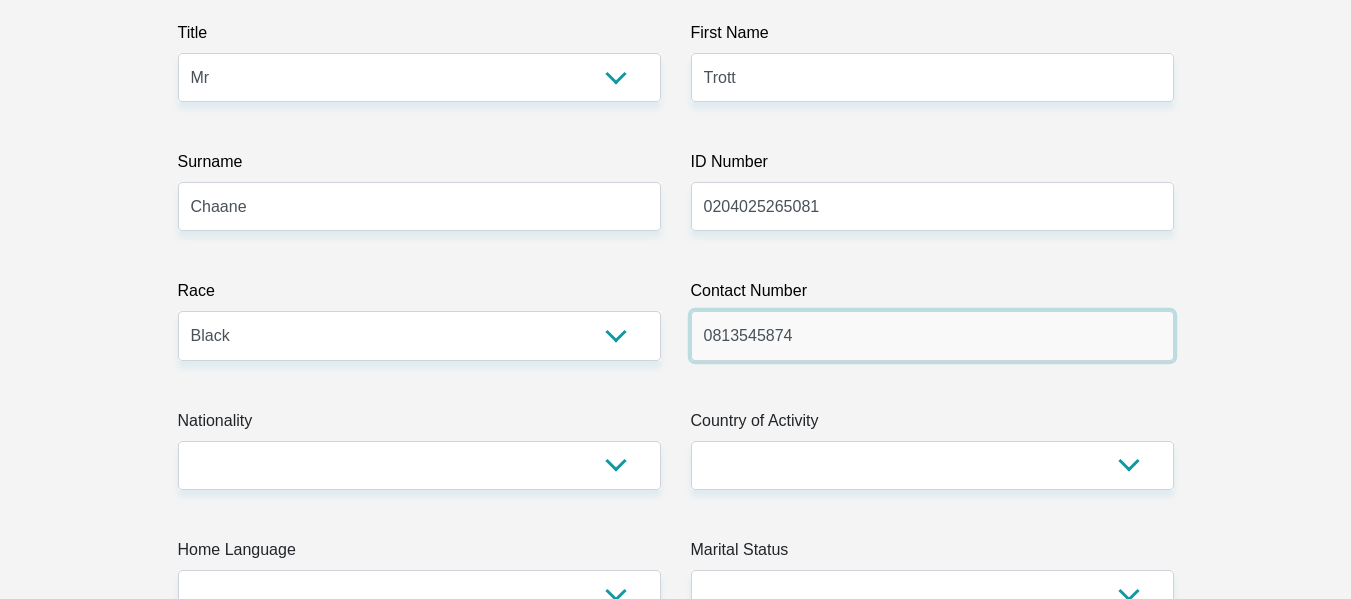 type on "0813545874" 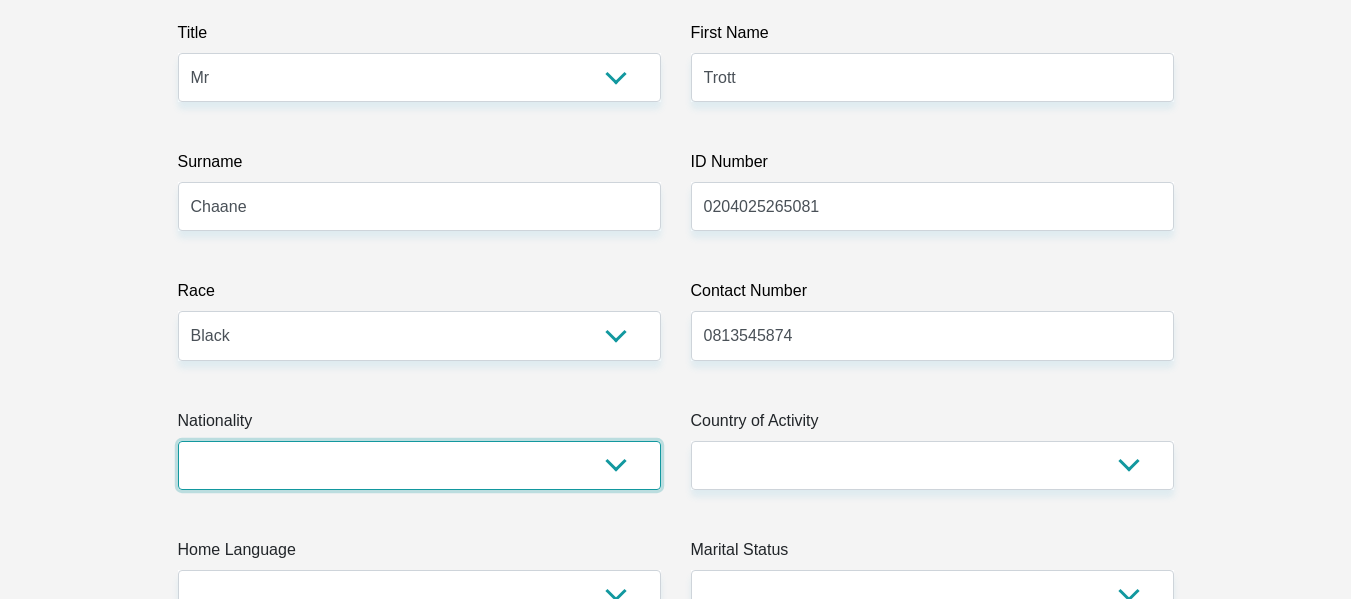 click on "South Africa
Afghanistan
Aland Islands
Albania
Algeria
America Samoa
American Virgin Islands
Andorra
Angola
Anguilla
Antarctica
Antigua and Barbuda
Argentina
Armenia
Aruba
Ascension Island
Australia
Austria
Azerbaijan
Bahamas
Bahrain
Bangladesh
Barbados
Chad" at bounding box center [419, 465] 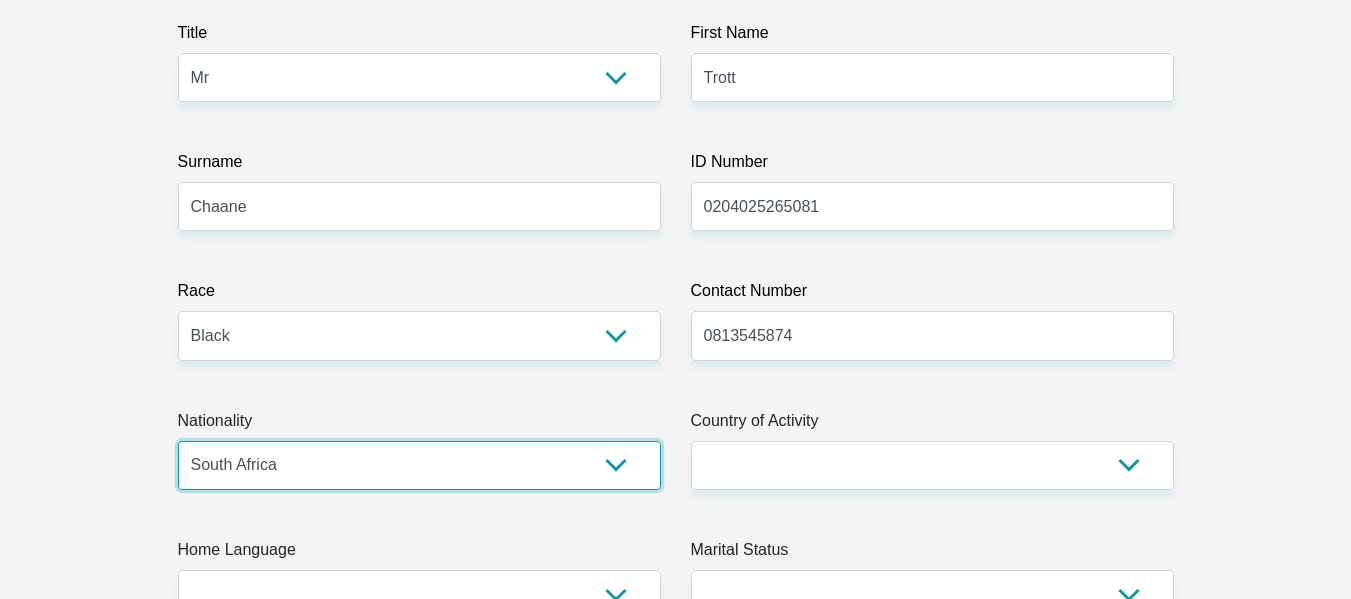 click on "South Africa
Afghanistan
Aland Islands
Albania
Algeria
America Samoa
American Virgin Islands
Andorra
Angola
Anguilla
Antarctica
Antigua and Barbuda
Argentina
Armenia
Aruba
Ascension Island
Australia
Austria
Azerbaijan
Bahamas
Bahrain
Bangladesh
Barbados
Chad" at bounding box center (419, 465) 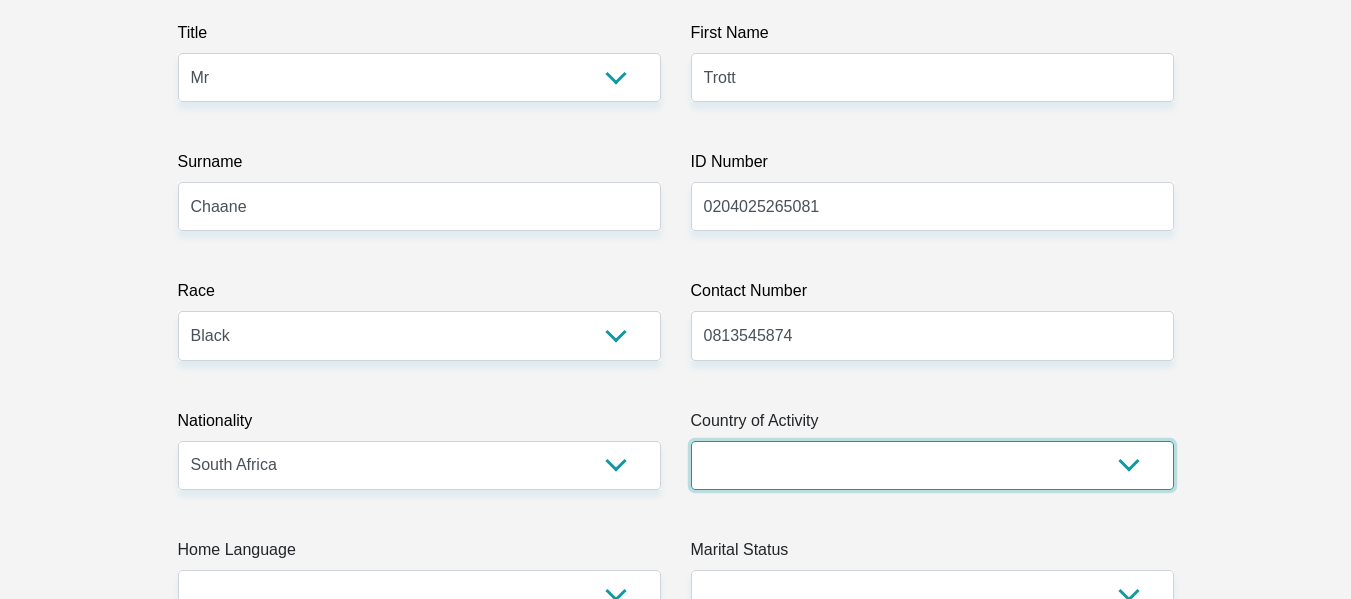 click on "South Africa
Afghanistan
Aland Islands
Albania
Algeria
America Samoa
American Virgin Islands
Andorra
Angola
Anguilla
Antarctica
Antigua and Barbuda
Argentina
Armenia
Aruba
Ascension Island
Australia
Austria
Azerbaijan
Chad" at bounding box center (932, 465) 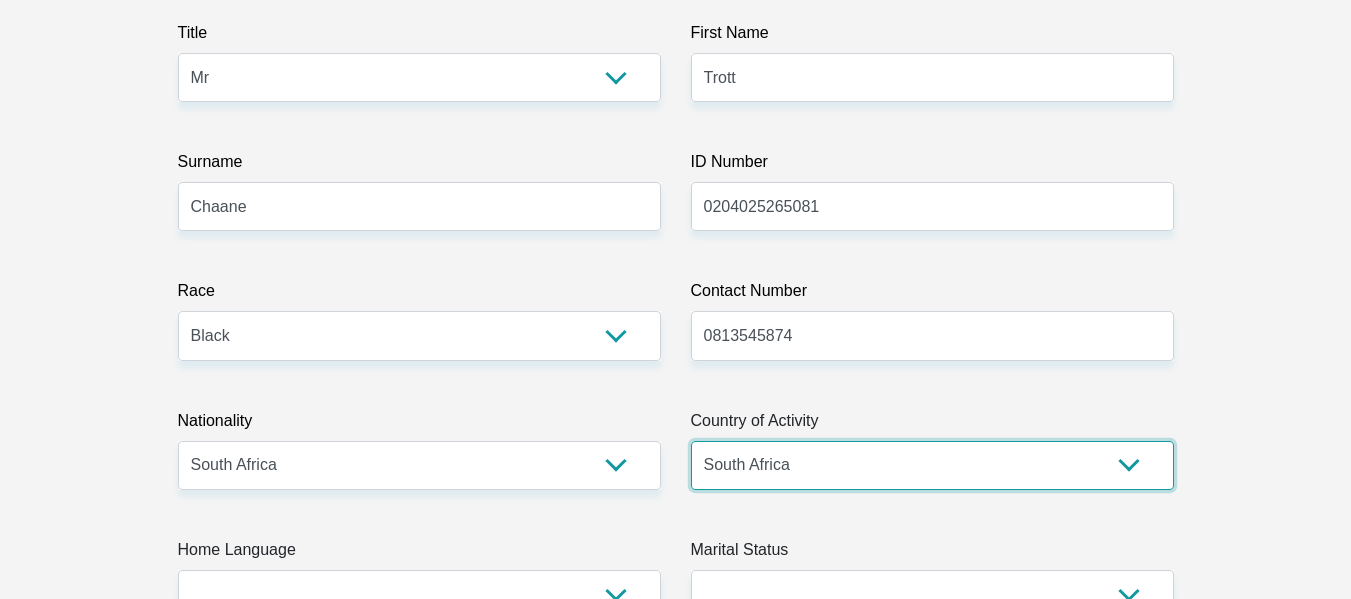 click on "South Africa
Afghanistan
Aland Islands
Albania
Algeria
America Samoa
American Virgin Islands
Andorra
Angola
Anguilla
Antarctica
Antigua and Barbuda
Argentina
Armenia
Aruba
Ascension Island
Australia
Austria
Azerbaijan
Chad" at bounding box center (932, 465) 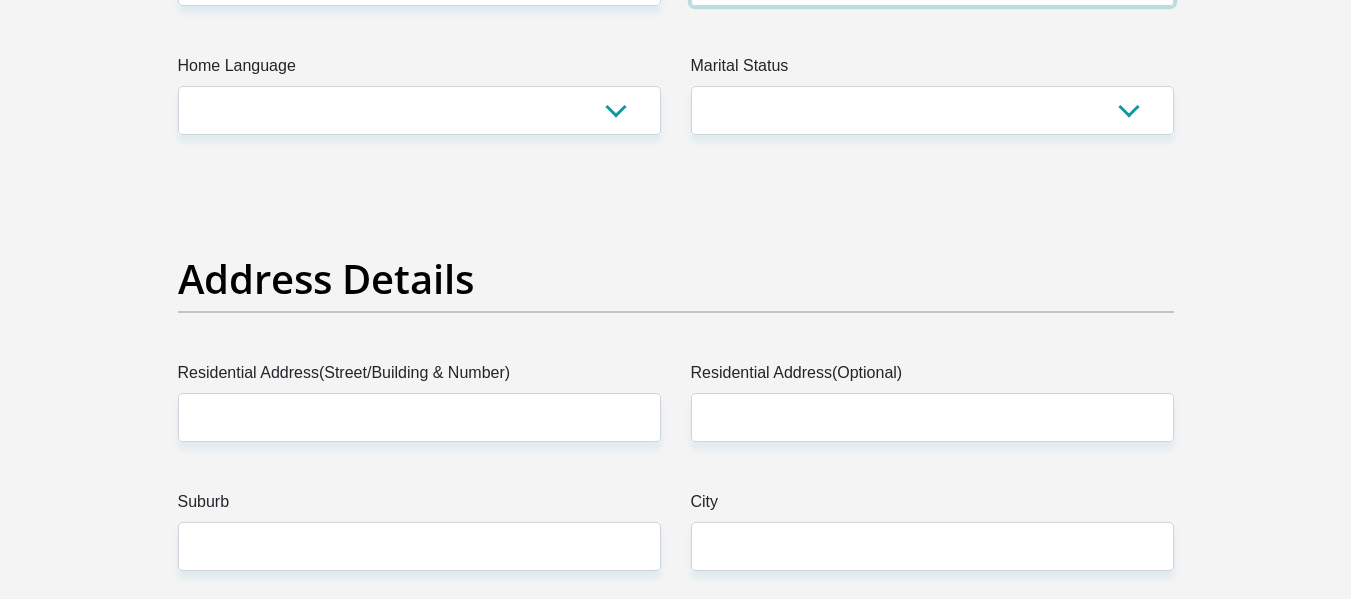 scroll, scrollTop: 739, scrollLeft: 0, axis: vertical 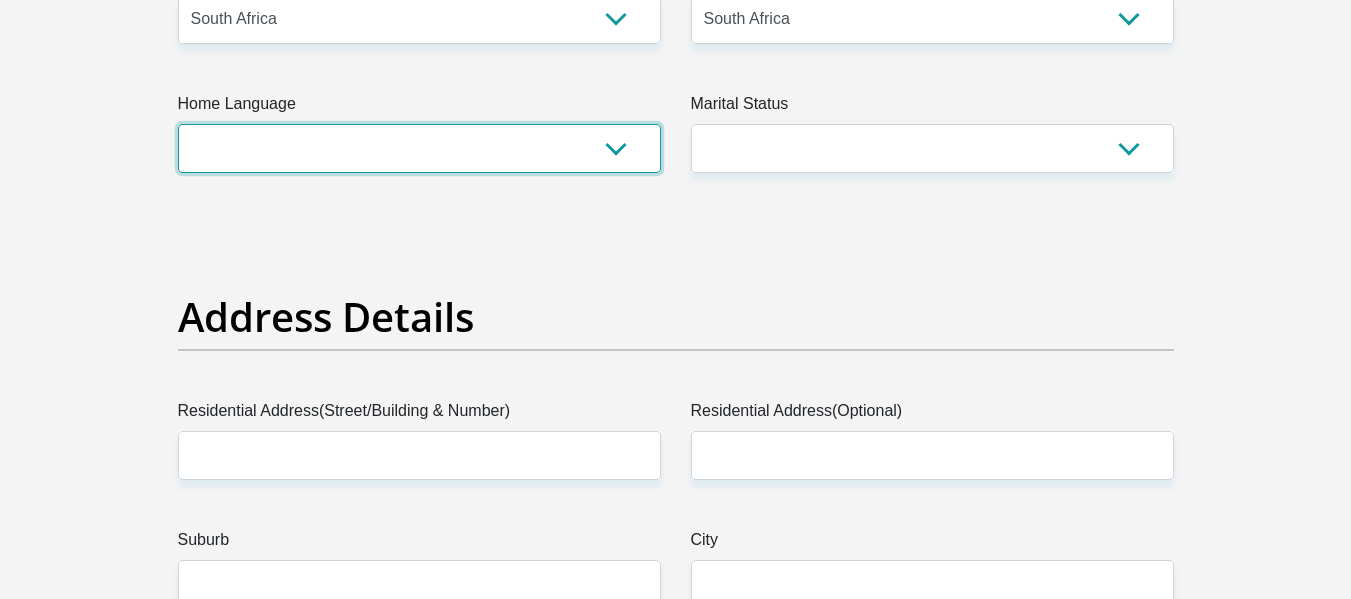 click on "Afrikaans
English
Sepedi
South Ndebele
Southern Sotho
Swati
Tsonga
Tswana
Venda
Xhosa
Zulu
Other" at bounding box center (419, 148) 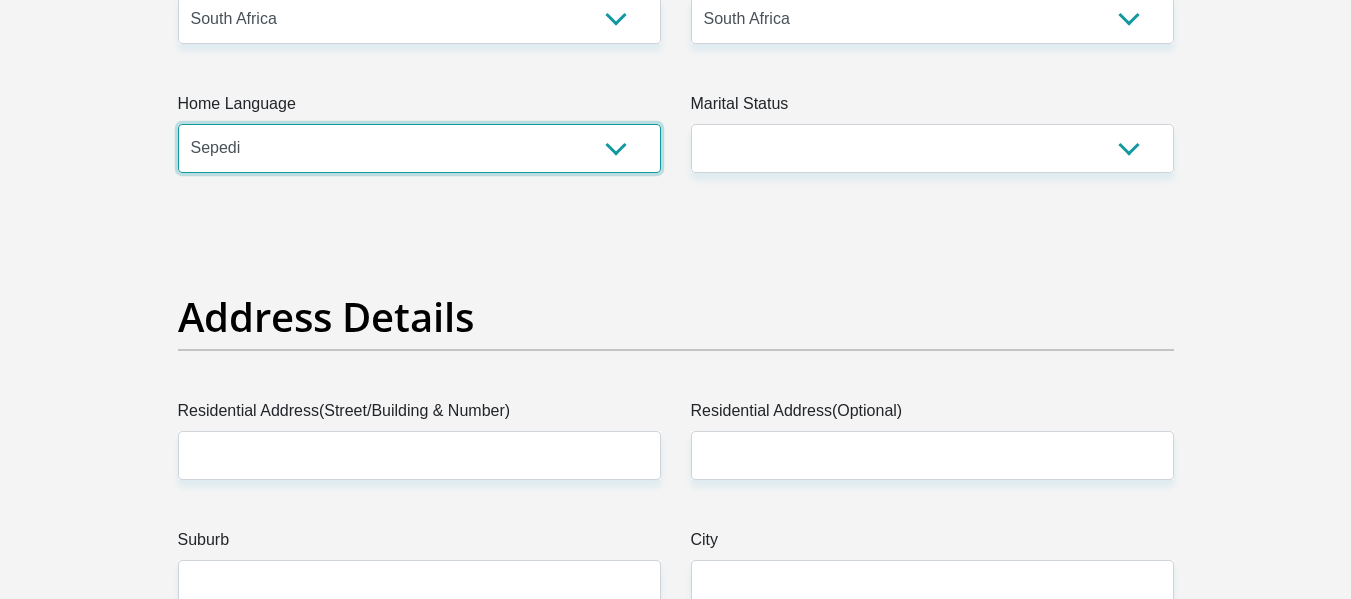 click on "Afrikaans
English
Sepedi
South Ndebele
Southern Sotho
Swati
Tsonga
Tswana
Venda
Xhosa
Zulu
Other" at bounding box center (419, 148) 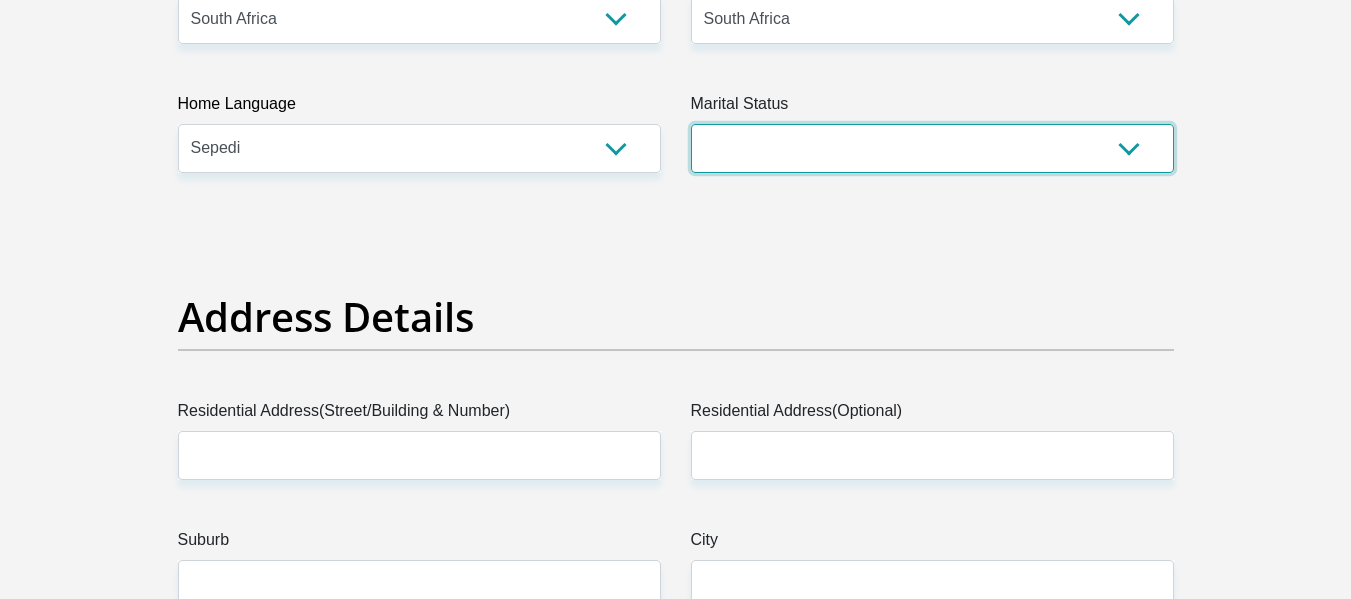 click on "Married ANC
Single
Divorced
Widowed
Married COP or Customary Law" at bounding box center (932, 148) 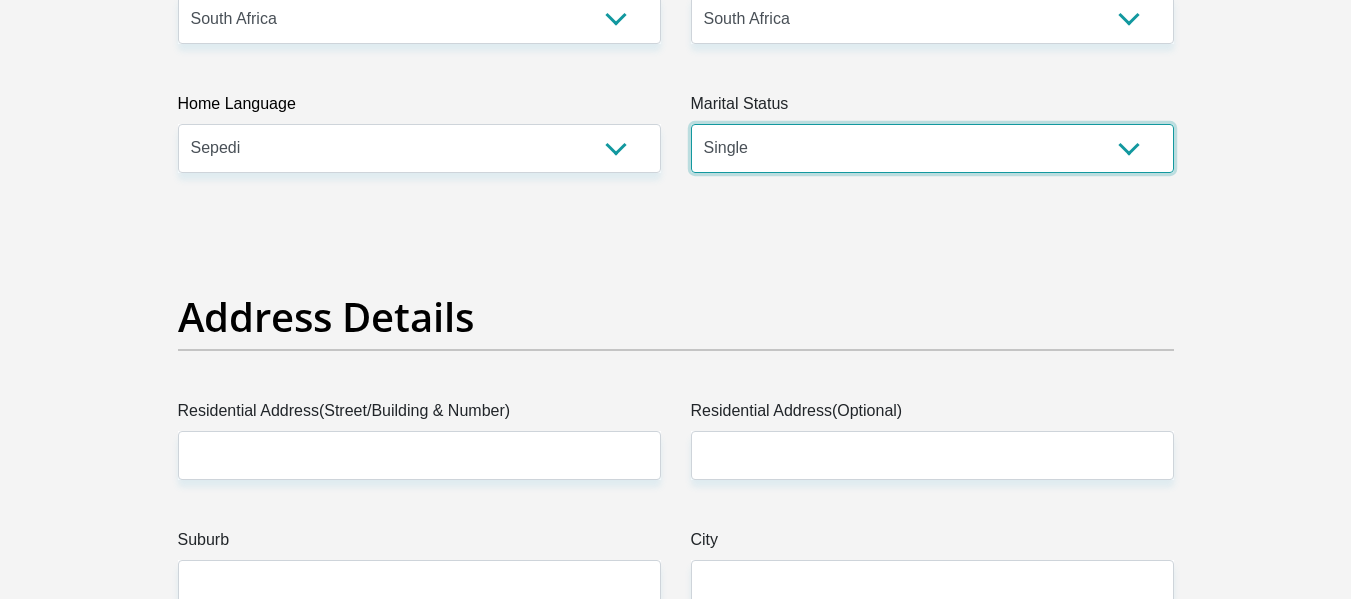 click on "Married ANC
Single
Divorced
Widowed
Married COP or Customary Law" at bounding box center [932, 148] 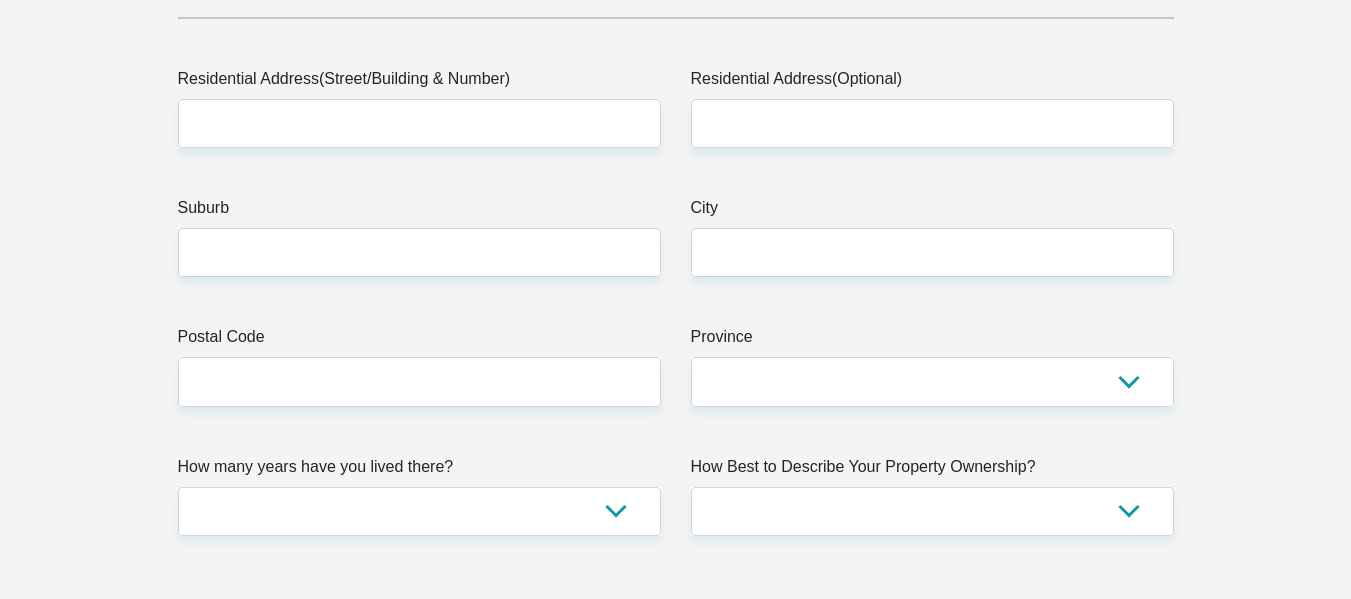 scroll, scrollTop: 1083, scrollLeft: 0, axis: vertical 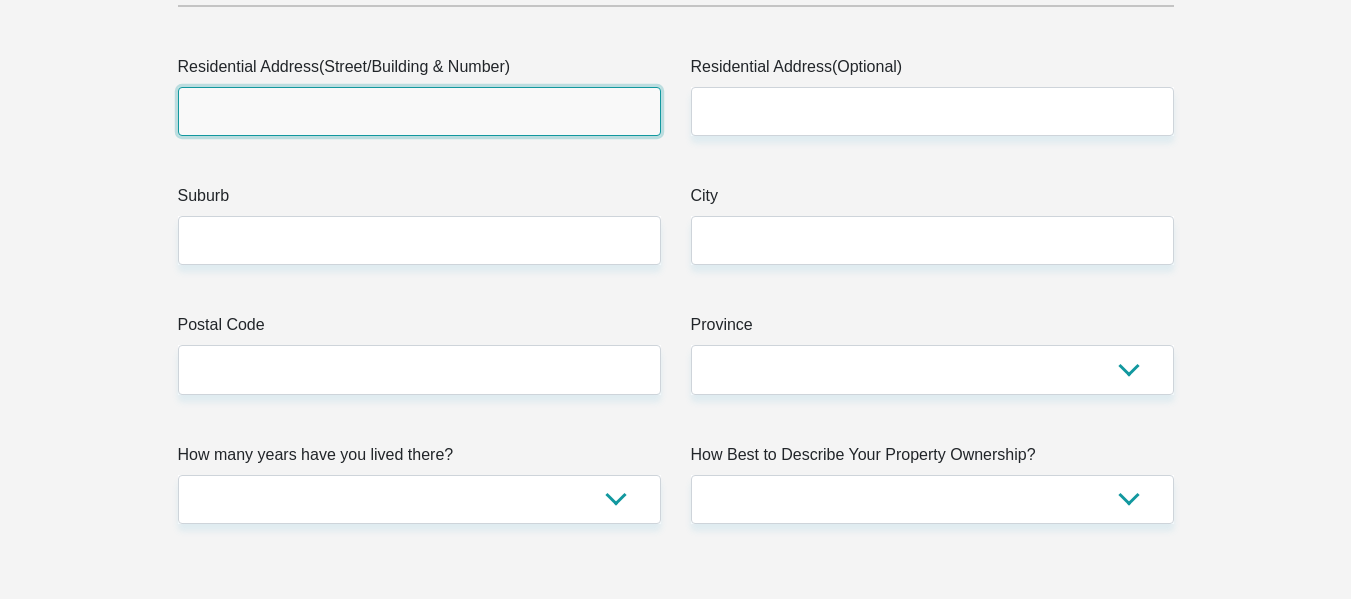 click on "Residential Address(Street/Building & Number)" at bounding box center (419, 111) 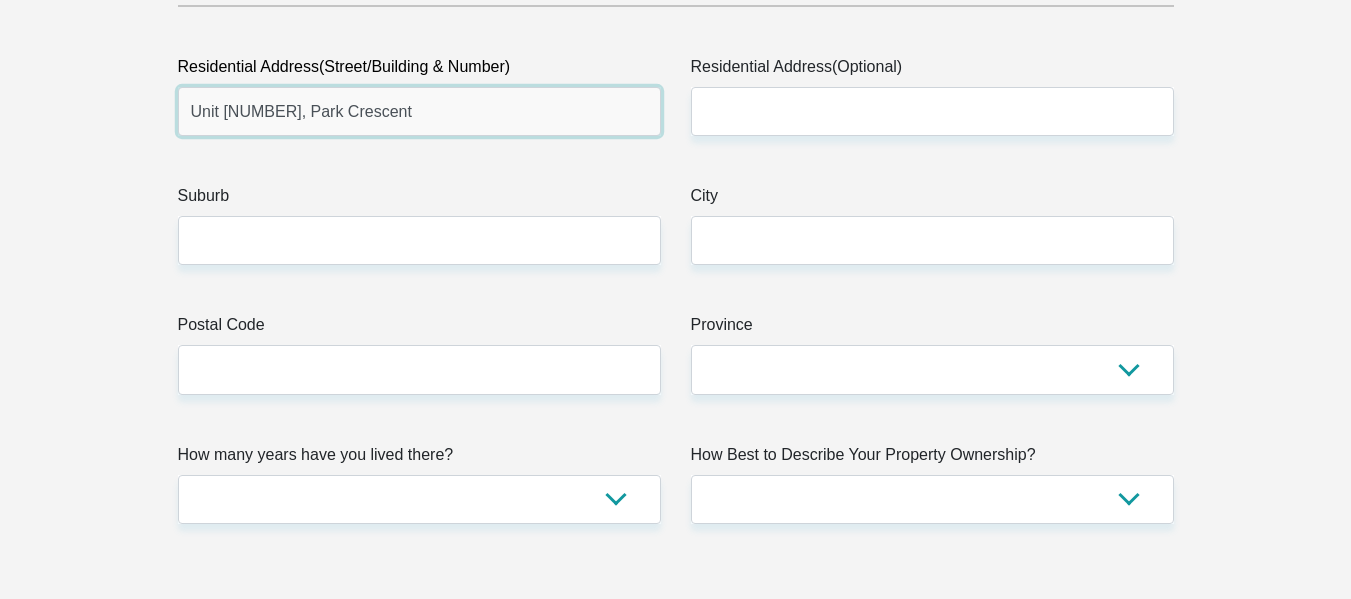 type on "Unit 200, Park Crescent" 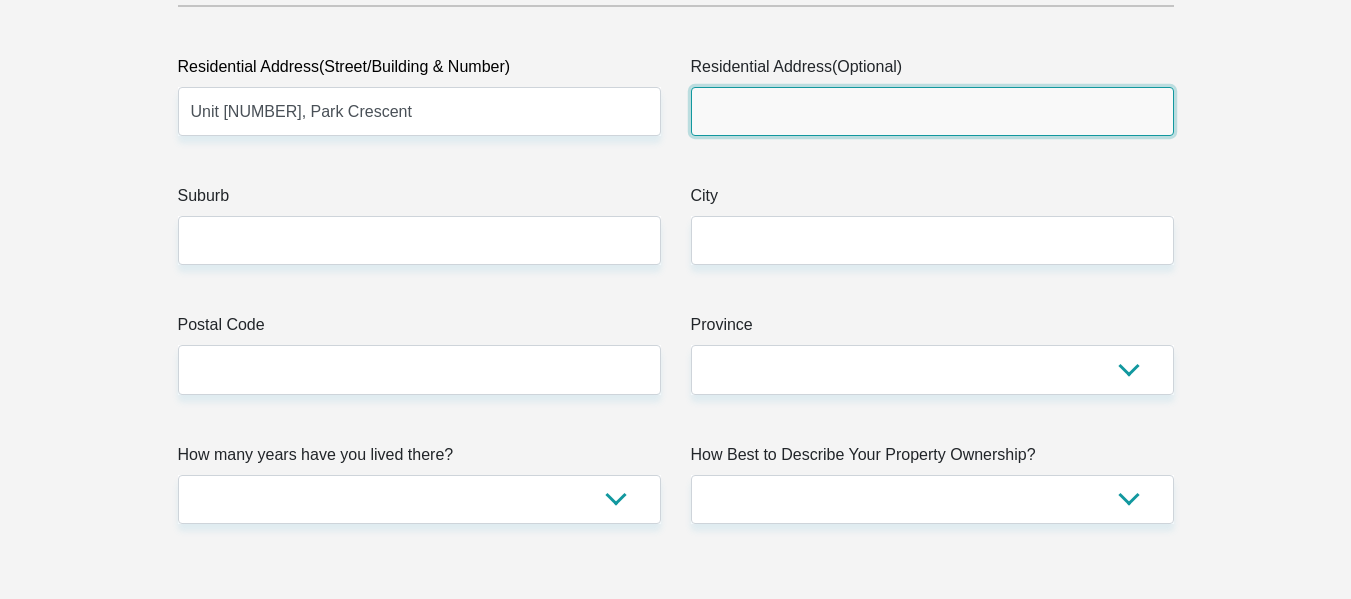 click on "Residential Address(Optional)" at bounding box center (932, 111) 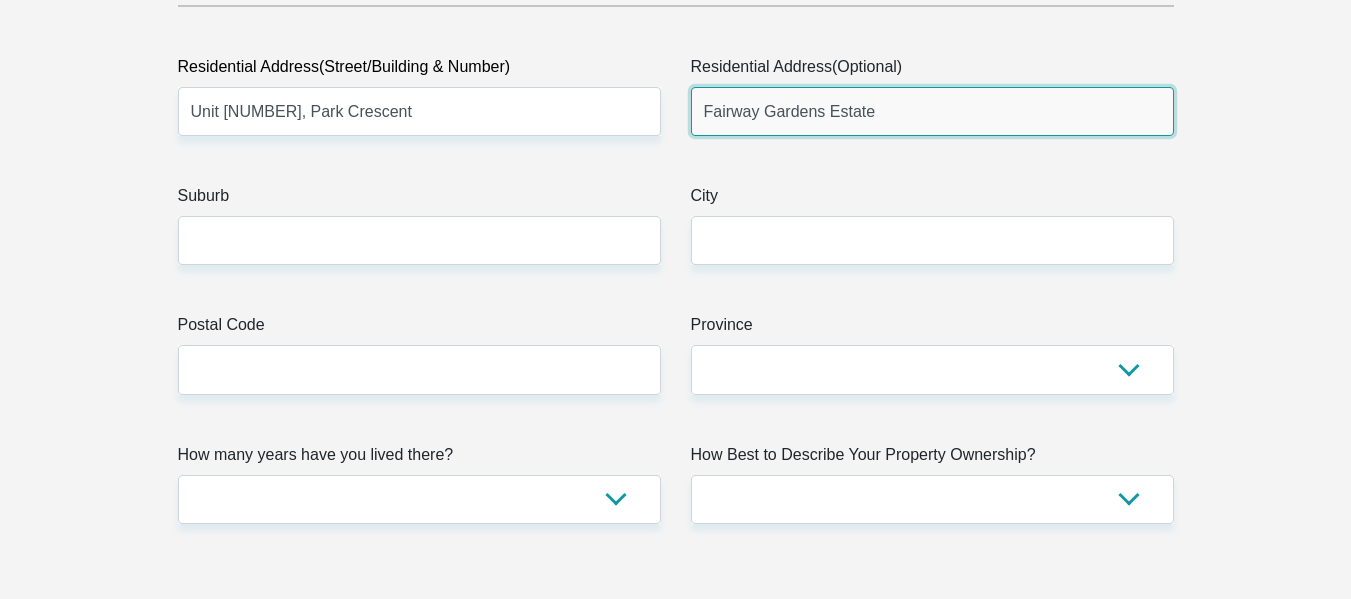 type on "Fairway Gardens Estate" 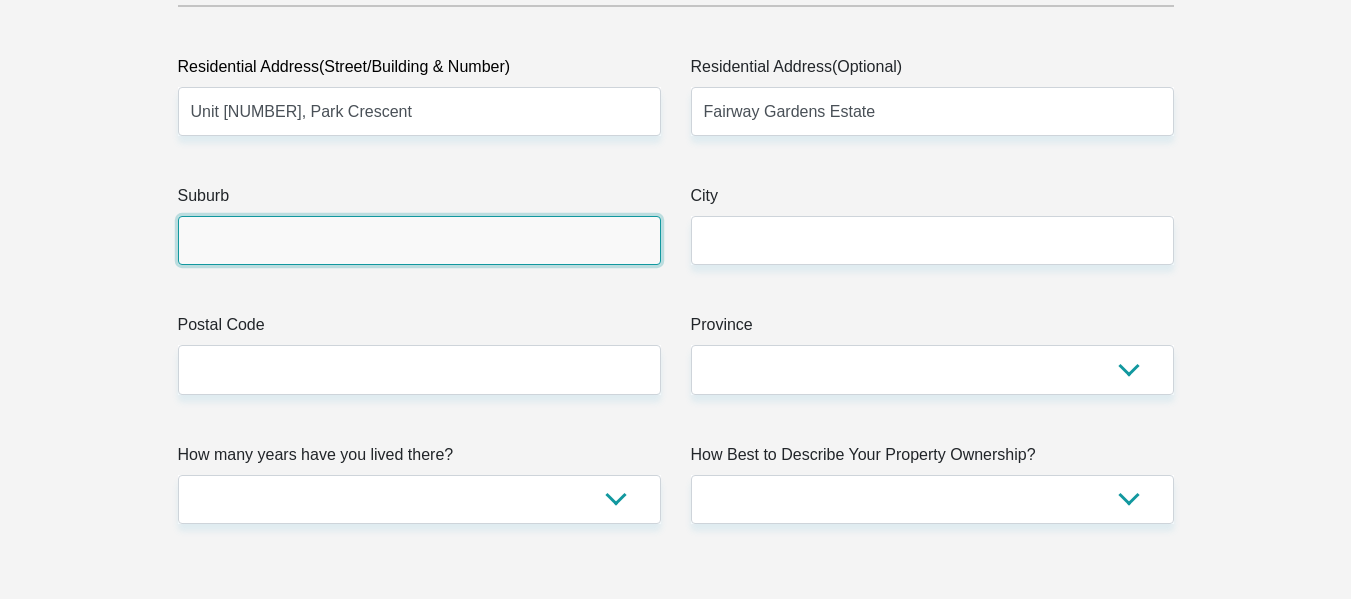 click on "Suburb" at bounding box center [419, 240] 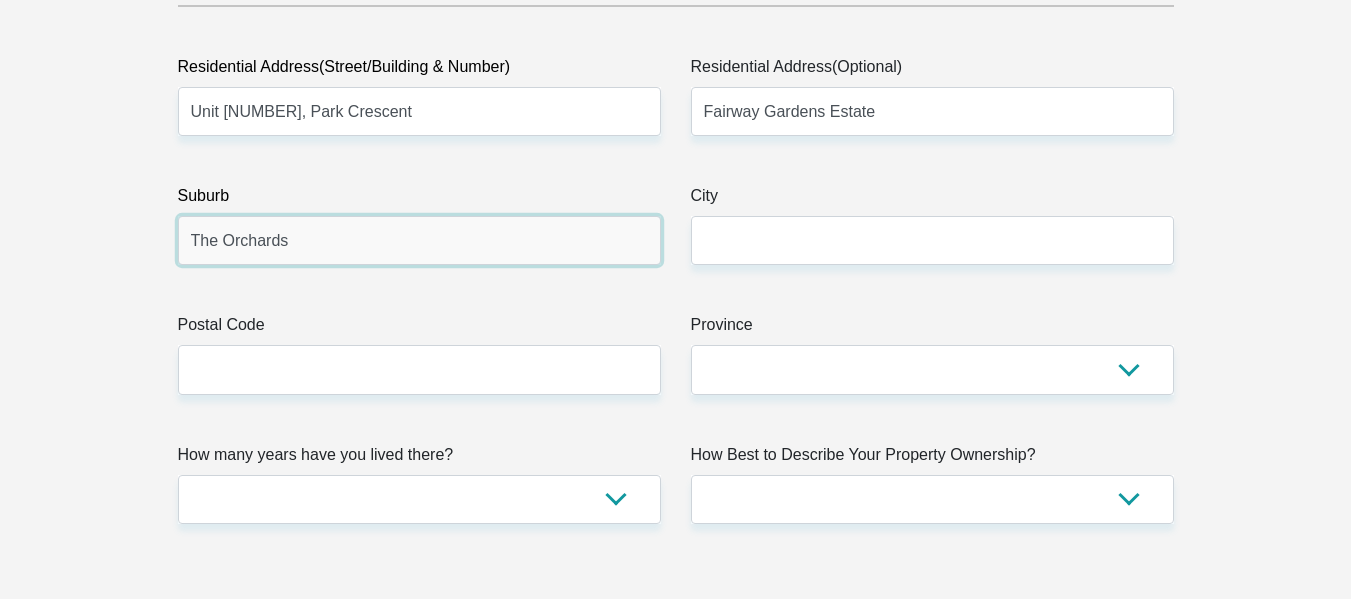 type on "The Orchards" 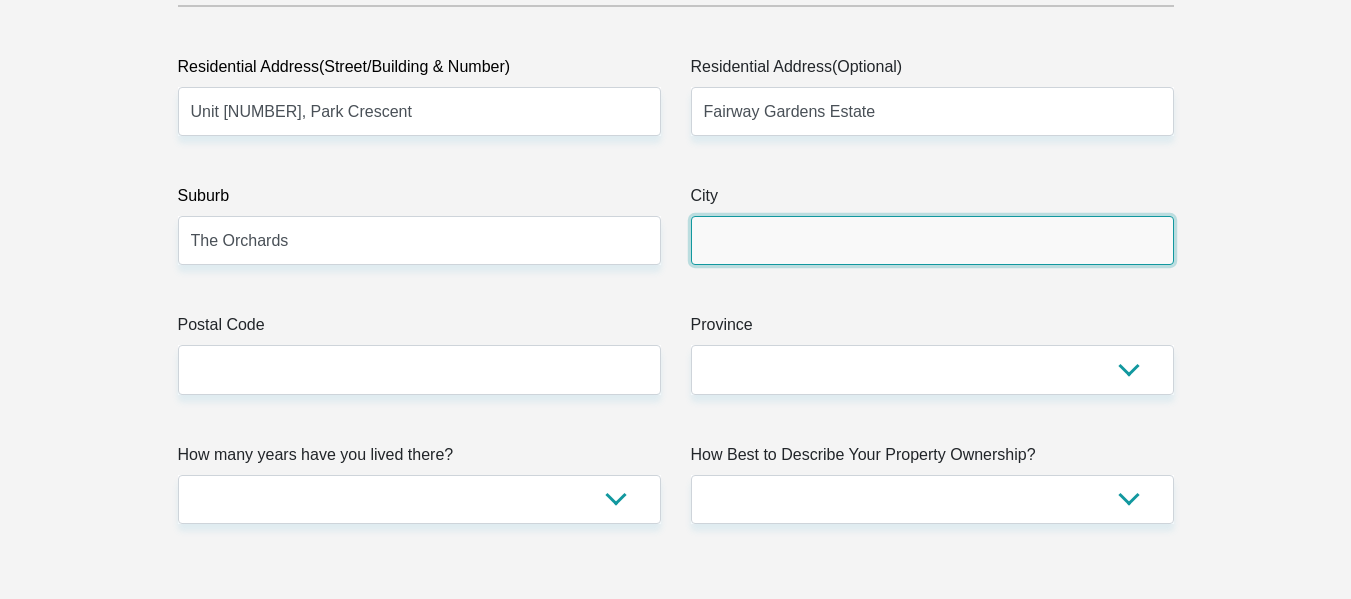 click on "City" at bounding box center (932, 240) 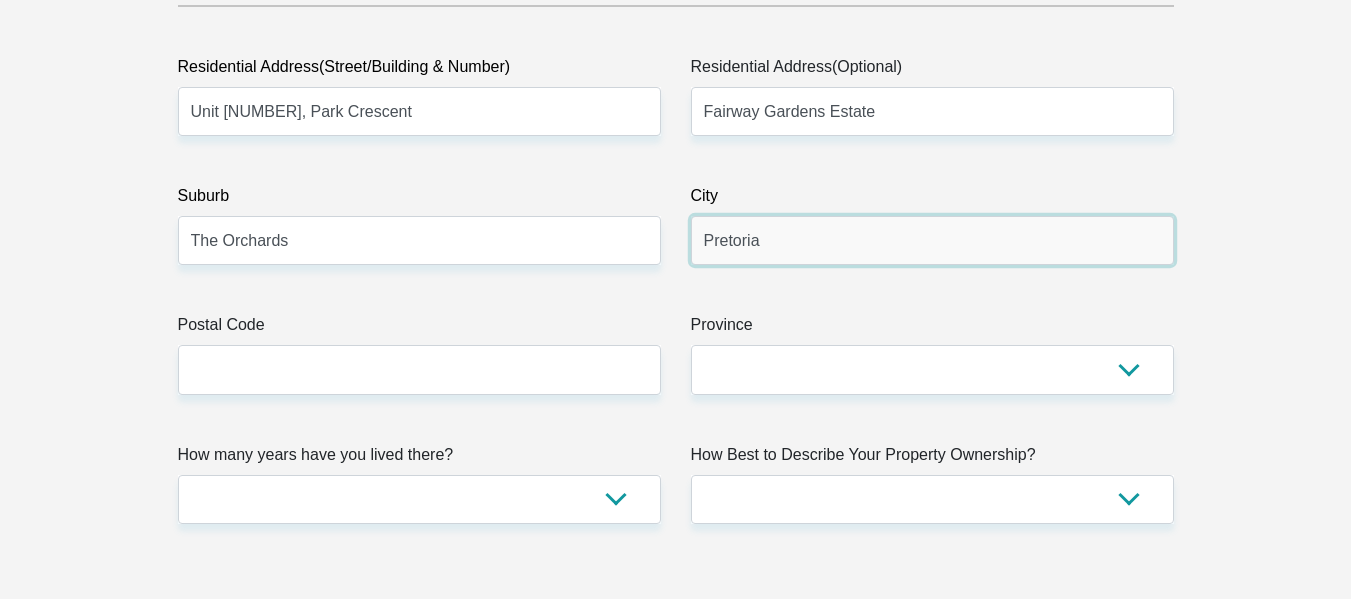 type on "Pretoria" 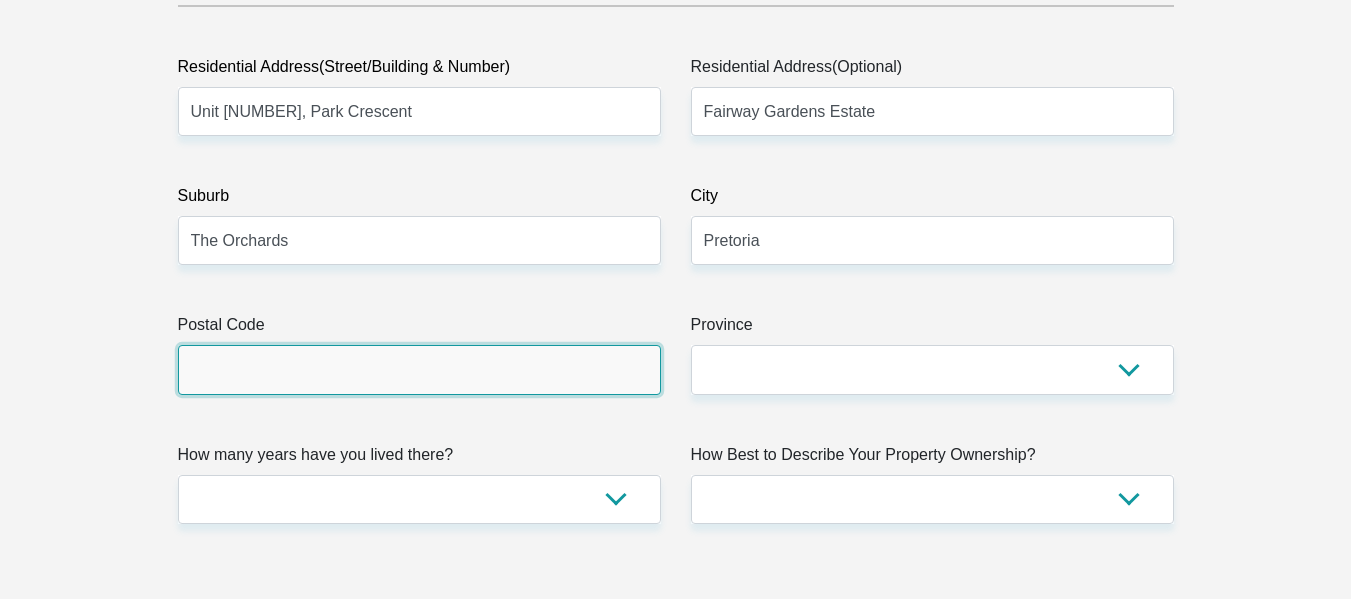click on "Postal Code" at bounding box center (419, 369) 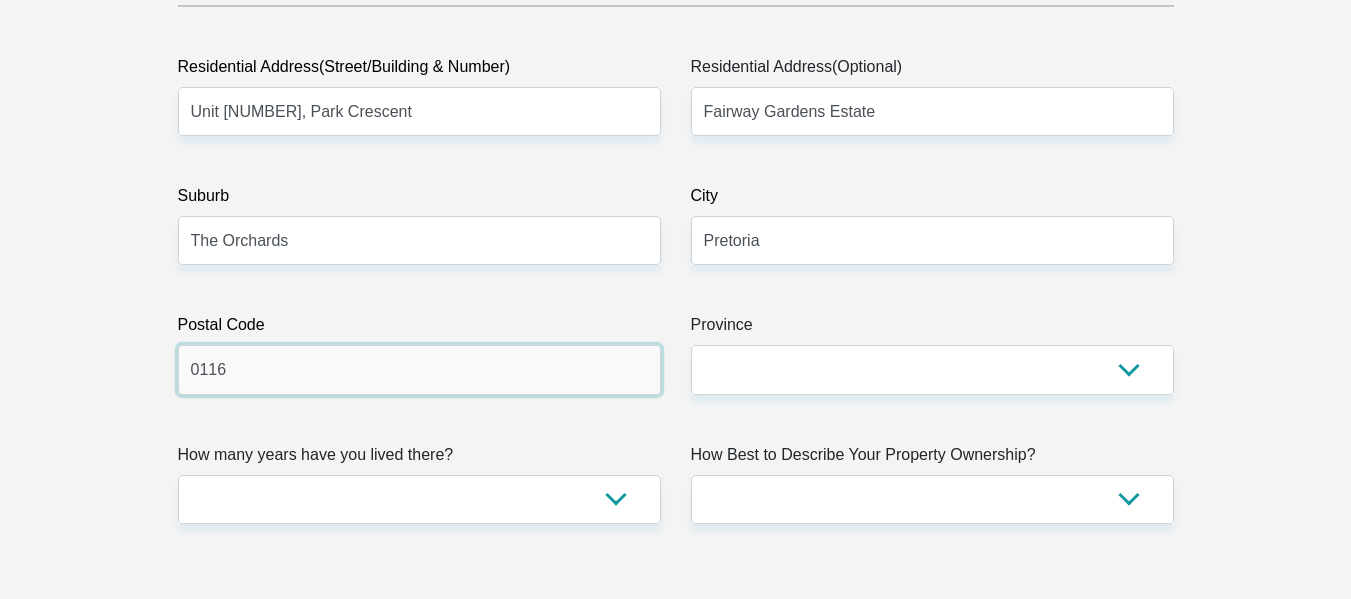 type on "0116" 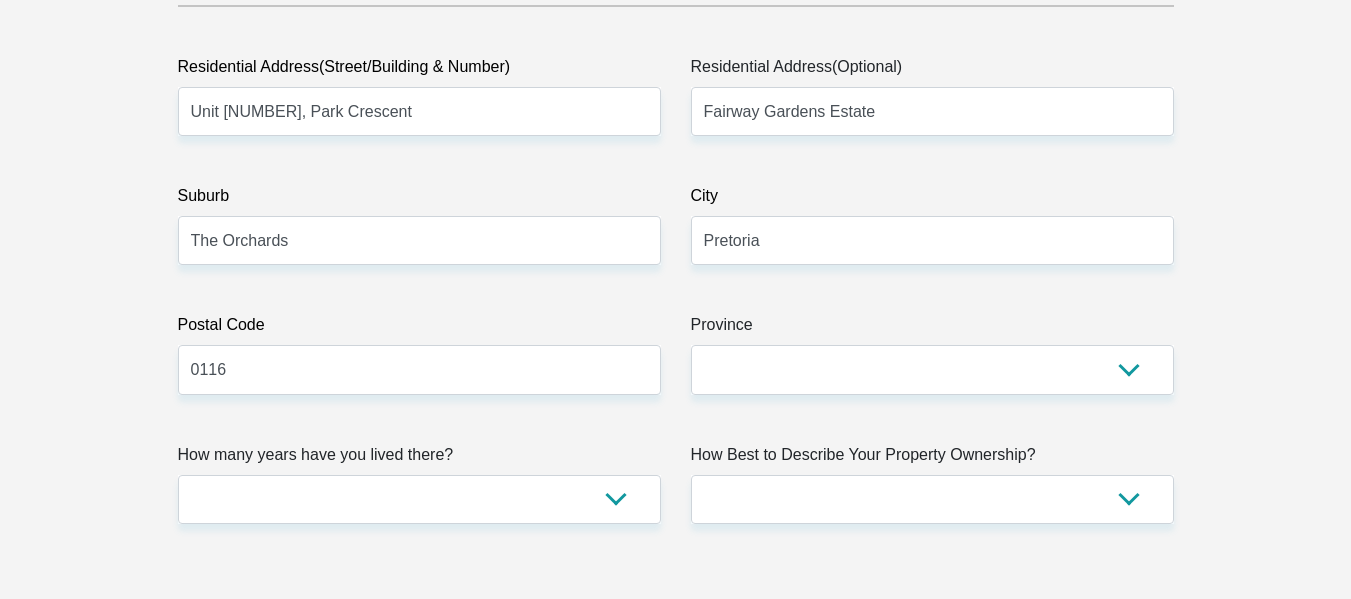 click on "Title
Mr
Ms
Mrs
Dr
Other
First Name
Trott
Surname
Chaane
ID Number
0204025265081
Please input valid ID number
Race
Black
Coloured
Indian
White
Other
Contact Number
0813545874
Please input valid contact number
Nationality
South Africa
Afghanistan
Aland Islands  Albania  Algeria" at bounding box center (676, 2484) 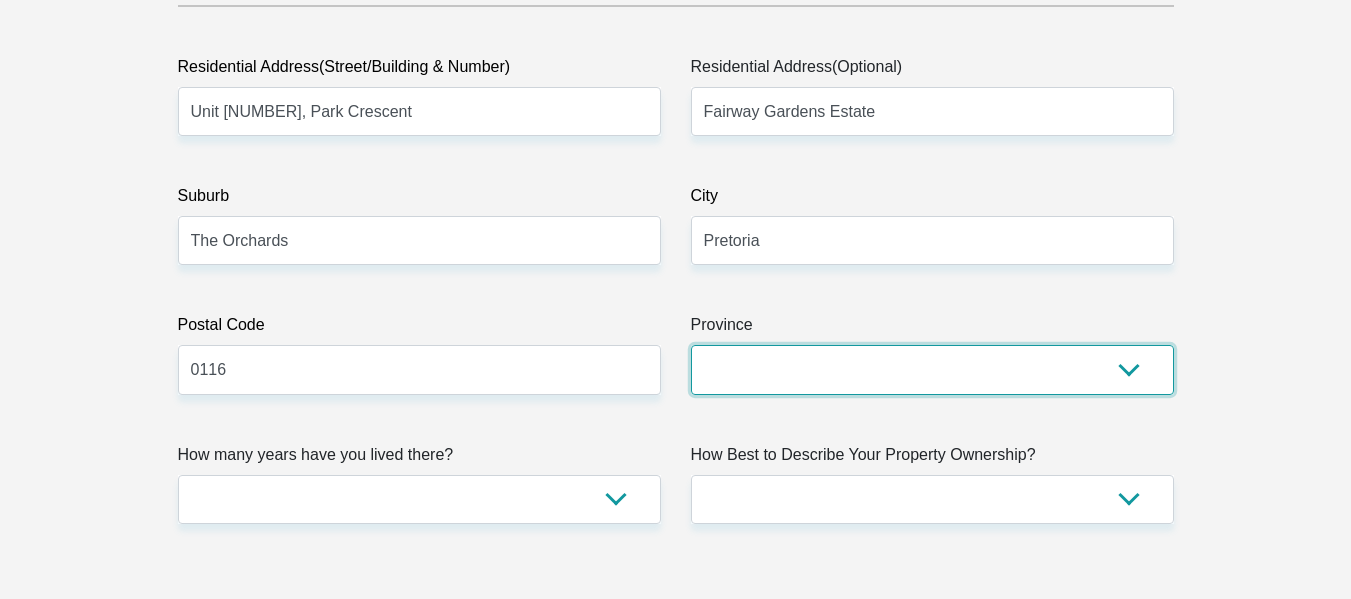 click on "Eastern Cape
Free State
Gauteng
KwaZulu-Natal
Limpopo
Mpumalanga
Northern Cape
North West
Western Cape" at bounding box center (932, 369) 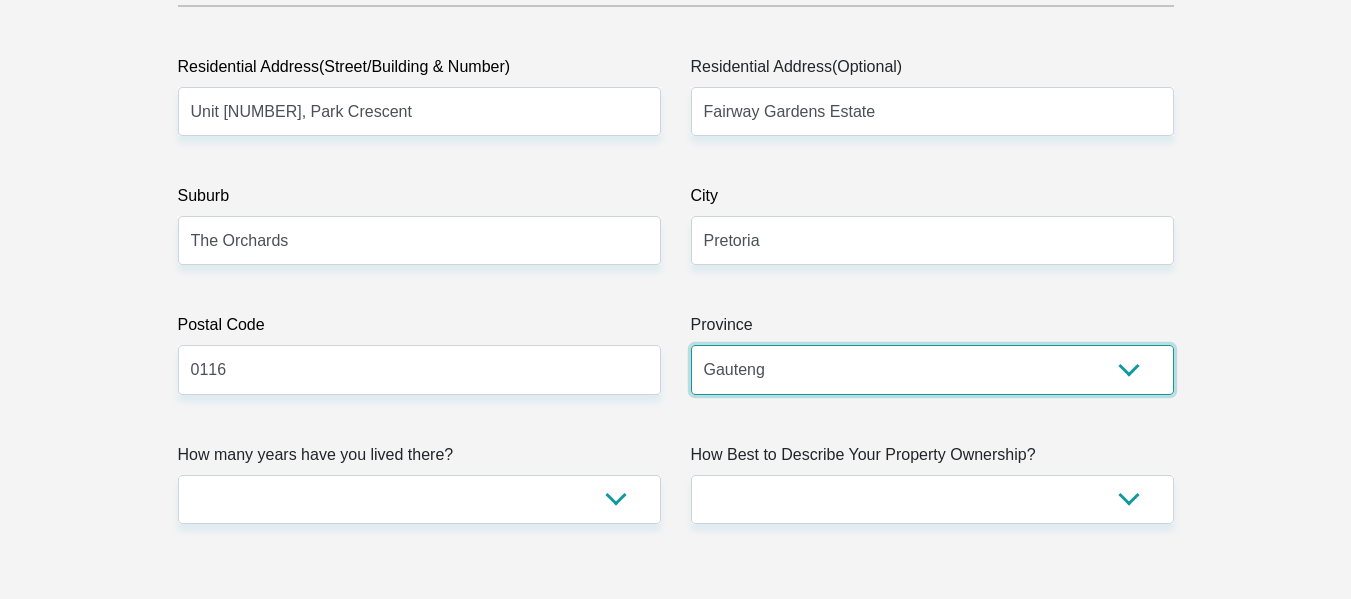click on "Eastern Cape
Free State
Gauteng
KwaZulu-Natal
Limpopo
Mpumalanga
Northern Cape
North West
Western Cape" at bounding box center (932, 369) 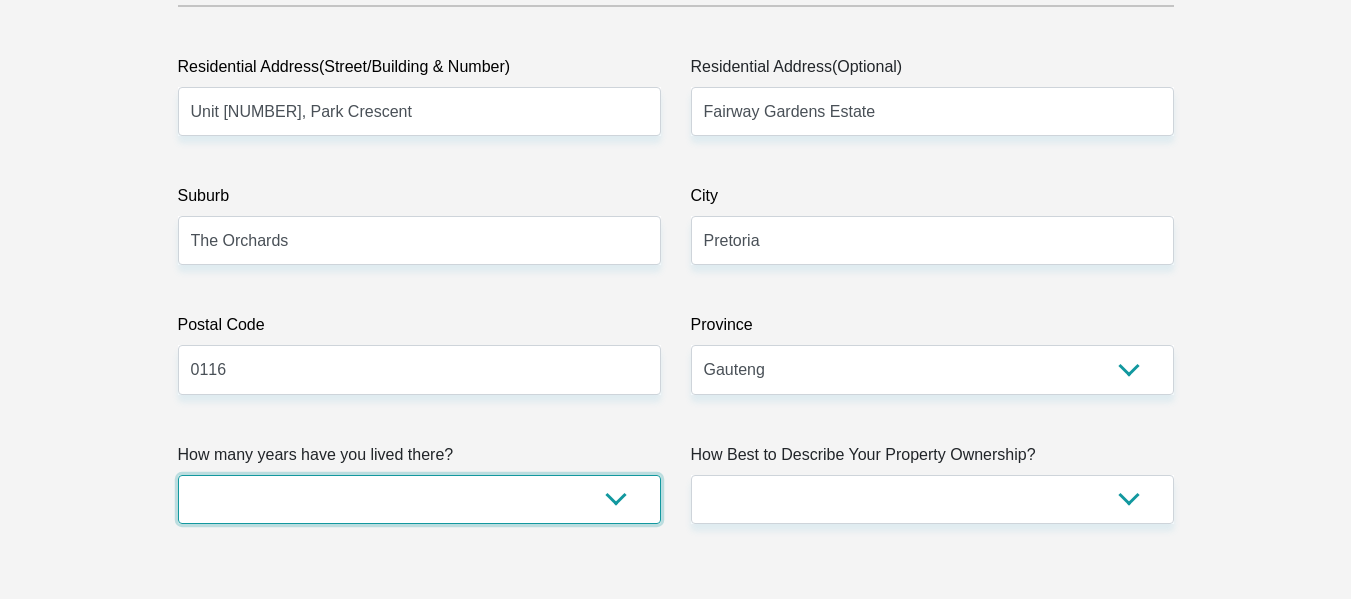 click on "less than 1 year
1-3 years
3-5 years
5+ years" at bounding box center (419, 499) 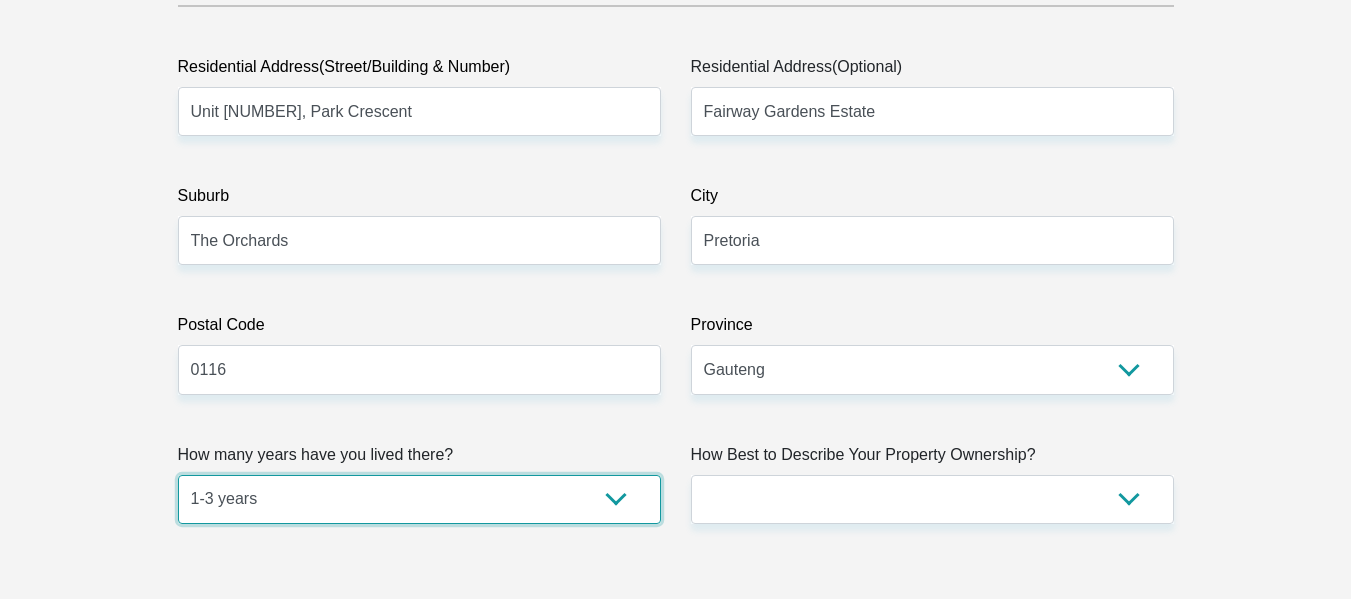 click on "less than 1 year
1-3 years
3-5 years
5+ years" at bounding box center (419, 499) 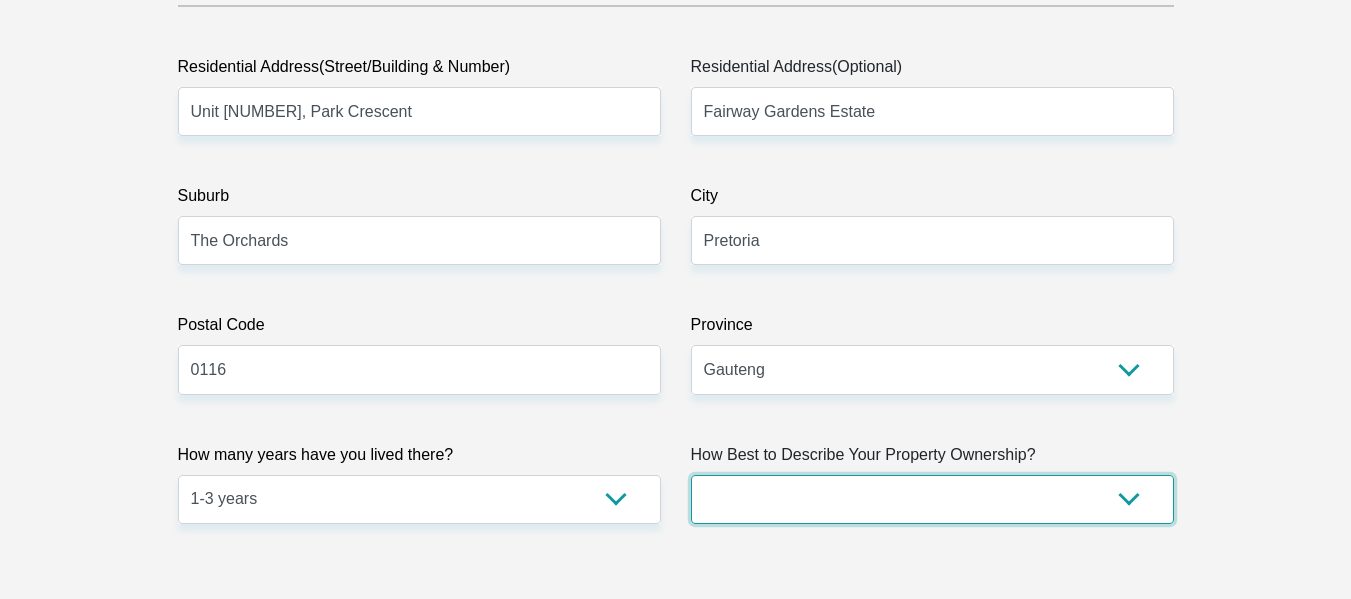 click on "Owned
Rented
Family Owned
Company Dwelling" at bounding box center [932, 499] 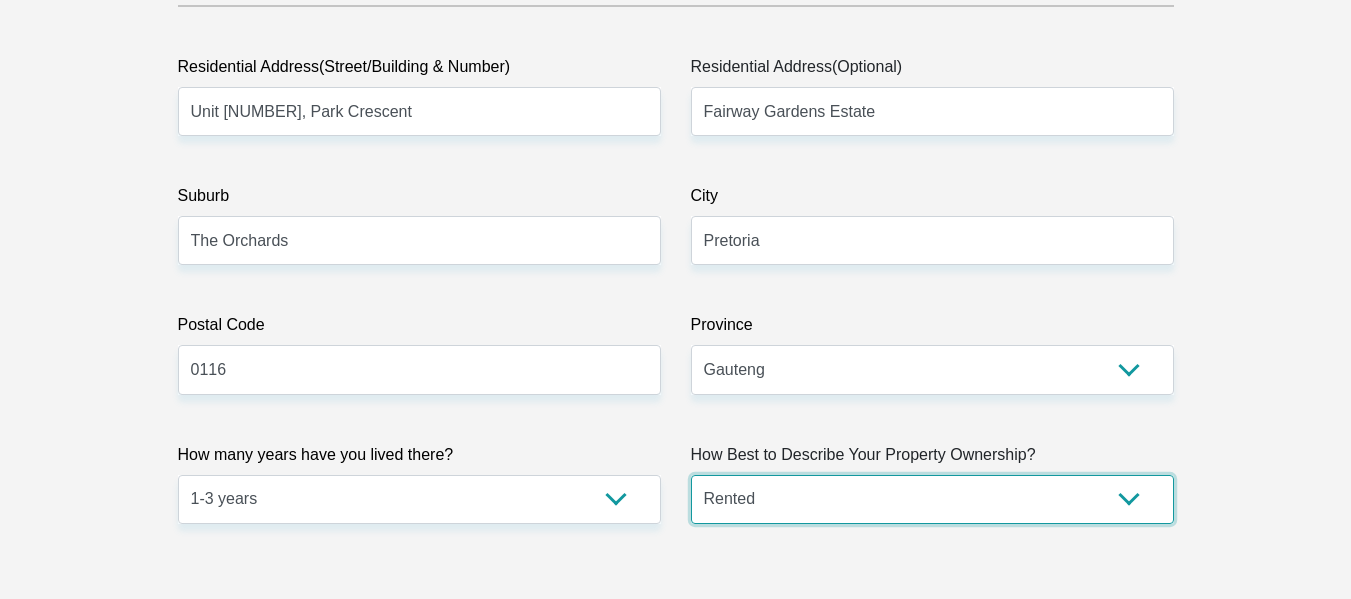 click on "Owned
Rented
Family Owned
Company Dwelling" at bounding box center (932, 499) 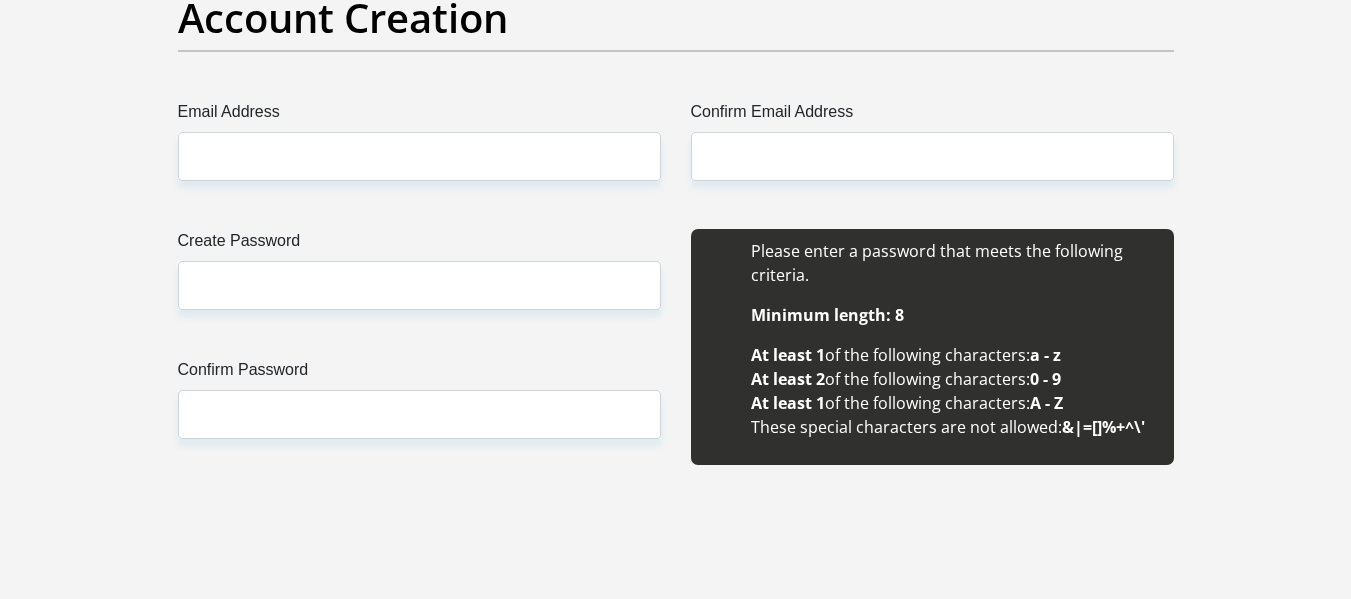 scroll, scrollTop: 1746, scrollLeft: 0, axis: vertical 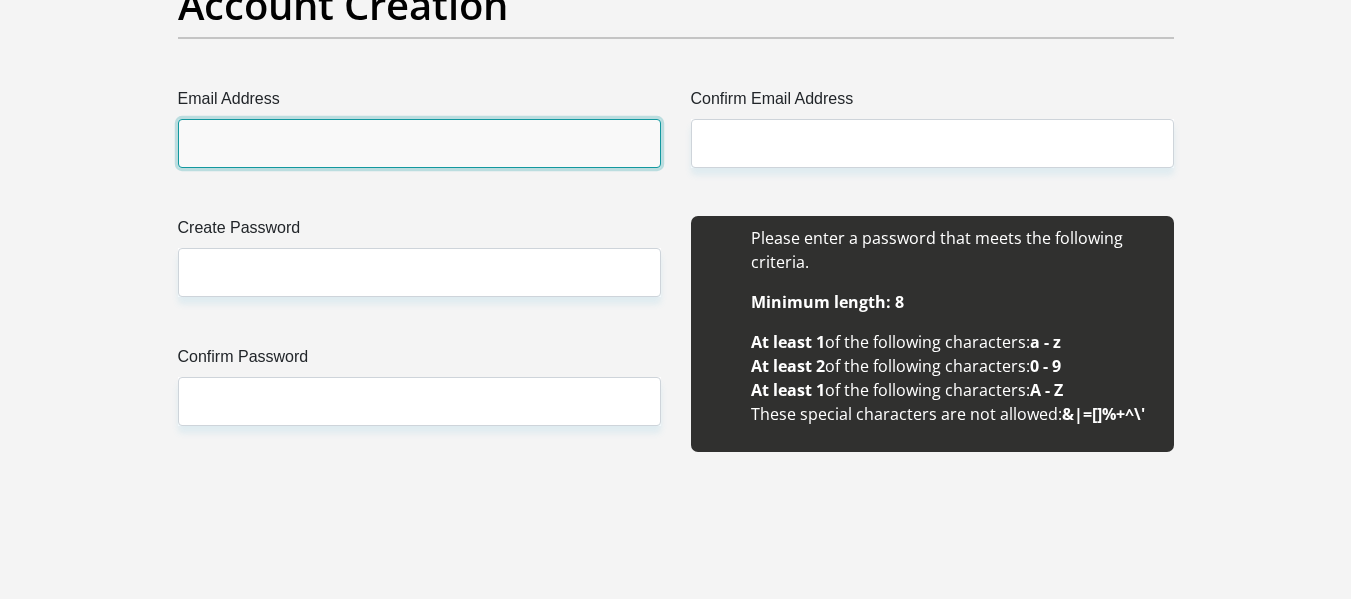 click on "Email Address" at bounding box center (419, 143) 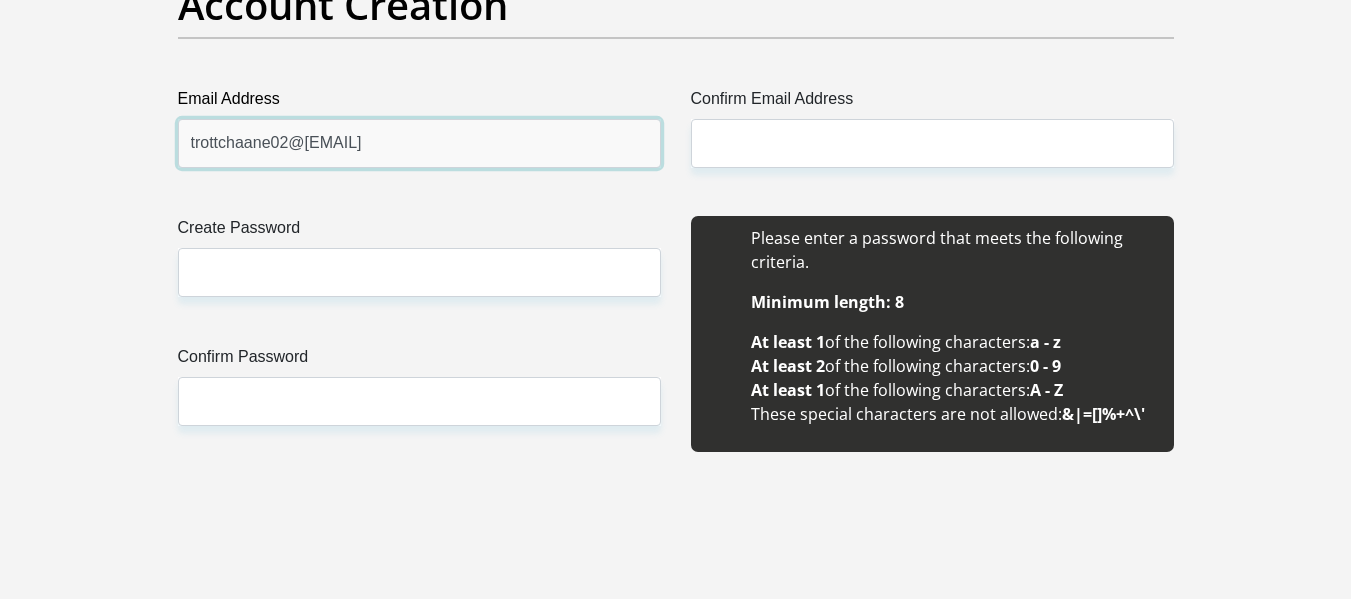 type on "trottchaane02@gmail.com" 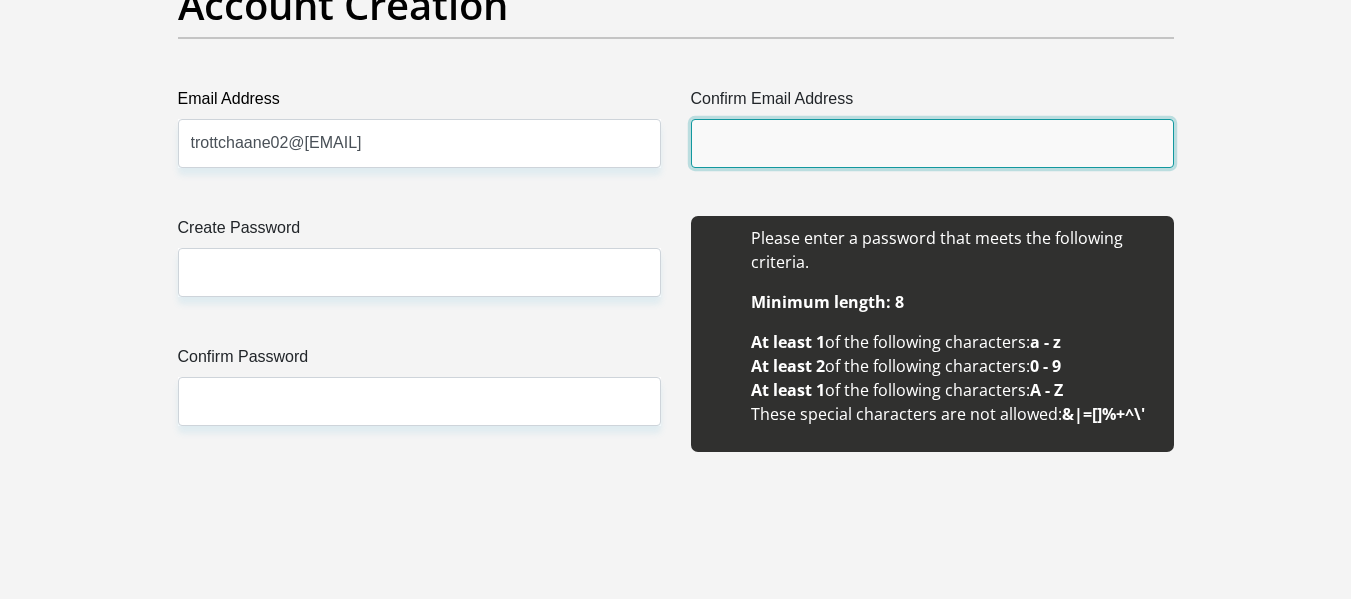 click on "Confirm Email Address" at bounding box center (932, 143) 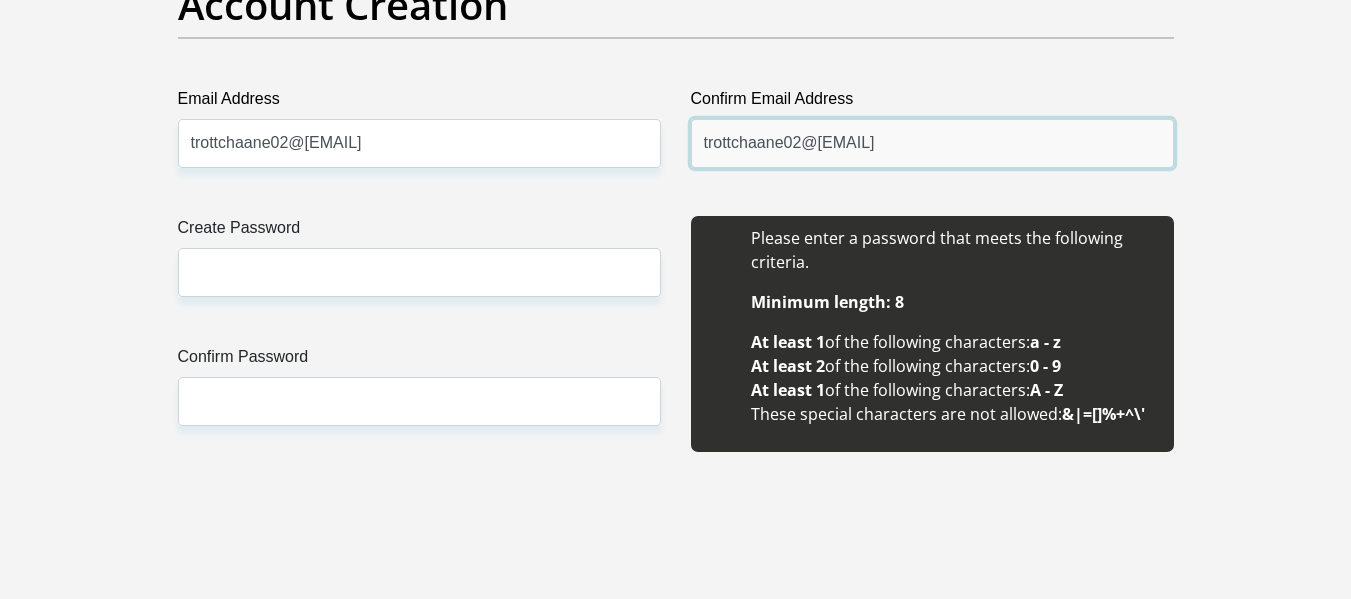 type on "trottchaane02@gmail.com" 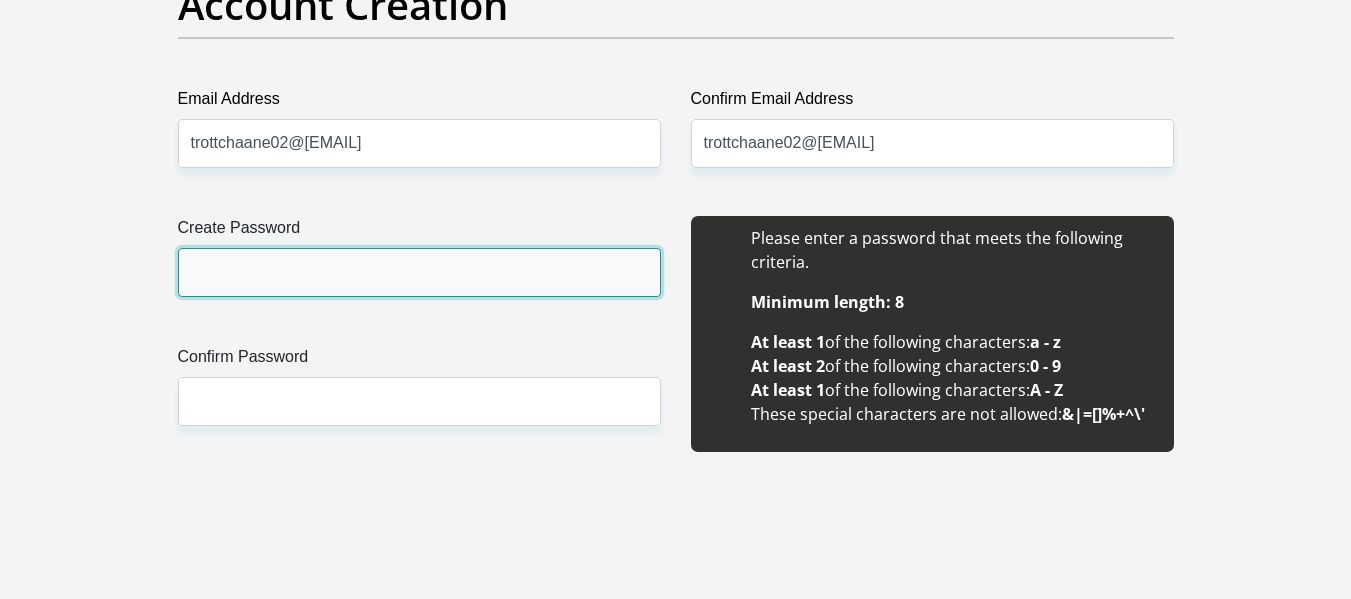 click on "Create Password" at bounding box center [419, 272] 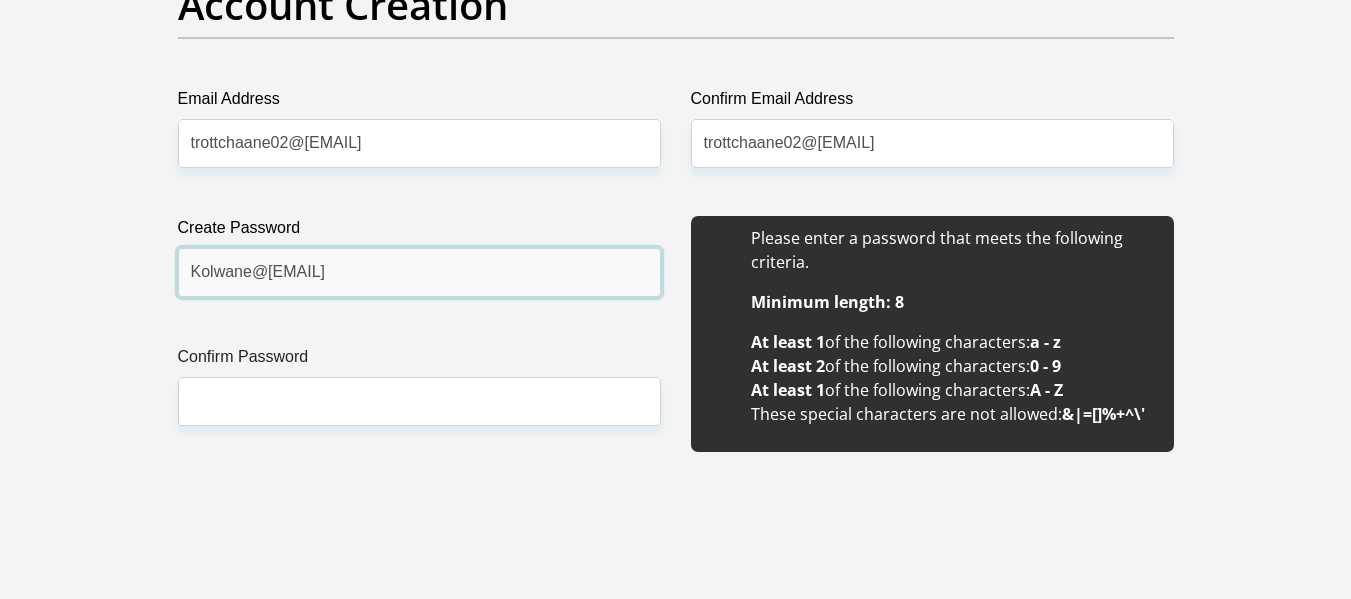 type on "Kolwane@94" 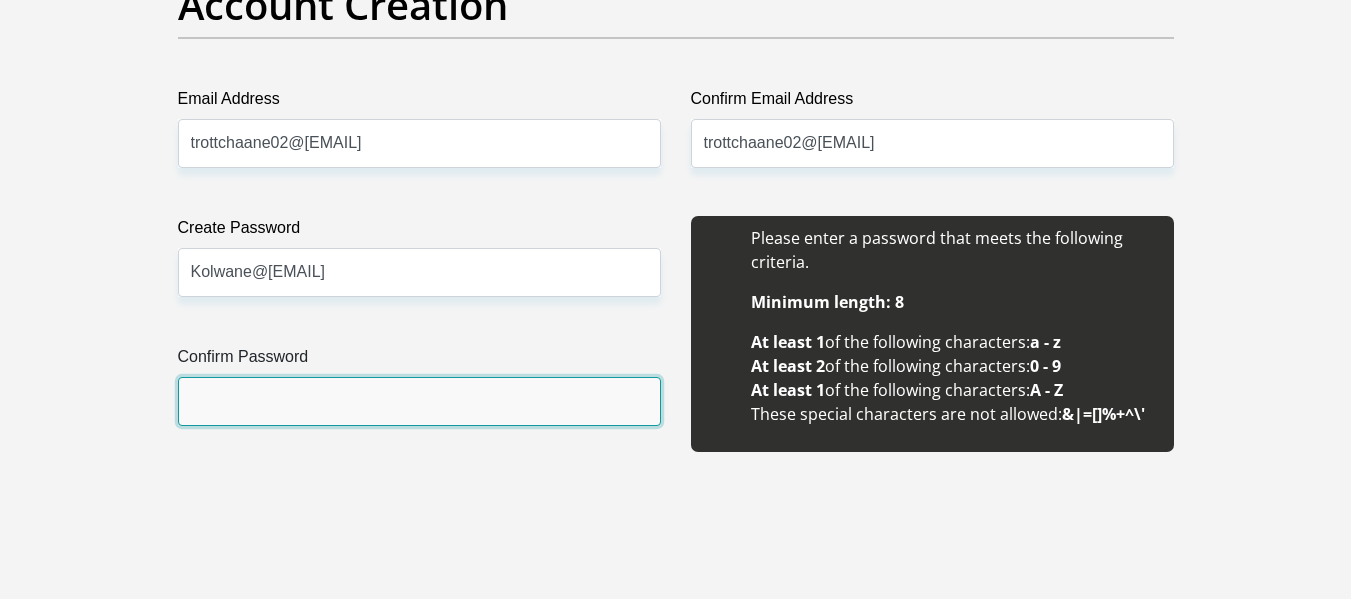 click on "Confirm Password" at bounding box center [419, 401] 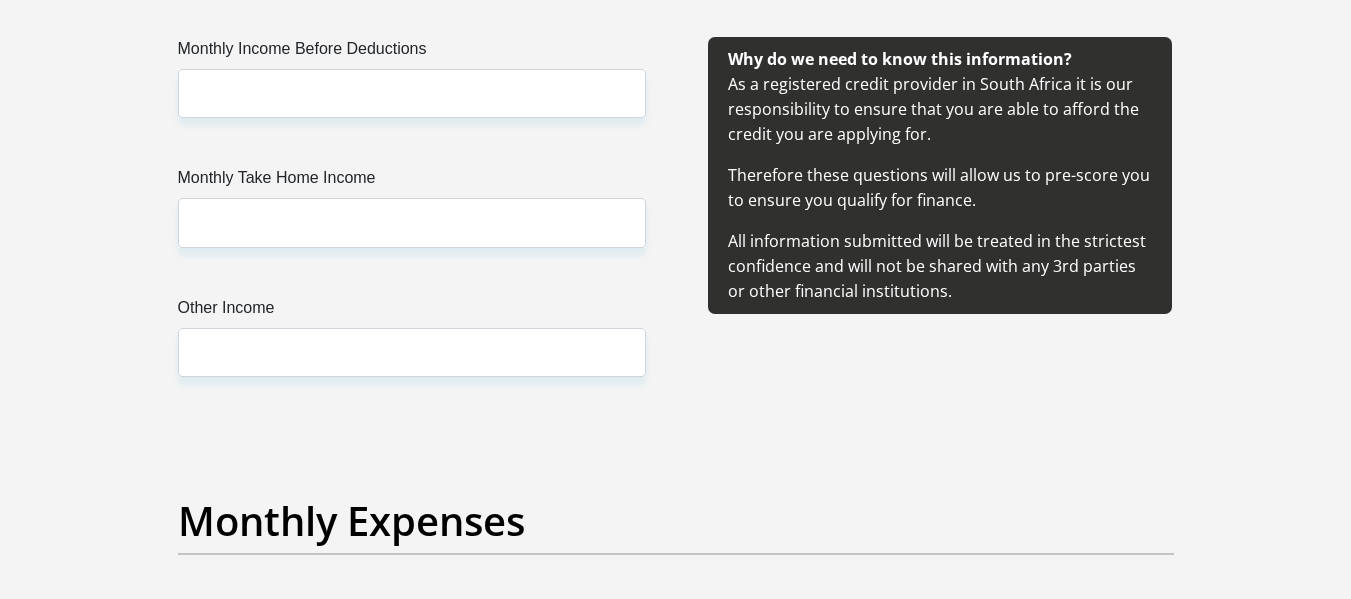 scroll, scrollTop: 2383, scrollLeft: 0, axis: vertical 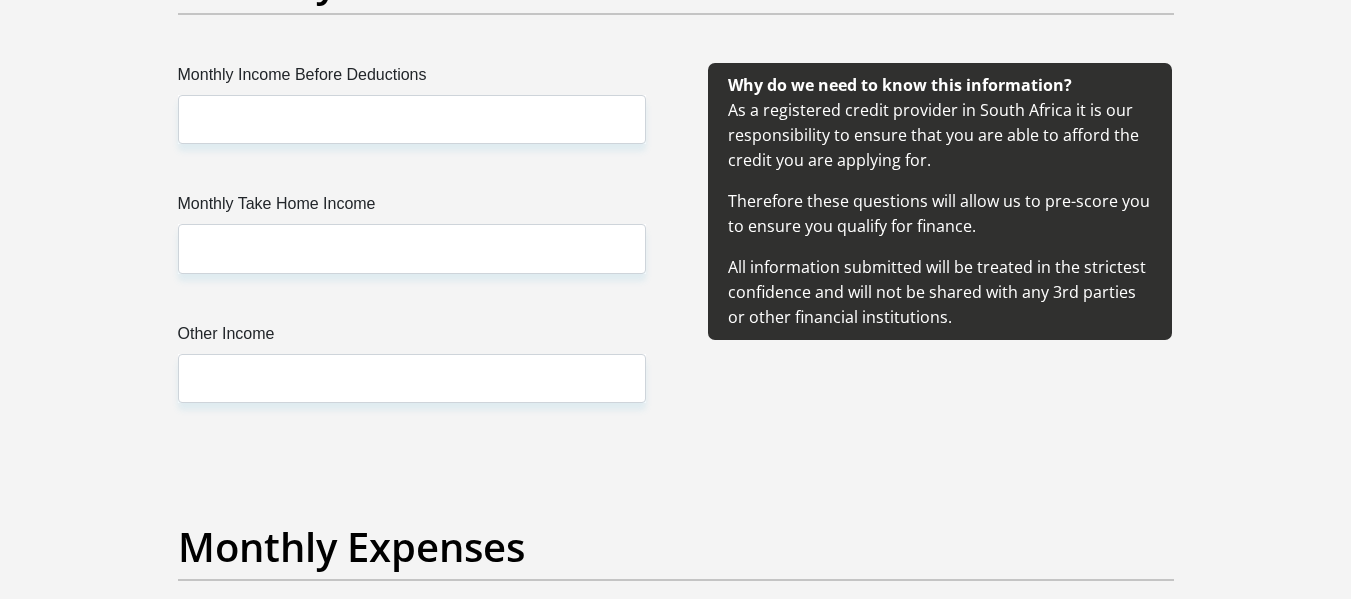 type on "Kolwane@94" 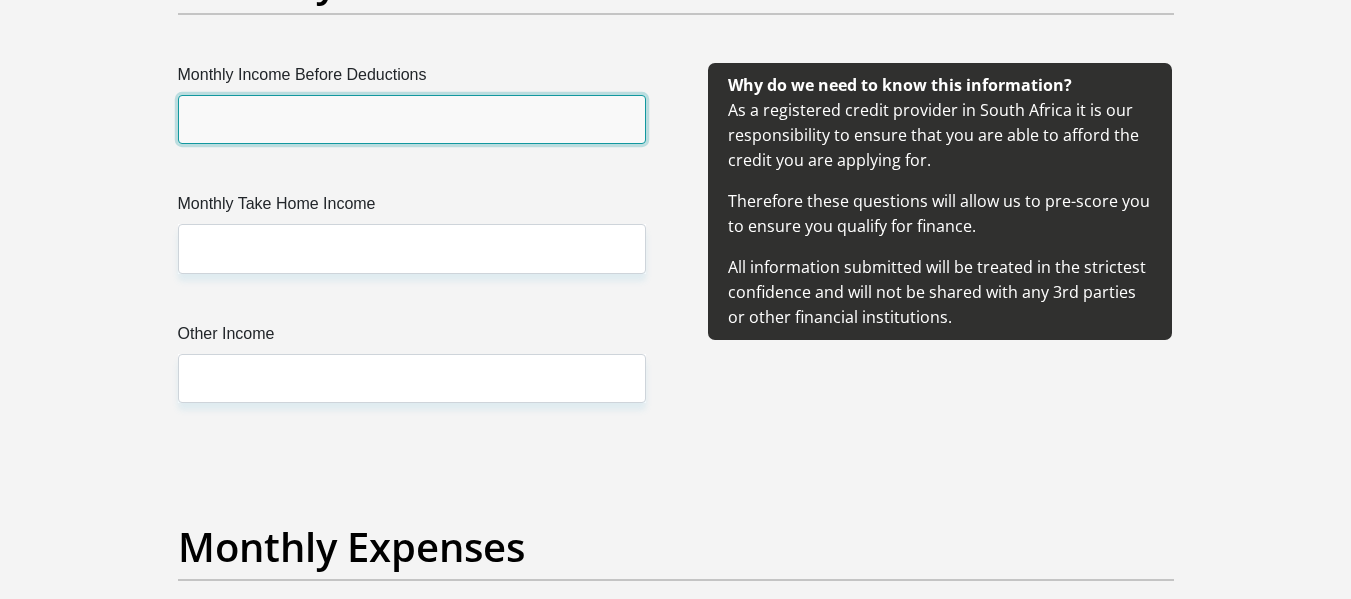 click on "Monthly Income Before Deductions" at bounding box center (412, 119) 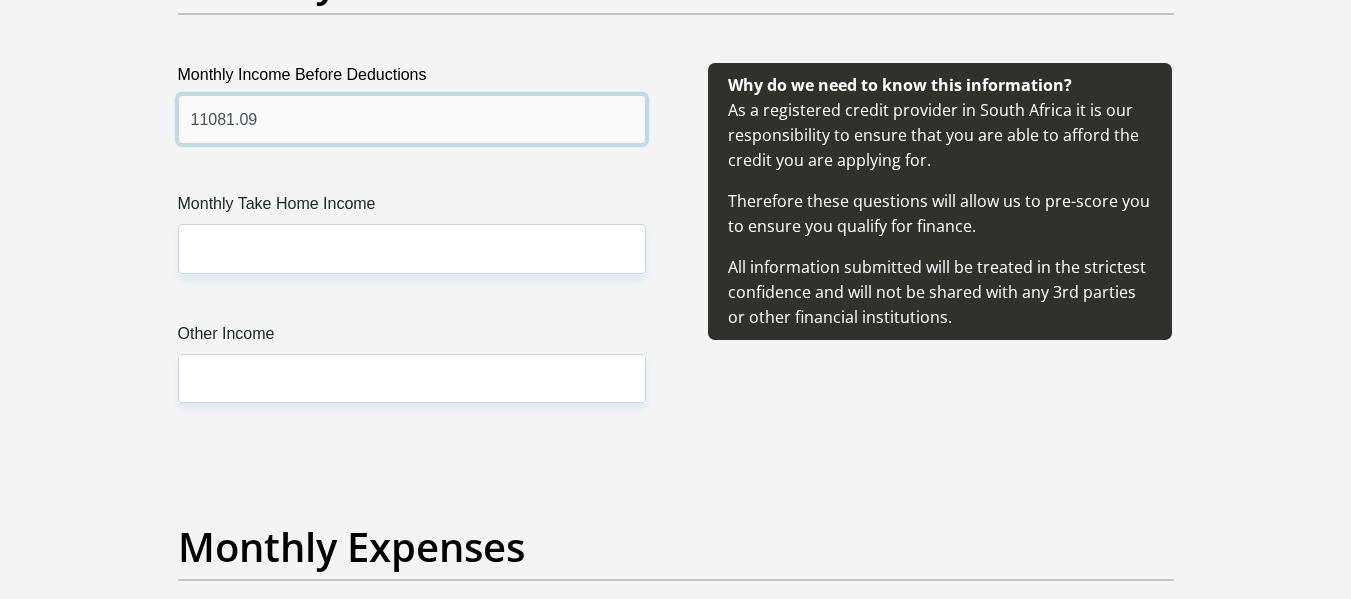 type on "11081.09" 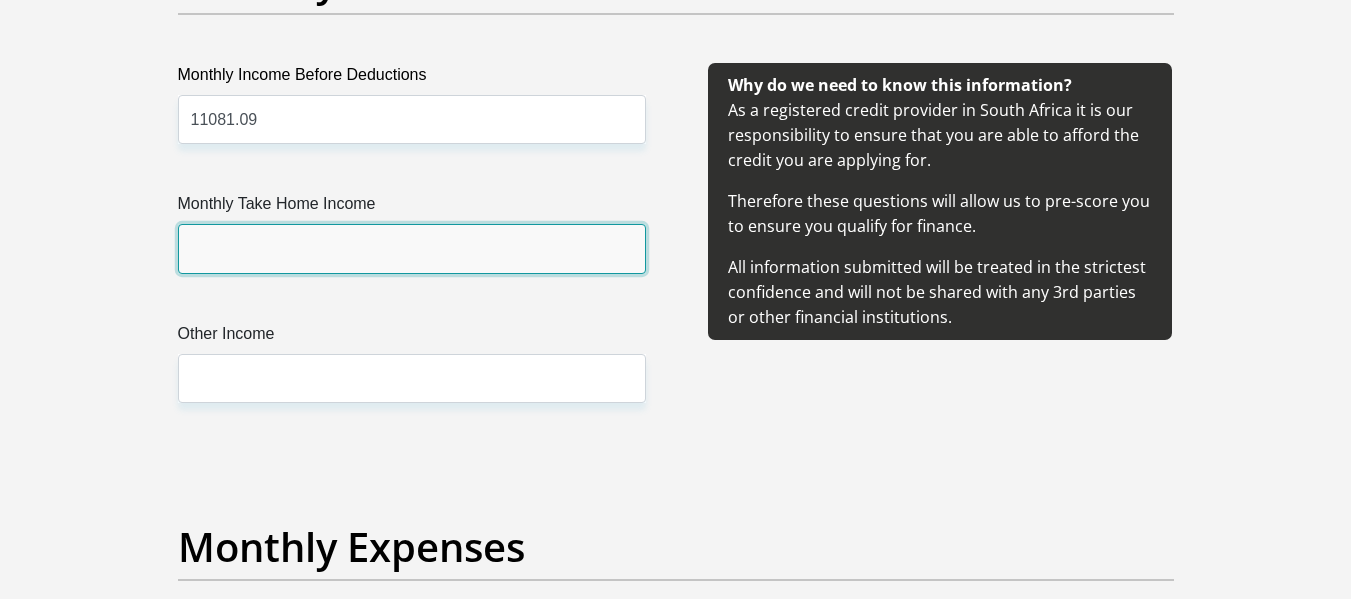 click on "Monthly Take Home Income" at bounding box center [412, 248] 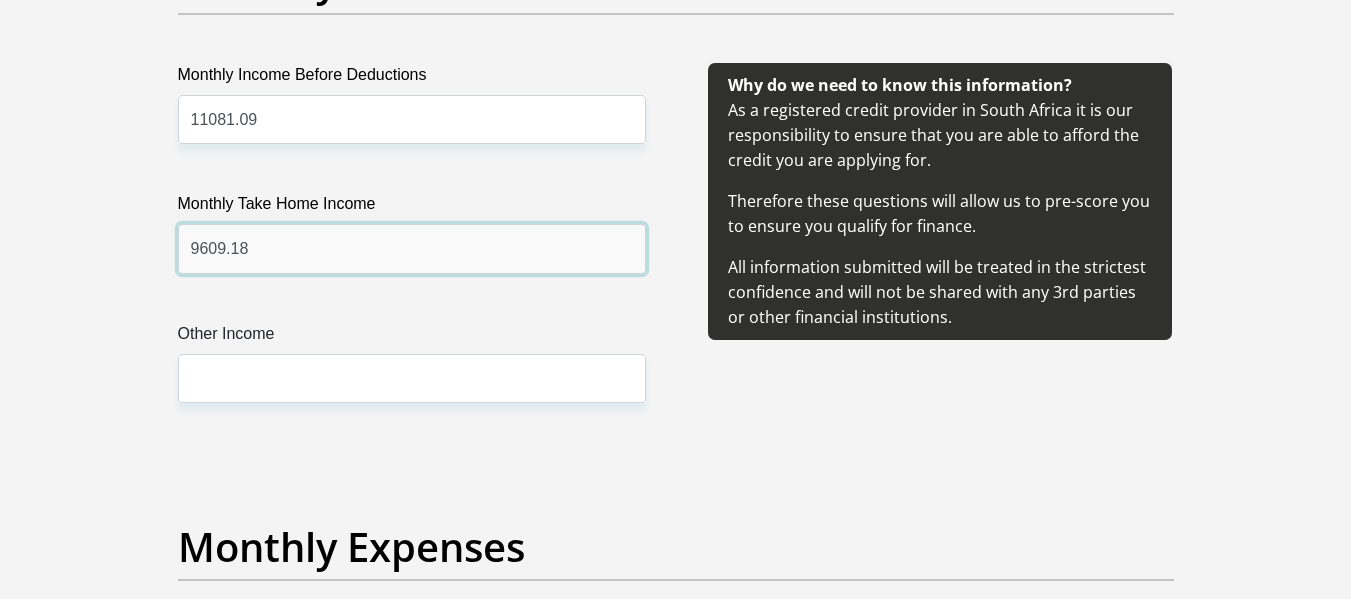 type on "9609.18" 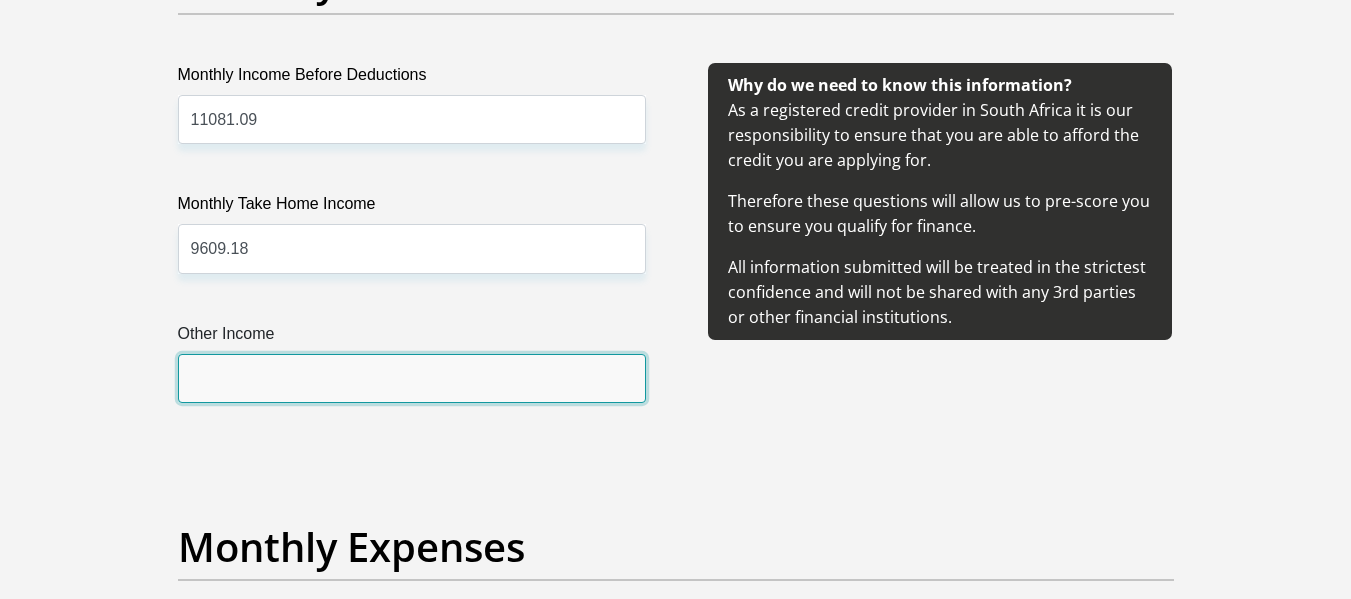 click on "Other Income" at bounding box center [412, 378] 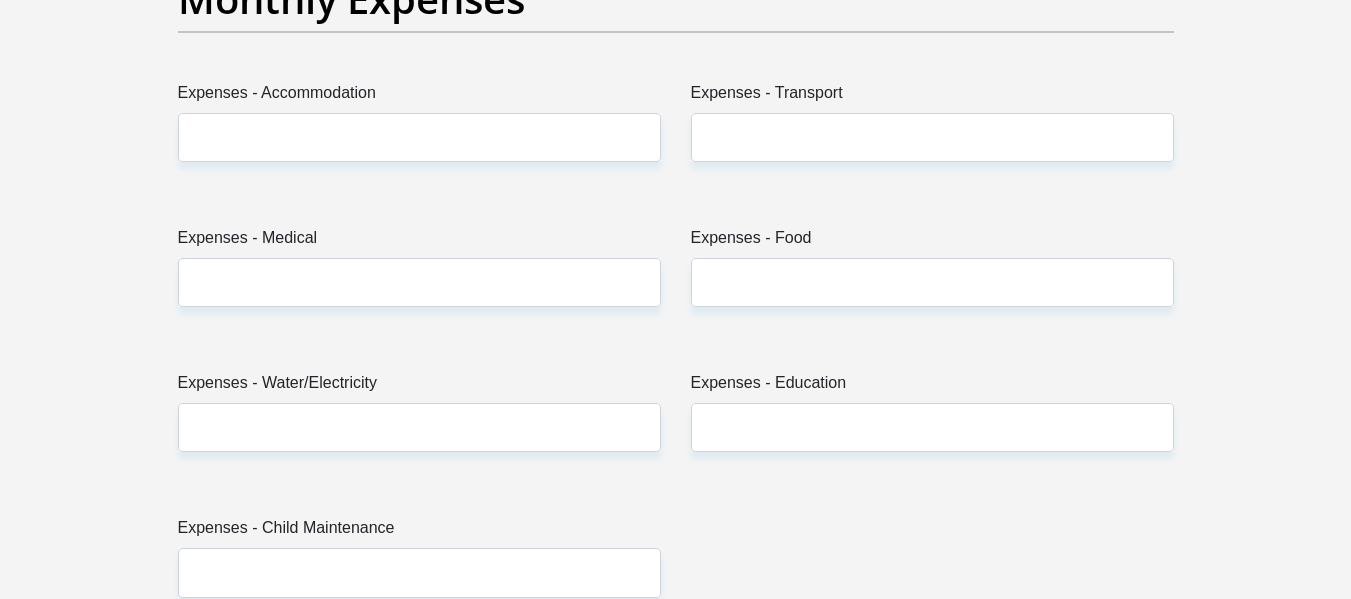 scroll, scrollTop: 2995, scrollLeft: 0, axis: vertical 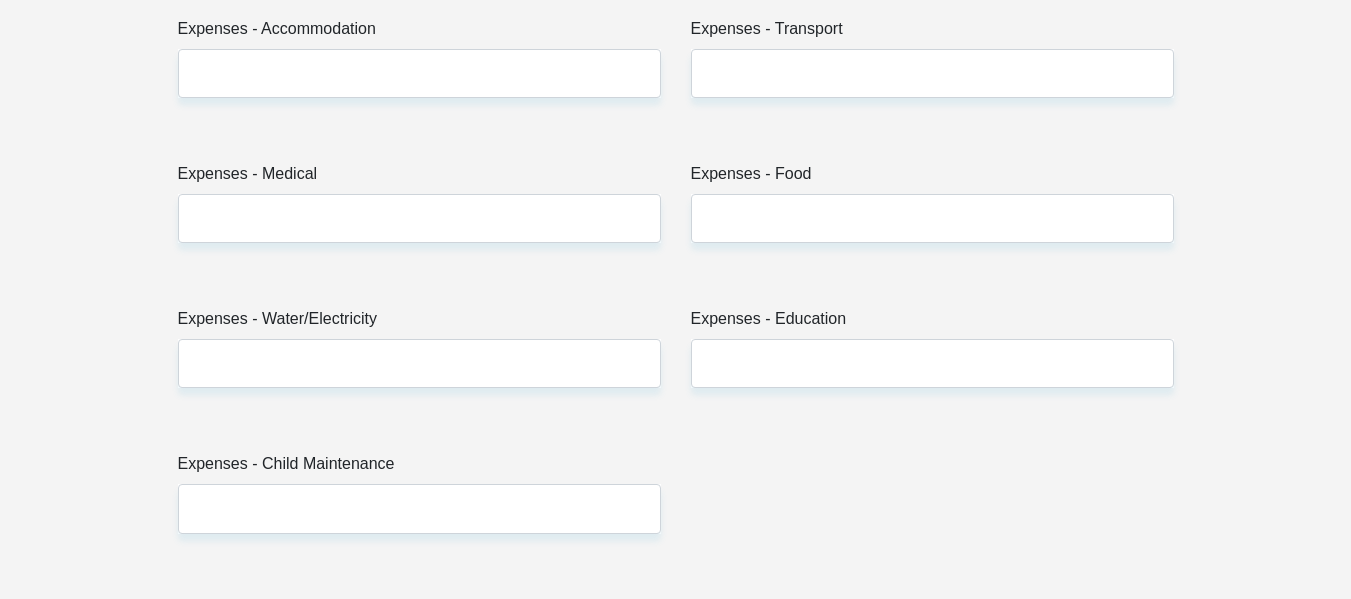 type on "0.00" 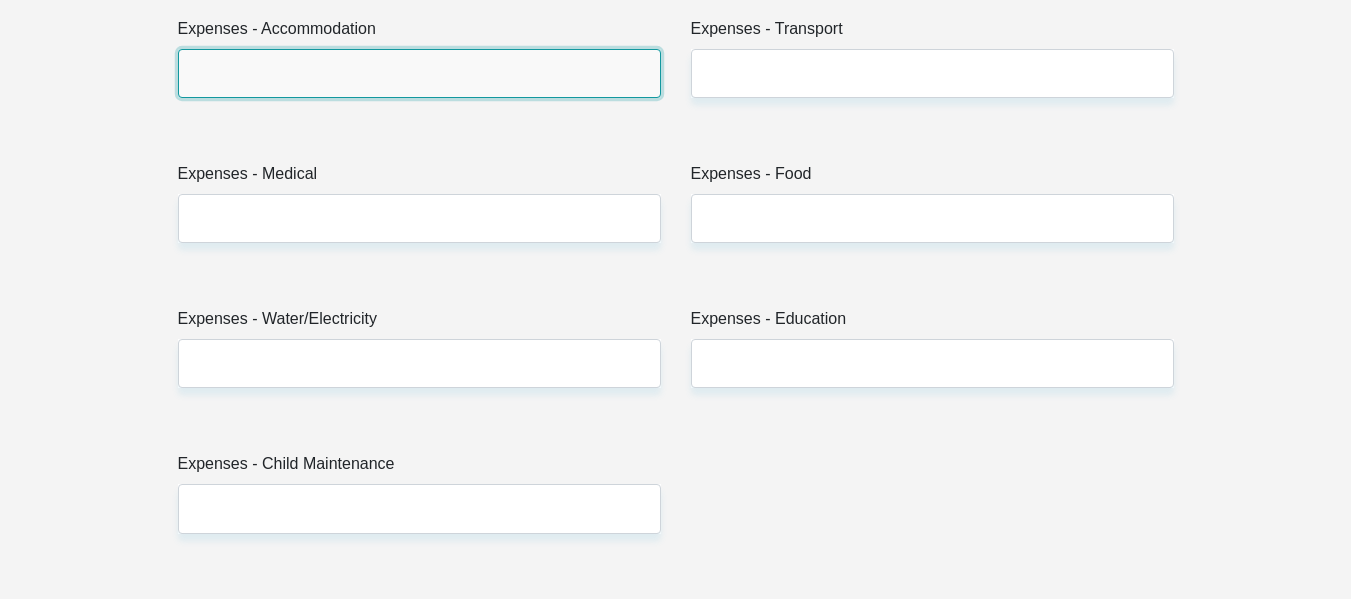 click on "Expenses - Accommodation" at bounding box center (419, 73) 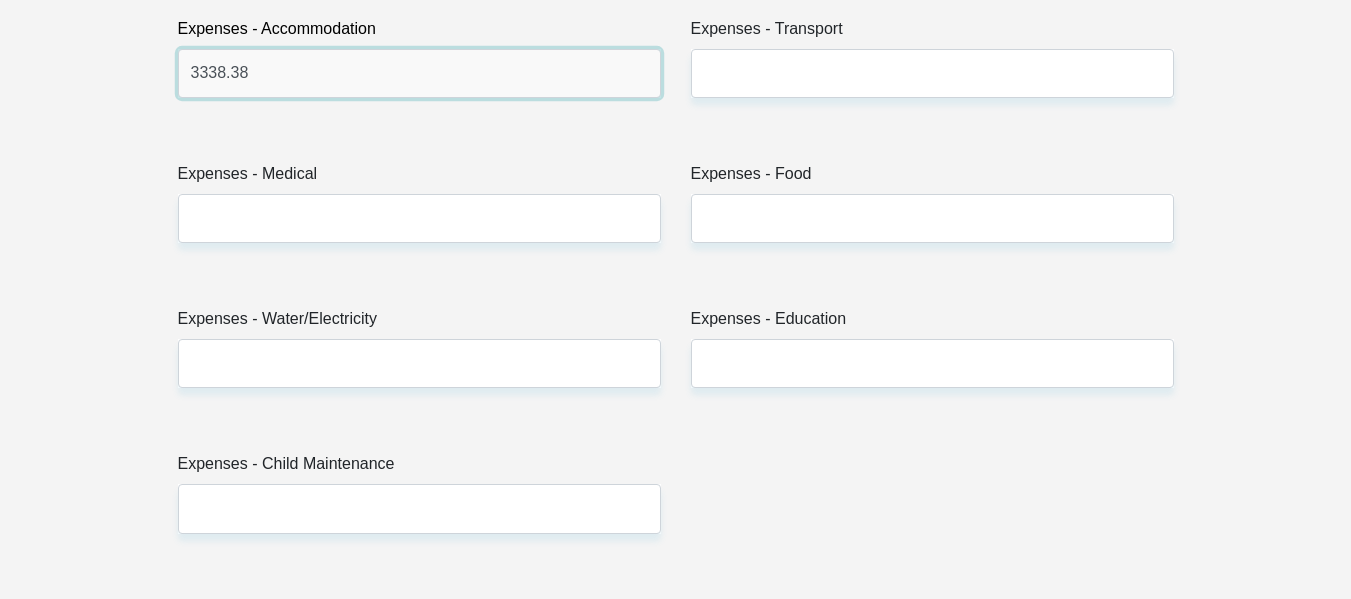 type on "3338.38" 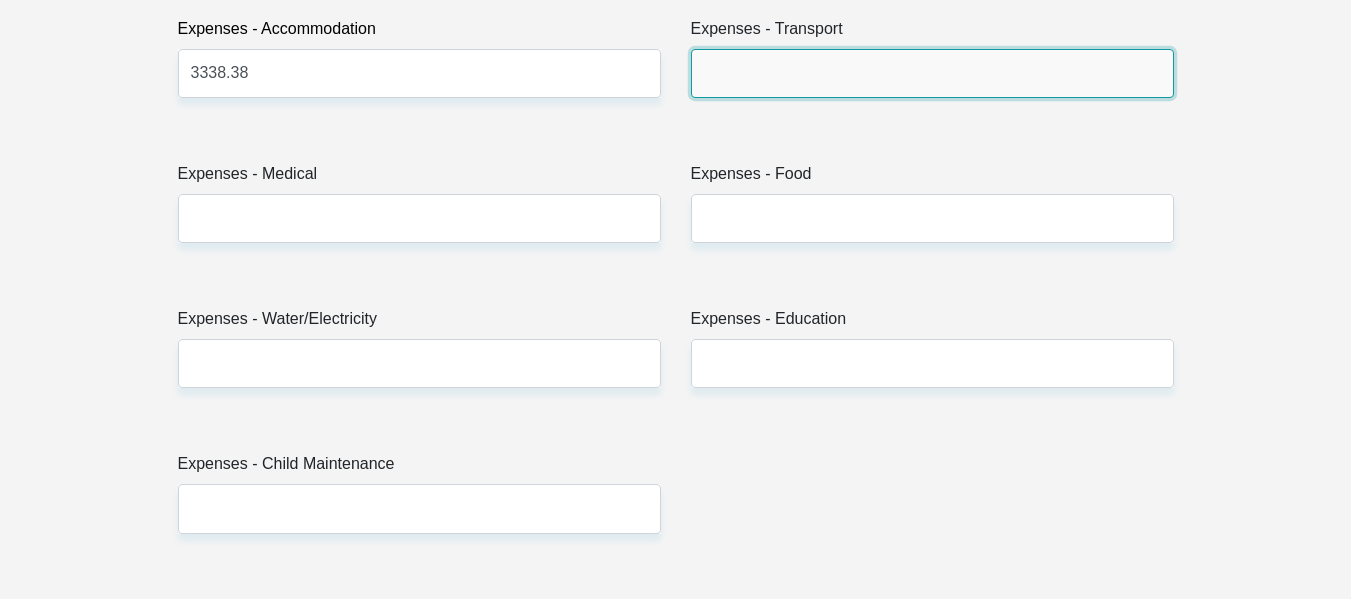 click on "Expenses - Transport" at bounding box center [932, 73] 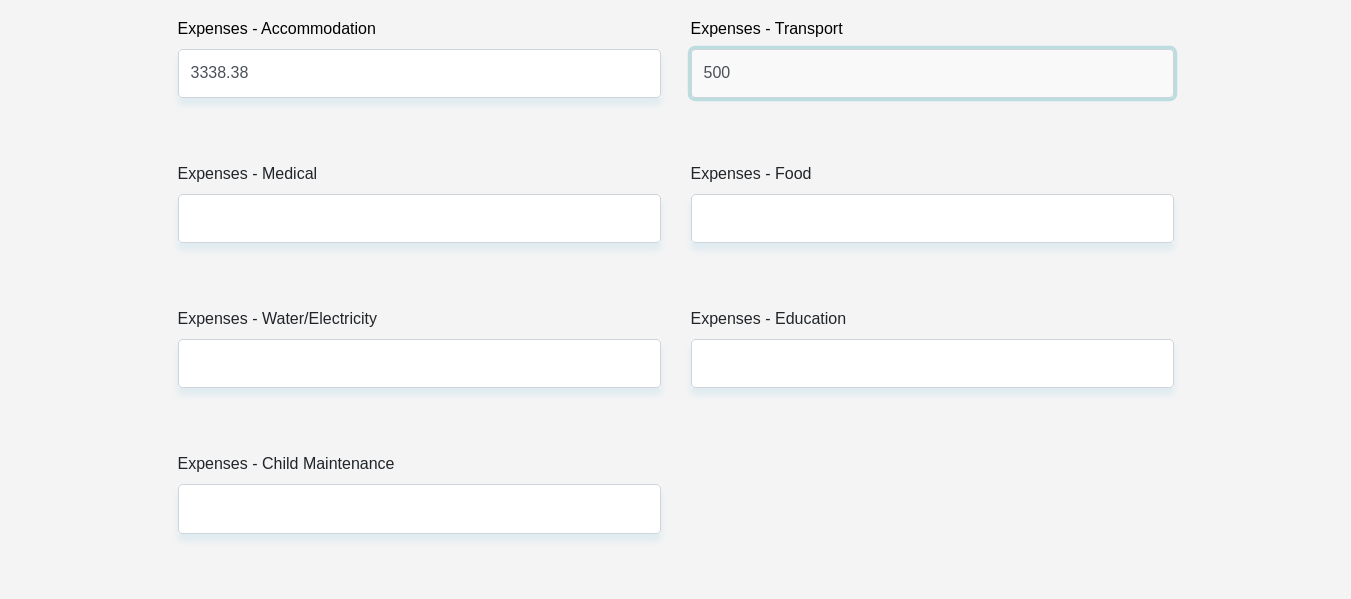 type on "500" 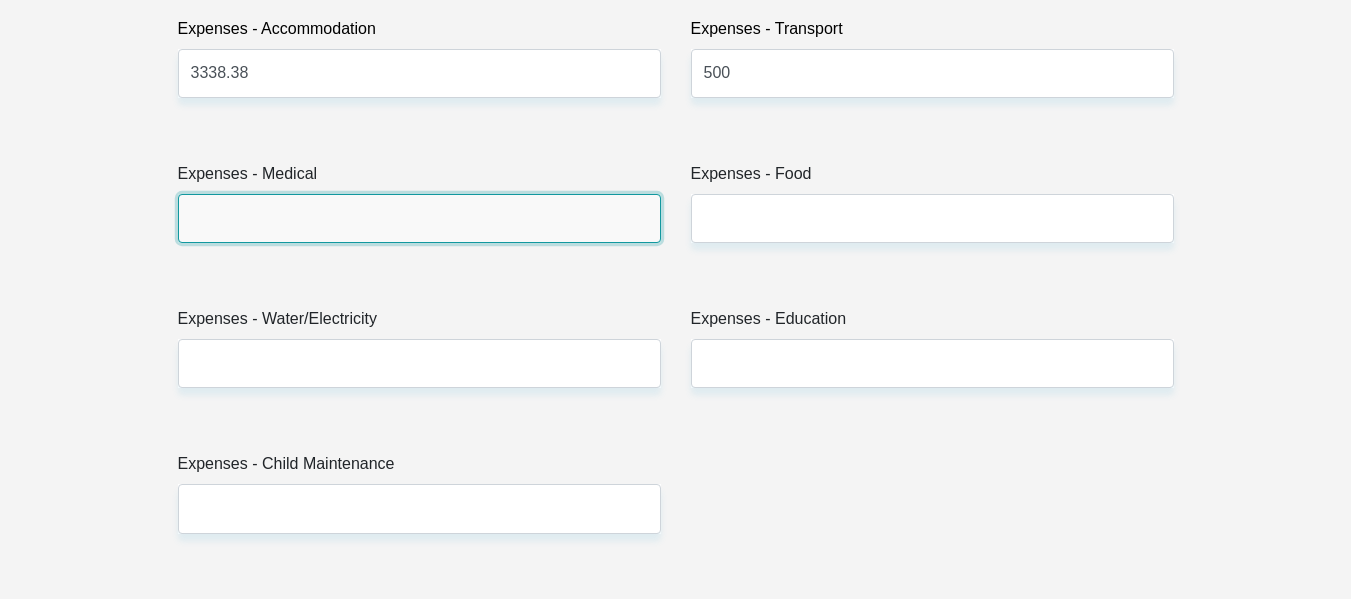 click on "Expenses - Medical" at bounding box center (419, 218) 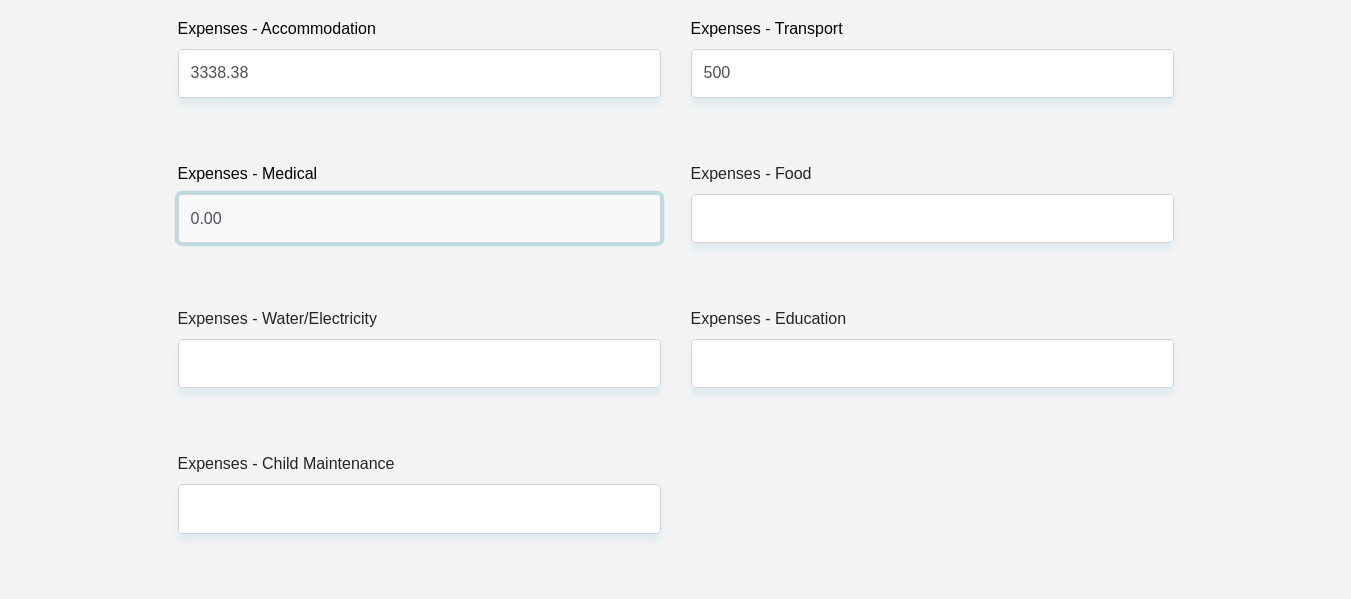 type on "0.00" 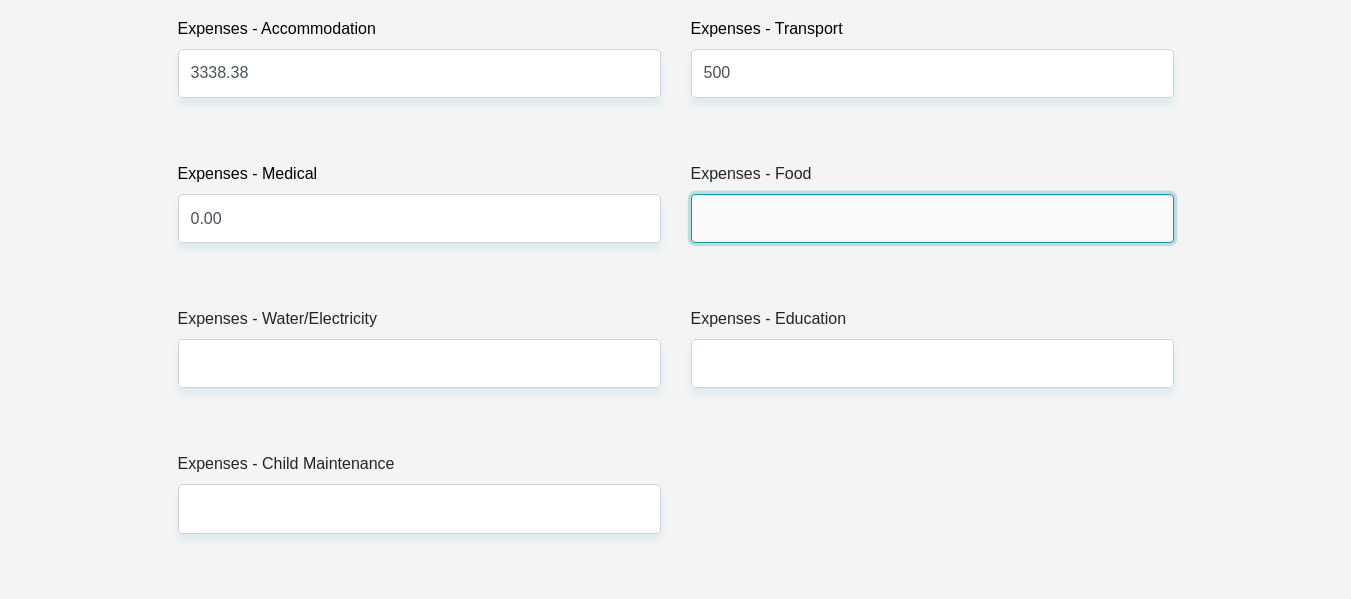 click on "Expenses - Food" at bounding box center (932, 218) 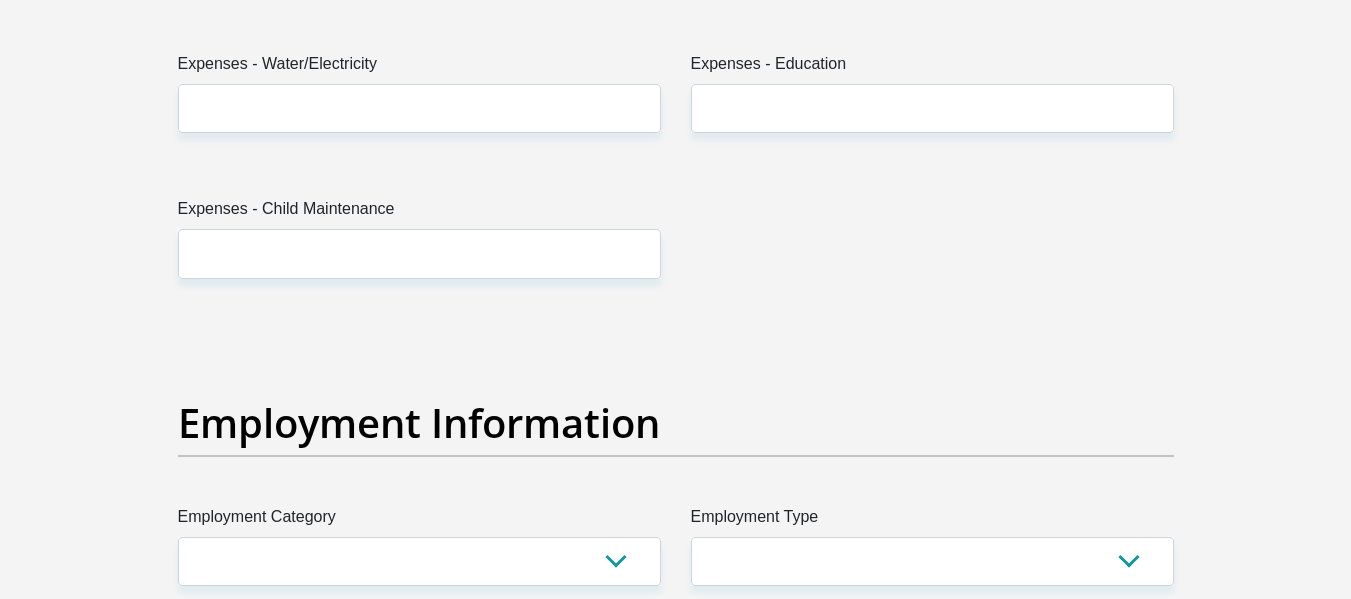 scroll, scrollTop: 3237, scrollLeft: 0, axis: vertical 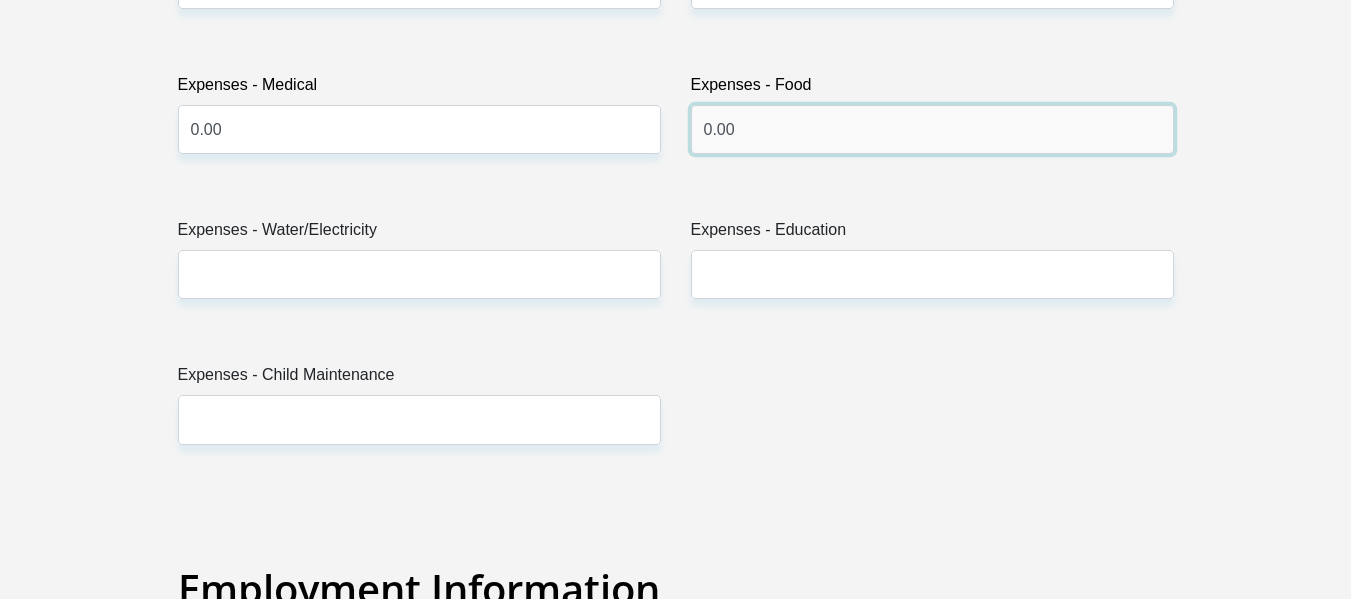 type on "0.00" 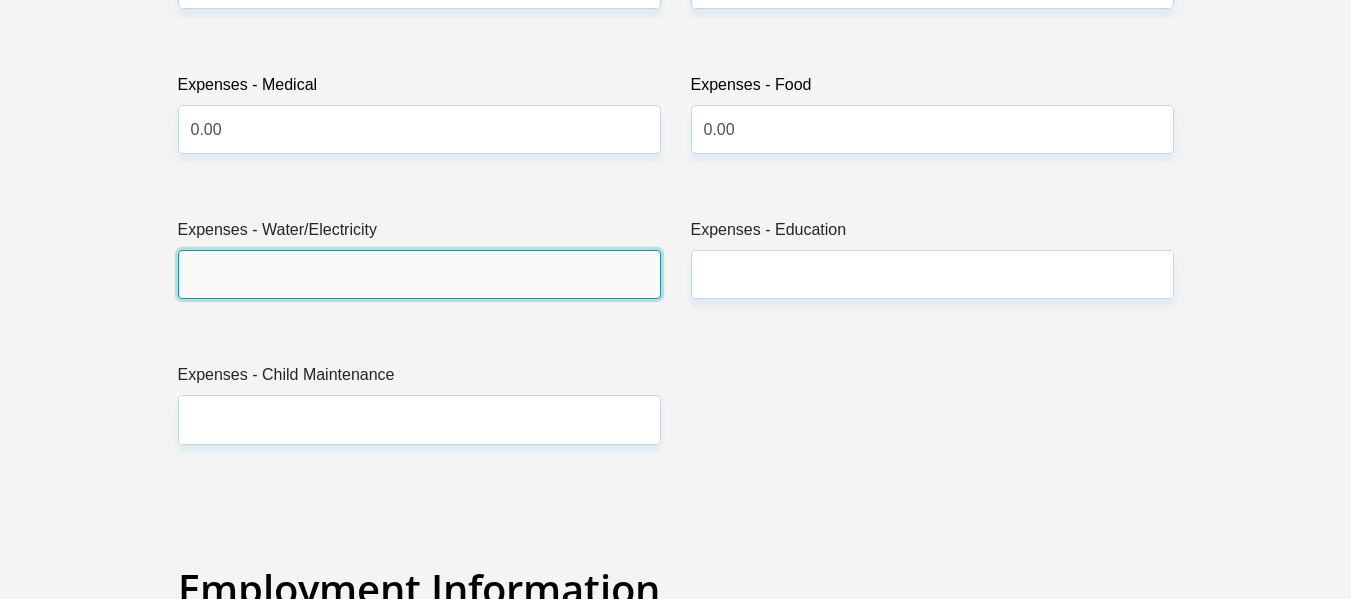 click on "Expenses - Water/Electricity" at bounding box center (419, 274) 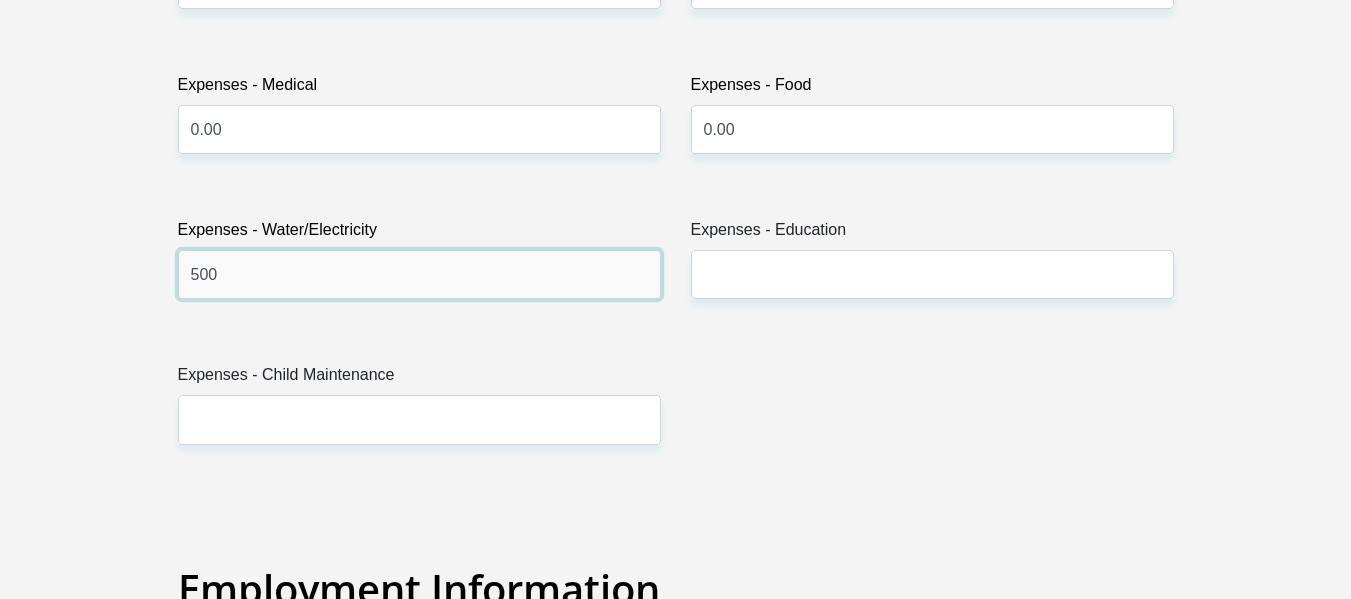 type on "500" 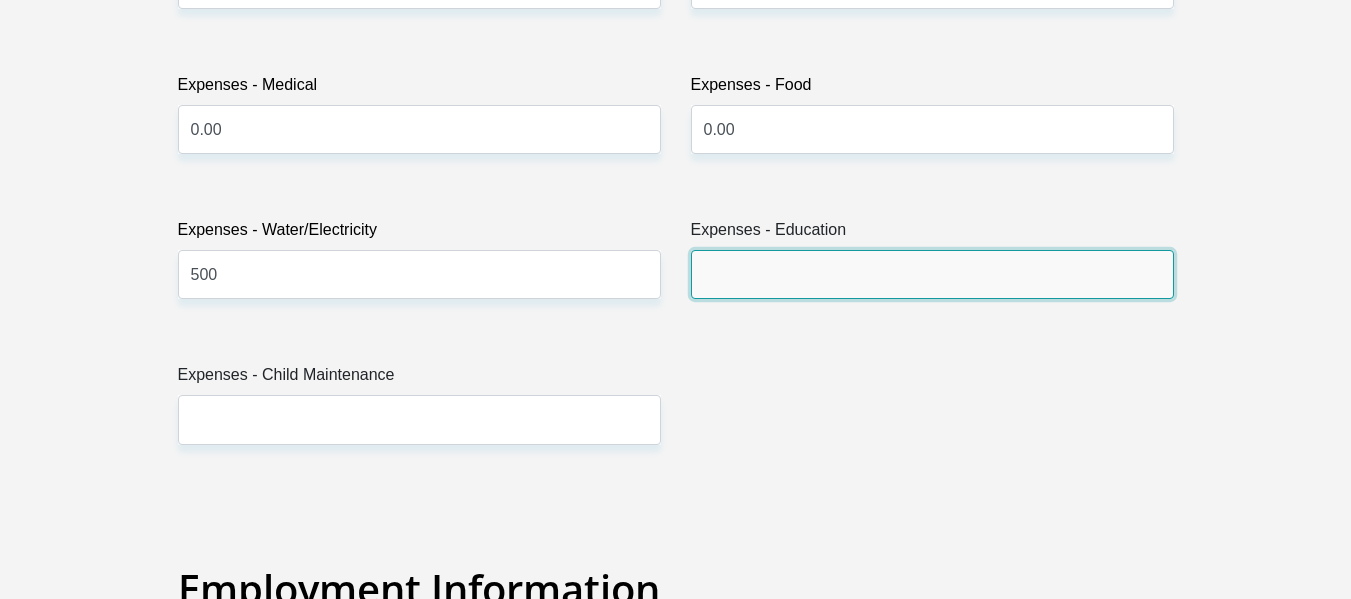 click on "Expenses - Education" at bounding box center [932, 274] 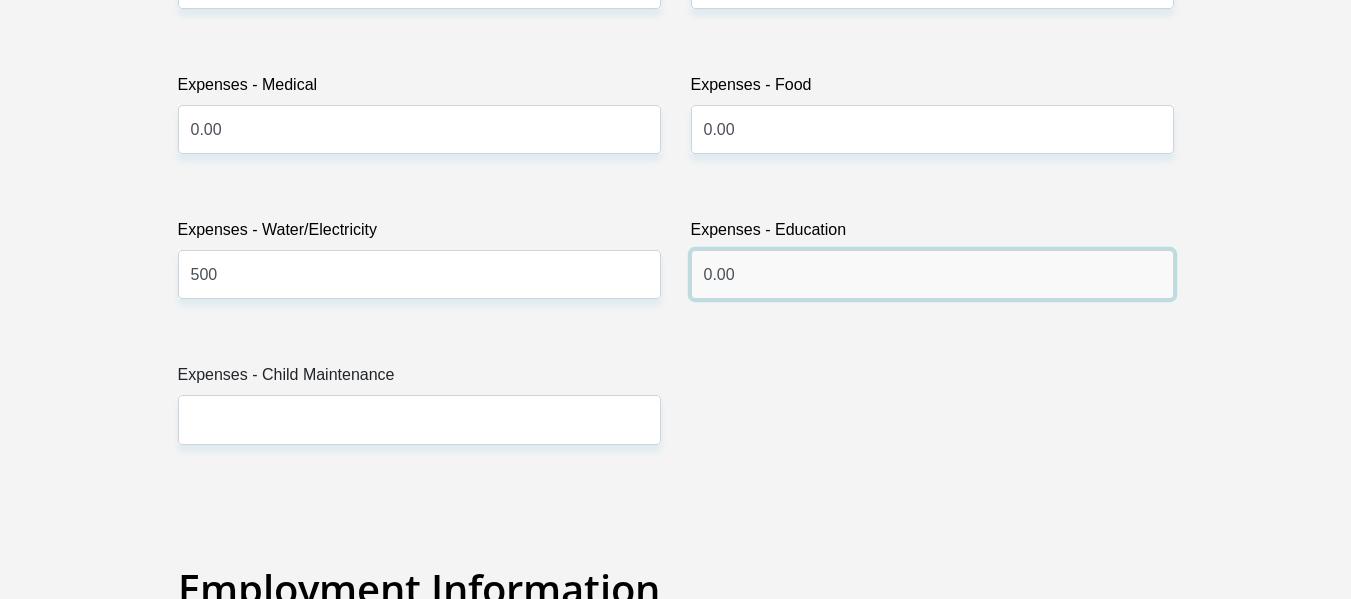type on "0.00" 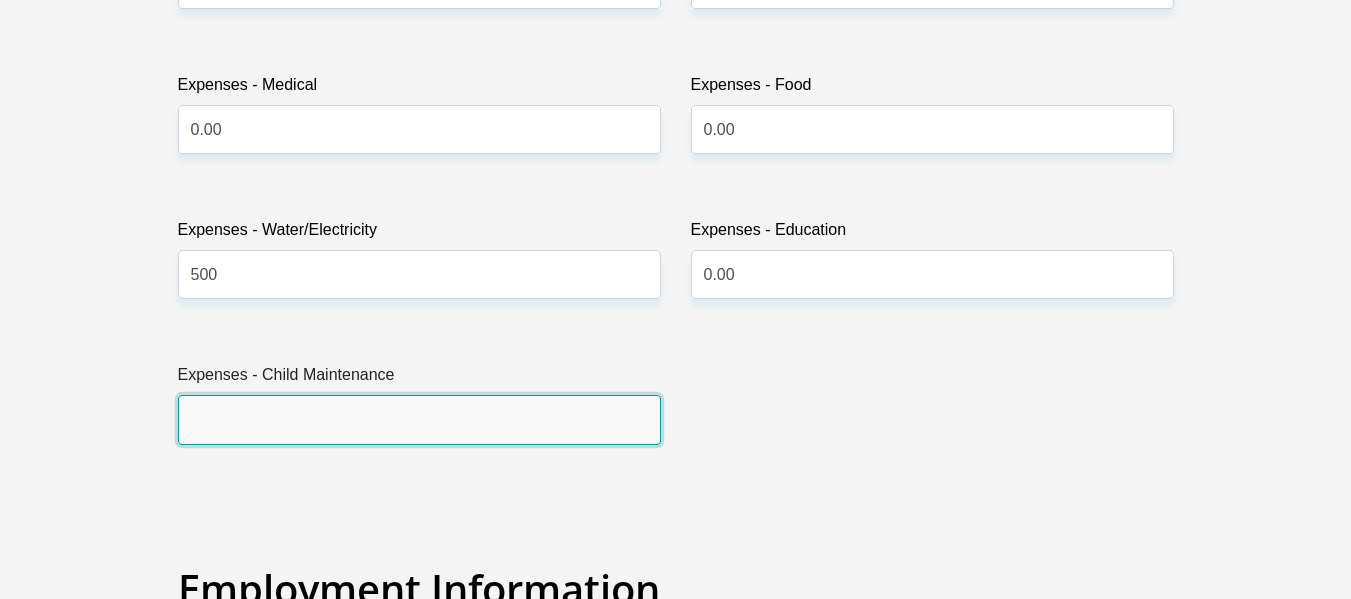 click on "Expenses - Child Maintenance" at bounding box center [419, 419] 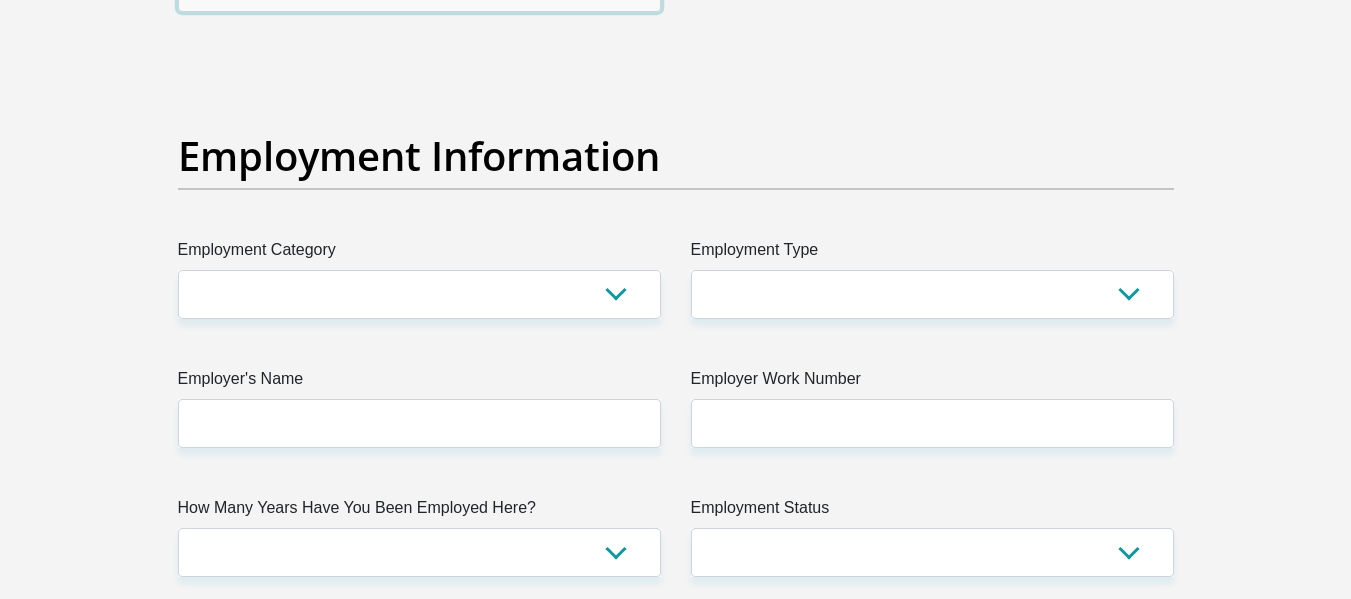 scroll, scrollTop: 3670, scrollLeft: 0, axis: vertical 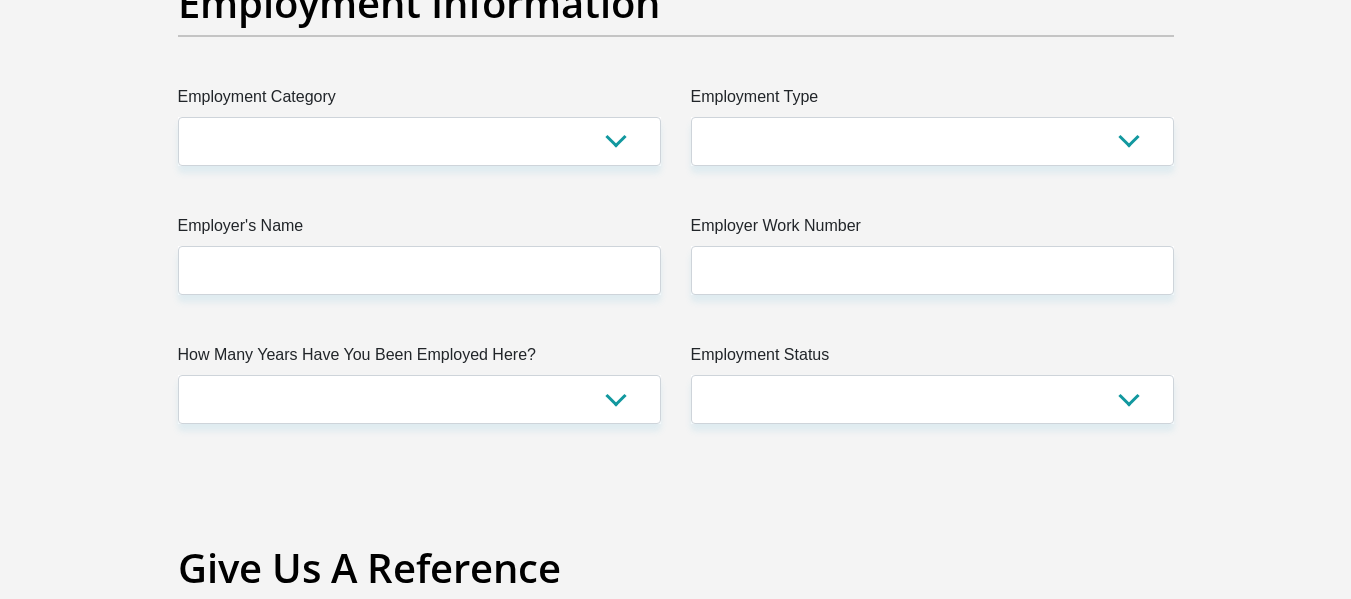type on "0.00" 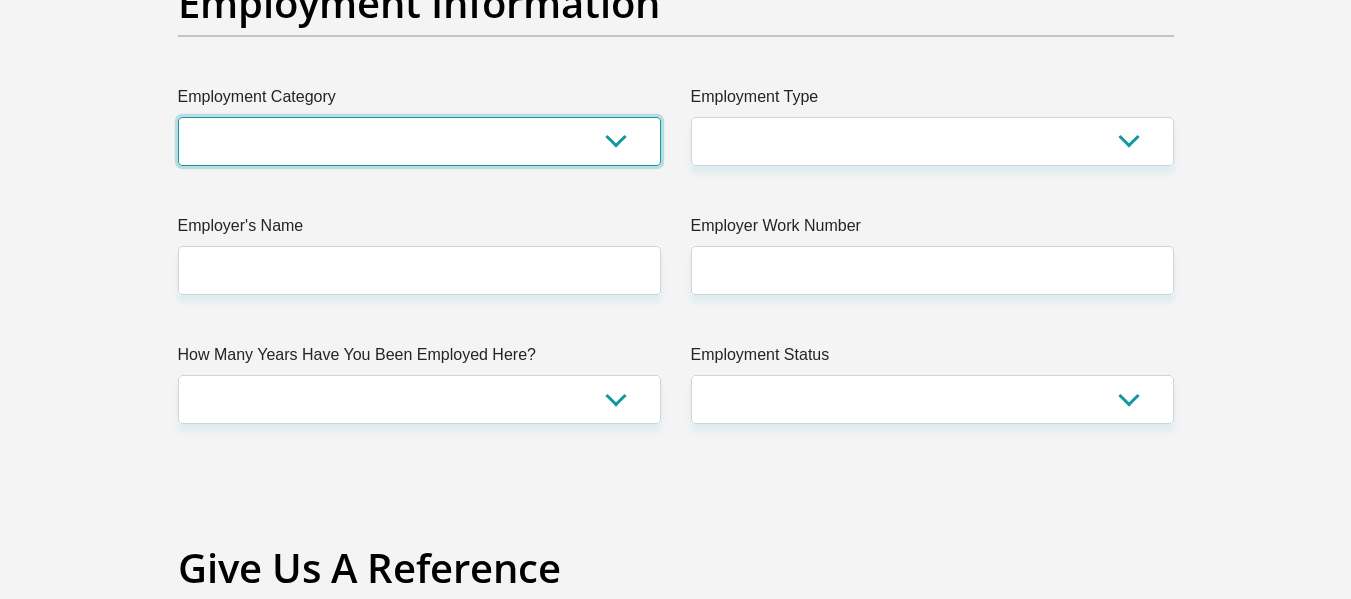 click on "AGRICULTURE
ALCOHOL & TOBACCO
CONSTRUCTION MATERIALS
METALLURGY
EQUIPMENT FOR RENEWABLE ENERGY
SPECIALIZED CONTRACTORS
CAR
GAMING (INCL. INTERNET
OTHER WHOLESALE
UNLICENSED PHARMACEUTICALS
CURRENCY EXCHANGE HOUSES
OTHER FINANCIAL INSTITUTIONS & INSURANCE
REAL ESTATE AGENTS
OIL & GAS
OTHER MATERIALS (E.G. IRON ORE)
PRECIOUS STONES & PRECIOUS METALS
POLITICAL ORGANIZATIONS
RELIGIOUS ORGANIZATIONS(NOT SECTS)
ACTI. HAVING BUSINESS DEAL WITH PUBLIC ADMINISTRATION
LAUNDROMATS" at bounding box center (419, 141) 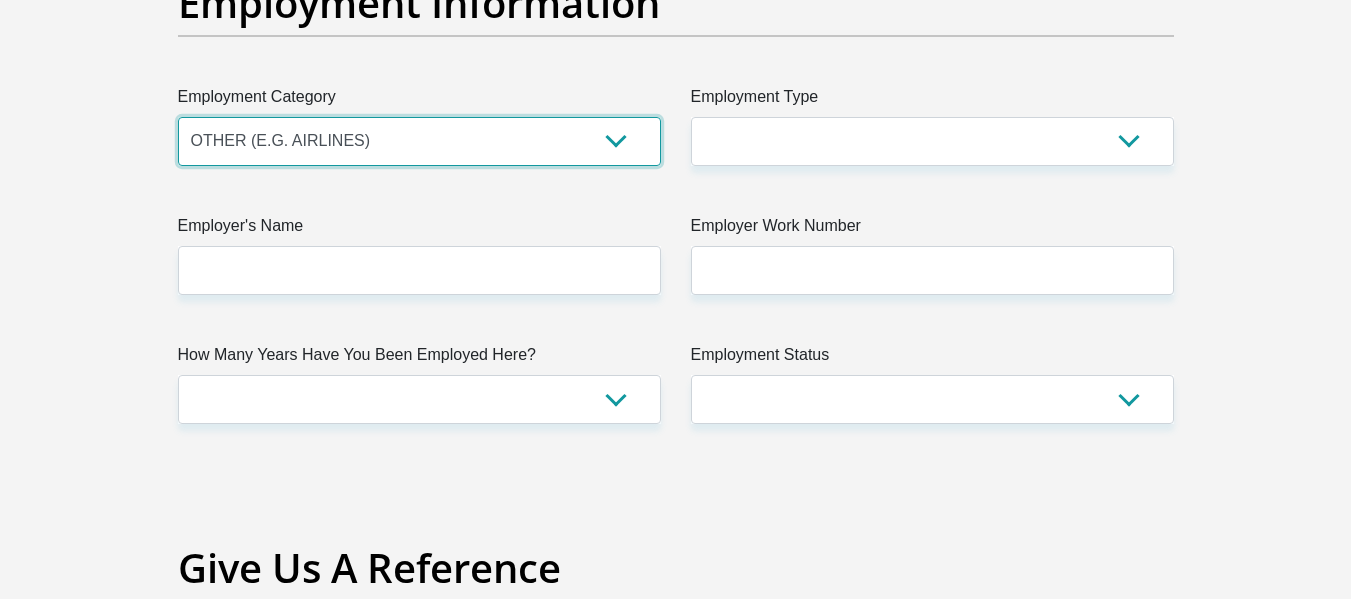 click on "AGRICULTURE
ALCOHOL & TOBACCO
CONSTRUCTION MATERIALS
METALLURGY
EQUIPMENT FOR RENEWABLE ENERGY
SPECIALIZED CONTRACTORS
CAR
GAMING (INCL. INTERNET
OTHER WHOLESALE
UNLICENSED PHARMACEUTICALS
CURRENCY EXCHANGE HOUSES
OTHER FINANCIAL INSTITUTIONS & INSURANCE
REAL ESTATE AGENTS
OIL & GAS
OTHER MATERIALS (E.G. IRON ORE)
PRECIOUS STONES & PRECIOUS METALS
POLITICAL ORGANIZATIONS
RELIGIOUS ORGANIZATIONS(NOT SECTS)
ACTI. HAVING BUSINESS DEAL WITH PUBLIC ADMINISTRATION
LAUNDROMATS" at bounding box center (419, 141) 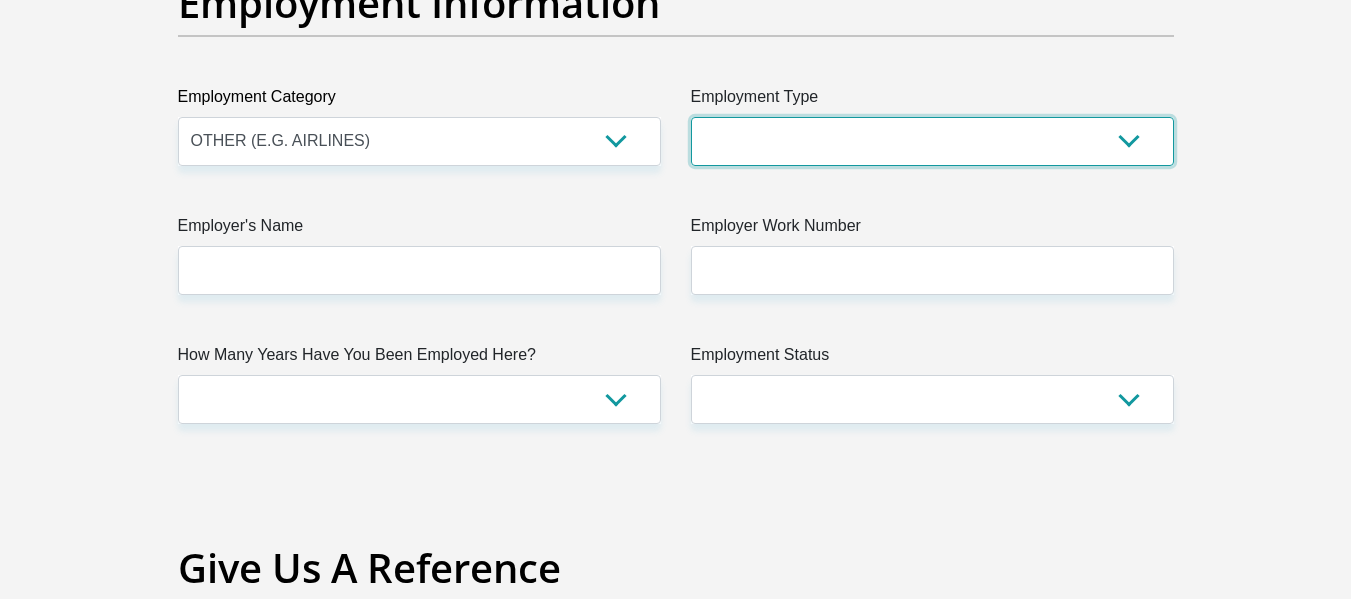 click on "College/Lecturer
Craft Seller
Creative
Driver
Executive
Farmer
Forces - Non Commissioned
Forces - Officer
Hawker
Housewife
Labourer
Licenced Professional
Manager
Miner
Non Licenced Professional
Office Staff/Clerk
Outside Worker
Pensioner
Permanent Teacher
Production/Manufacturing
Sales
Self-Employed
Semi-Professional Worker
Service Industry  Social Worker  Student" at bounding box center [932, 141] 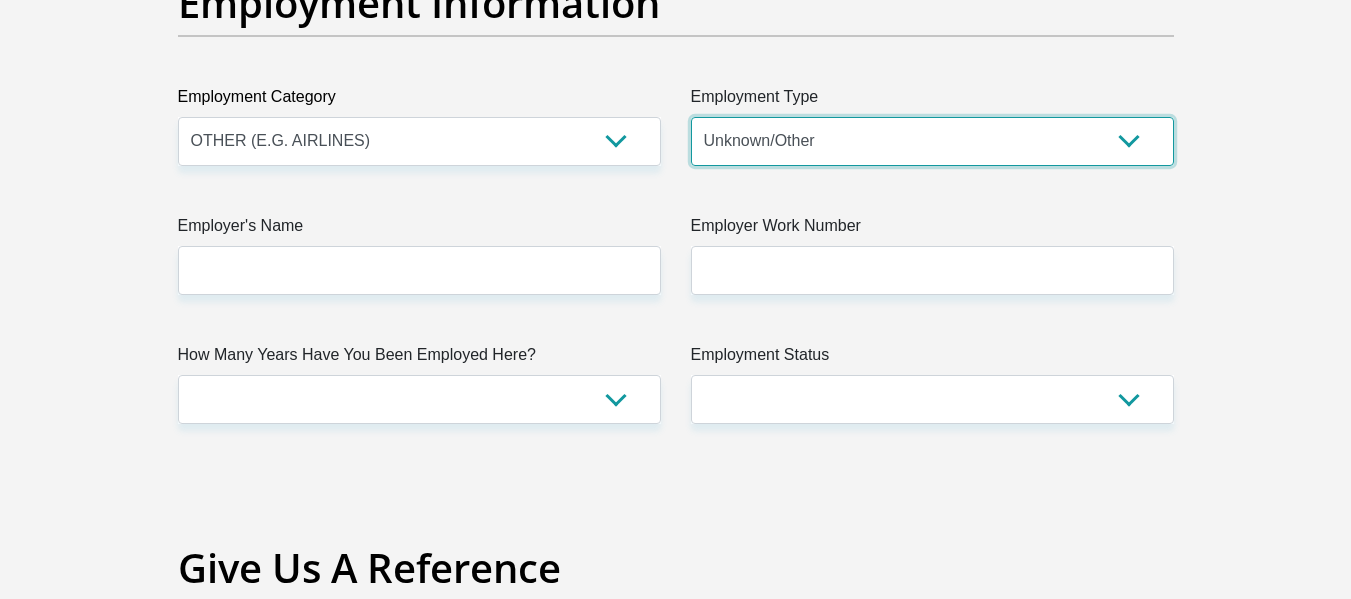 click on "College/Lecturer
Craft Seller
Creative
Driver
Executive
Farmer
Forces - Non Commissioned
Forces - Officer
Hawker
Housewife
Labourer
Licenced Professional
Manager
Miner
Non Licenced Professional
Office Staff/Clerk
Outside Worker
Pensioner
Permanent Teacher
Production/Manufacturing
Sales
Self-Employed
Semi-Professional Worker
Service Industry  Social Worker  Student" at bounding box center (932, 141) 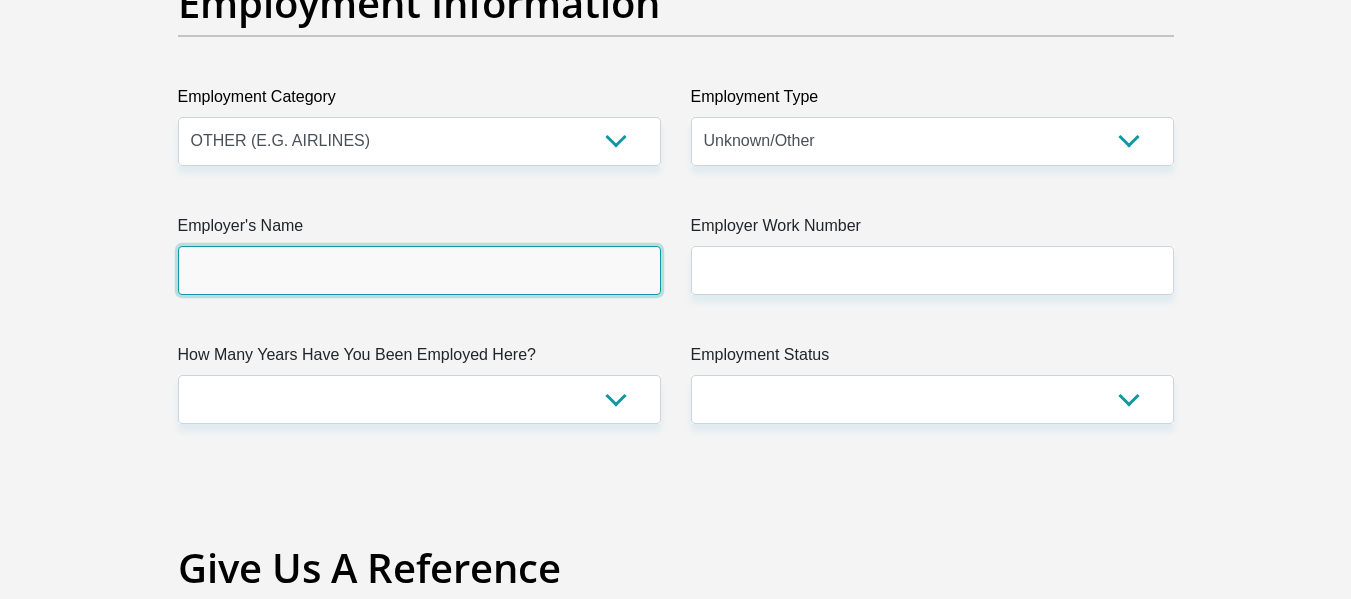 click on "Employer's Name" at bounding box center (419, 270) 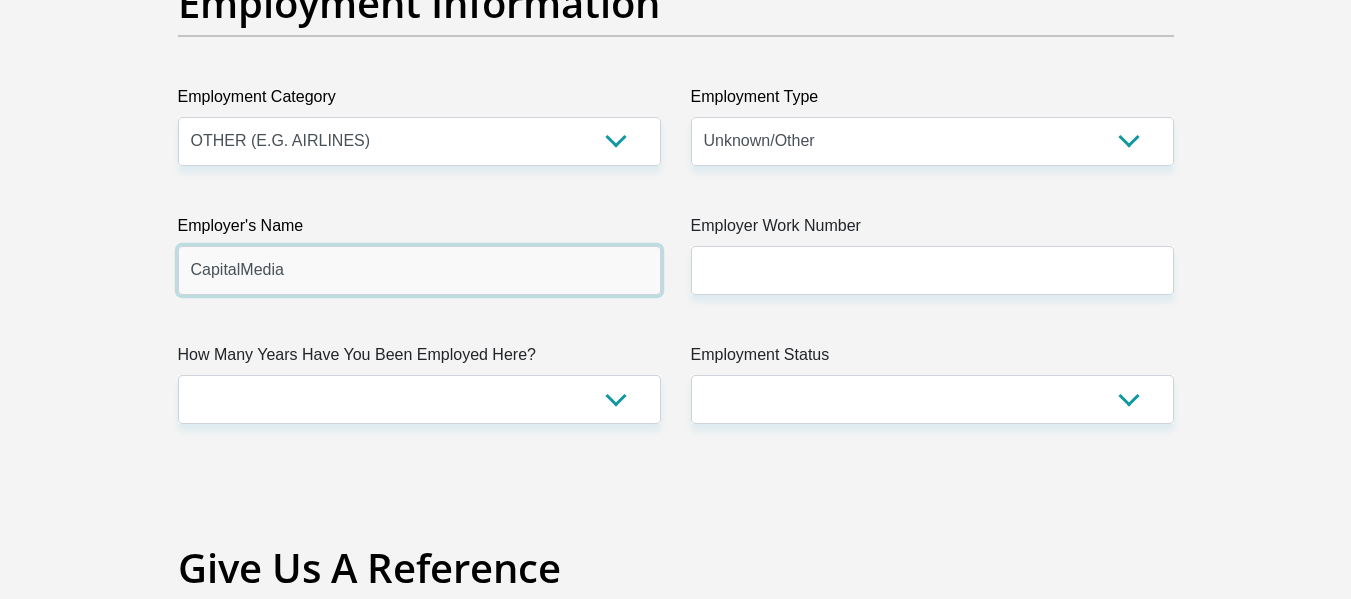 type on "CapitalMedia" 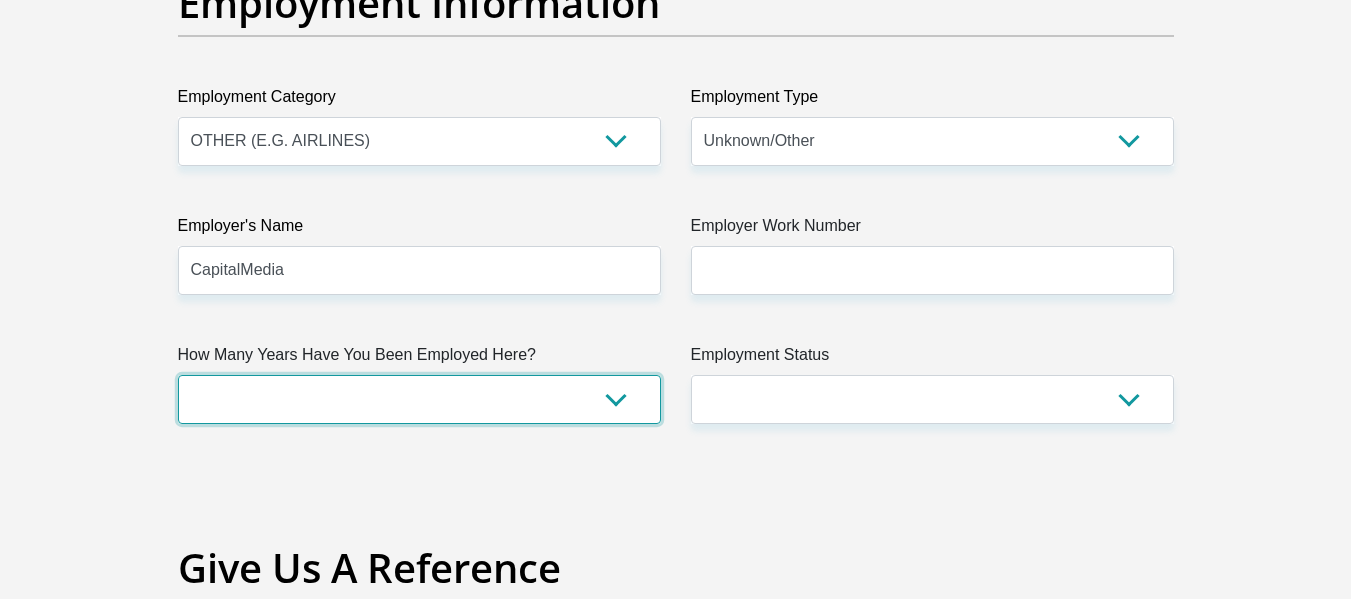 click on "less than 1 year
1-3 years
3-5 years
5+ years" at bounding box center (419, 399) 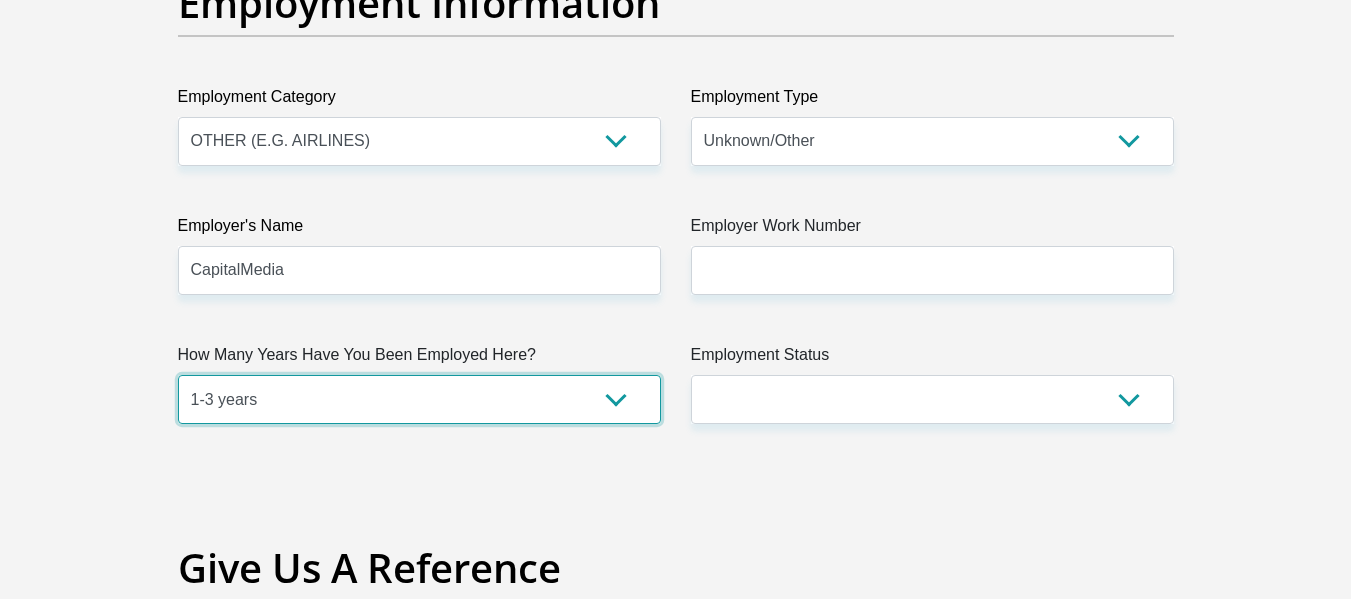 click on "less than 1 year
1-3 years
3-5 years
5+ years" at bounding box center [419, 399] 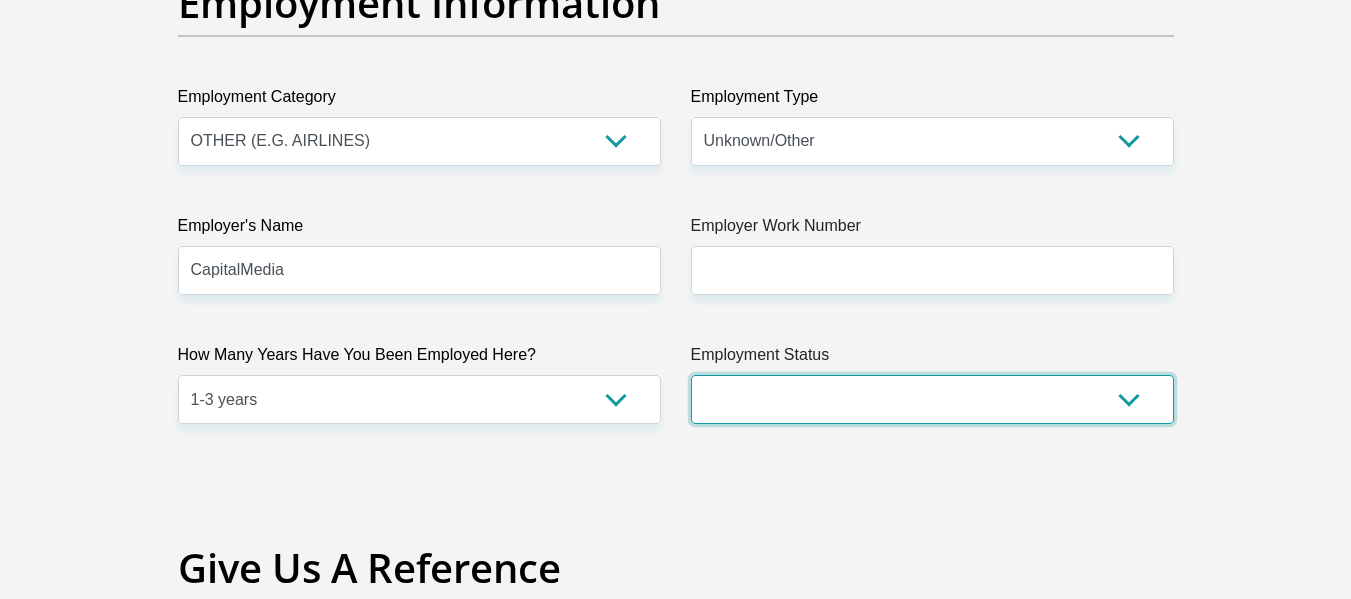 click on "Permanent/Full-time
Part-time/Casual
Contract Worker
Self-Employed
Housewife
Retired
Student
Medically Boarded
Disability
Unemployed" at bounding box center (932, 399) 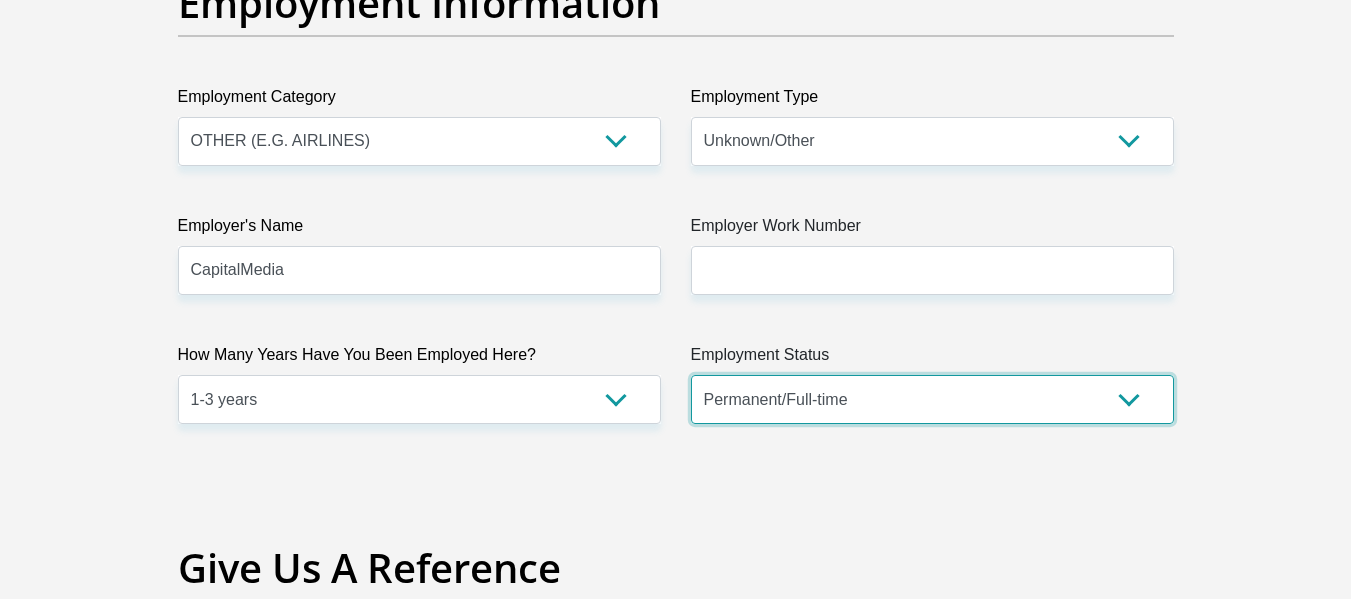 click on "Permanent/Full-time
Part-time/Casual
Contract Worker
Self-Employed
Housewife
Retired
Student
Medically Boarded
Disability
Unemployed" at bounding box center [932, 399] 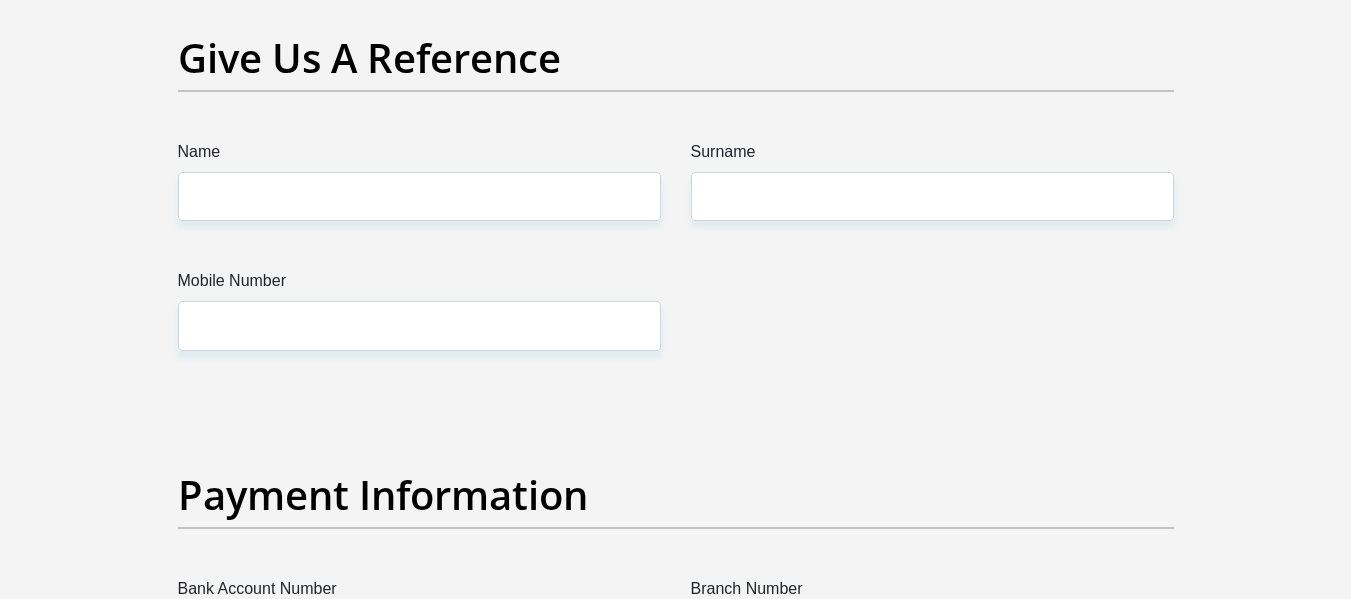 scroll, scrollTop: 4257, scrollLeft: 0, axis: vertical 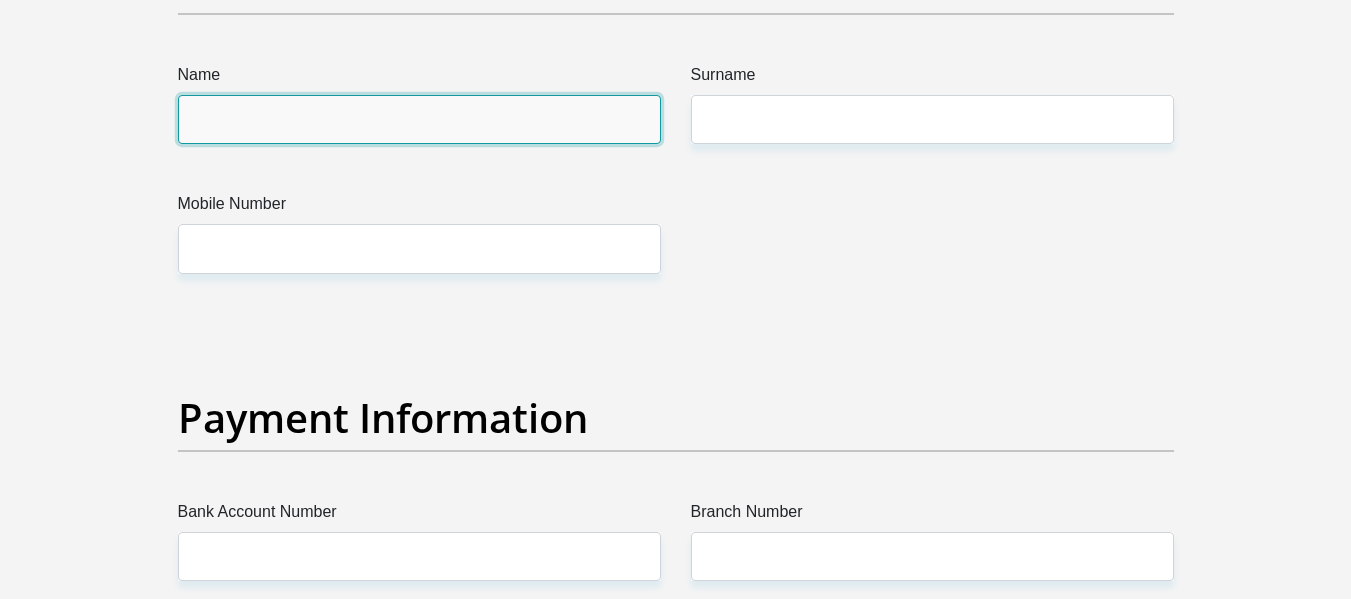 click on "Name" at bounding box center (419, 119) 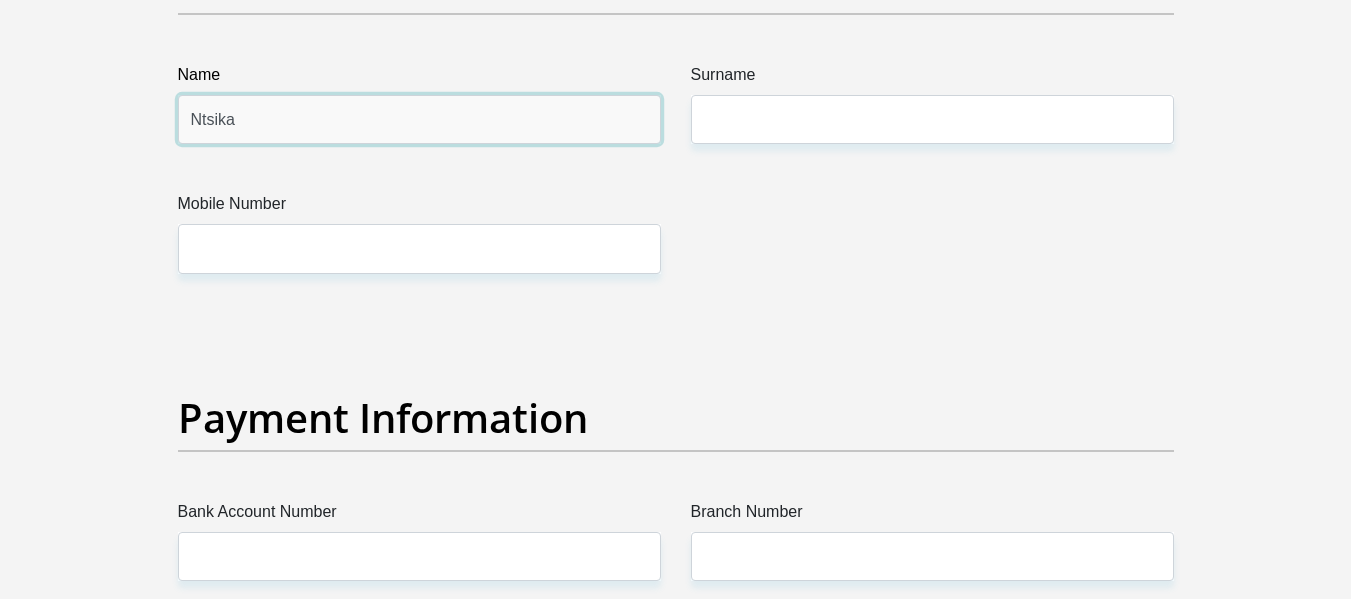 type on "Ntsika" 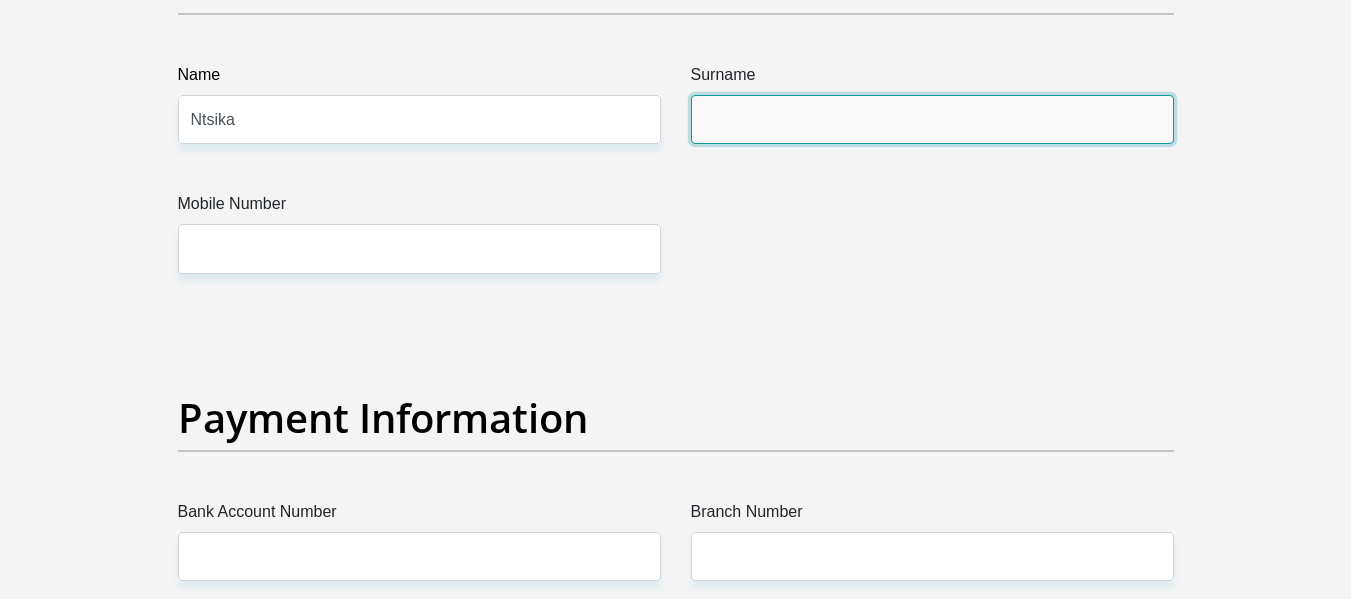 click on "Surname" at bounding box center [932, 119] 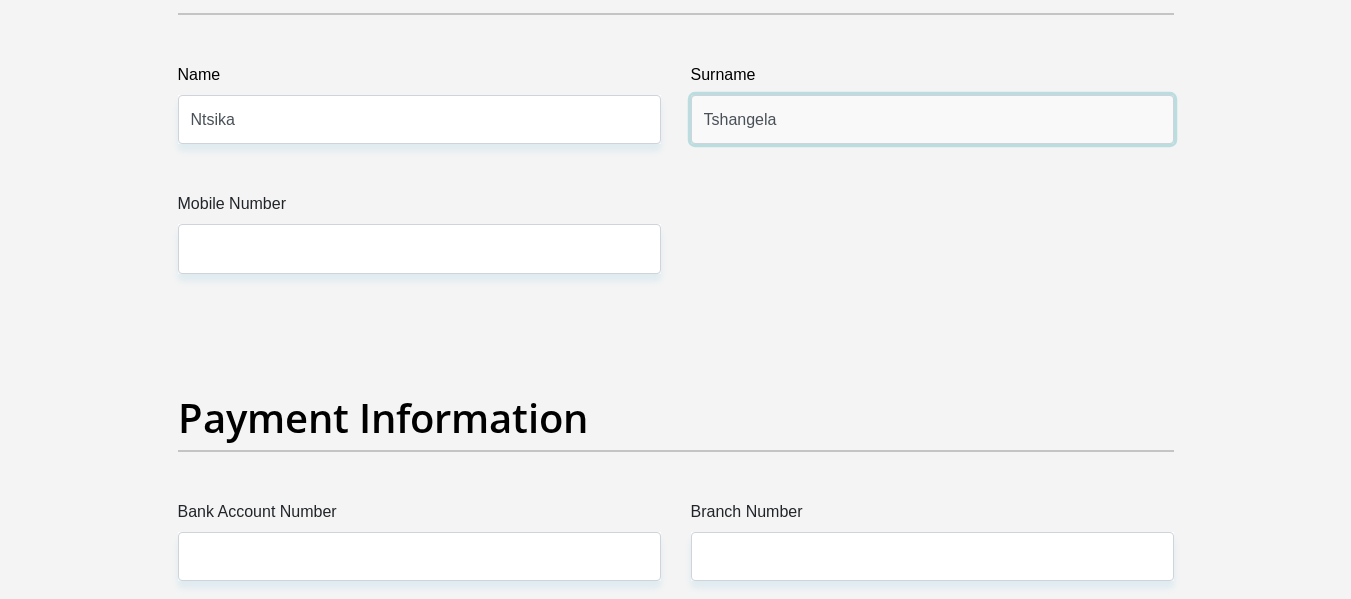 type on "Tshangela" 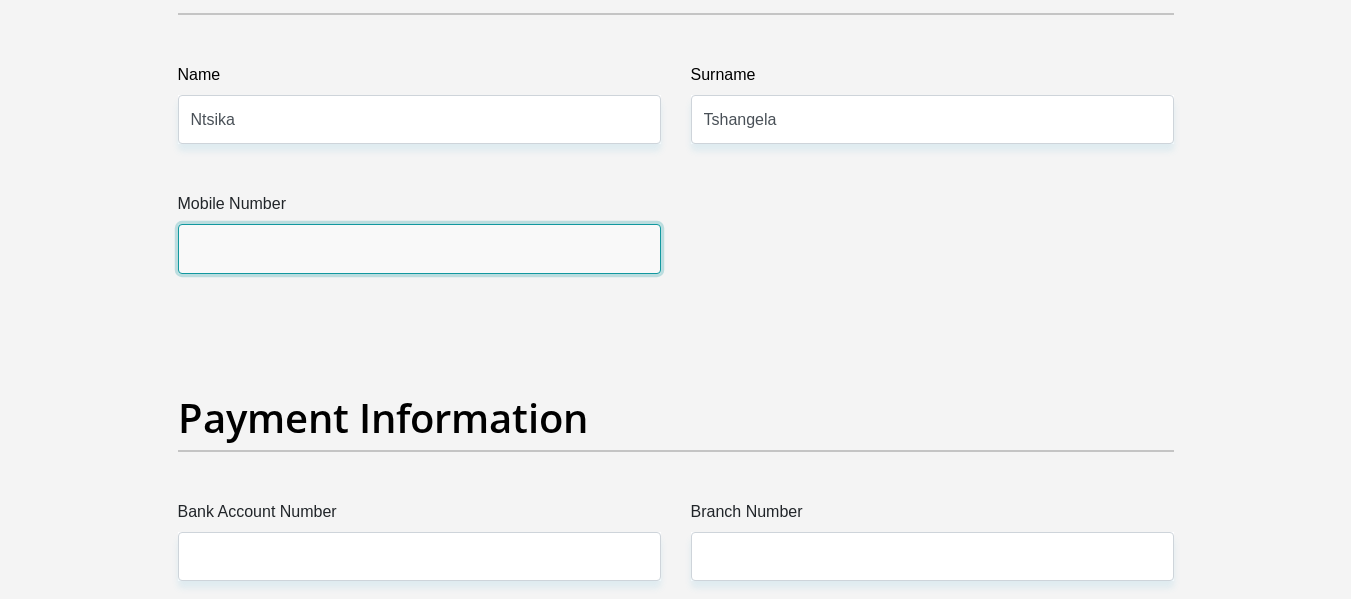 click on "Mobile Number" at bounding box center (419, 248) 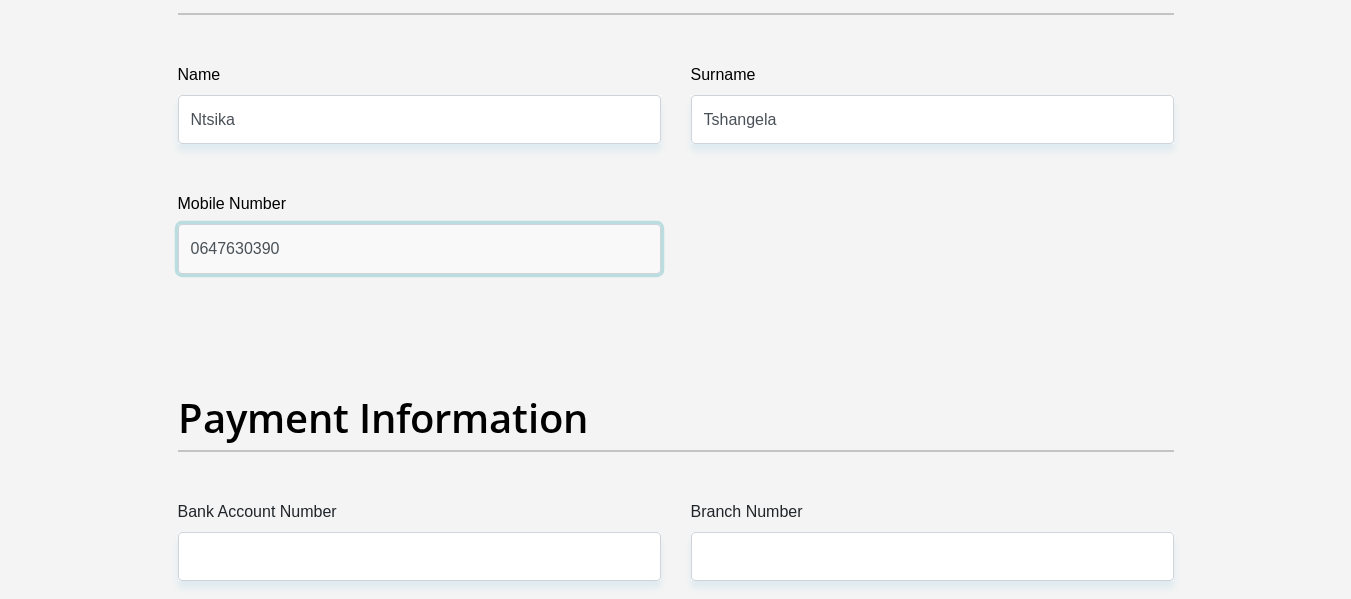 type on "0647630390" 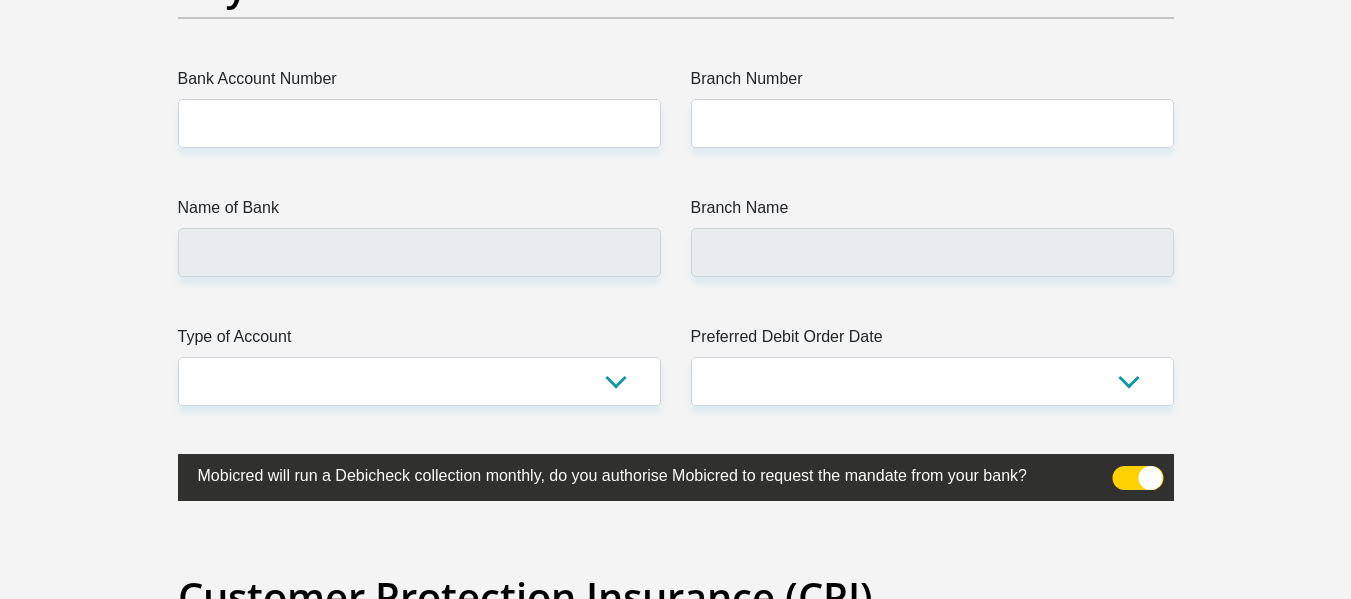 scroll, scrollTop: 4703, scrollLeft: 0, axis: vertical 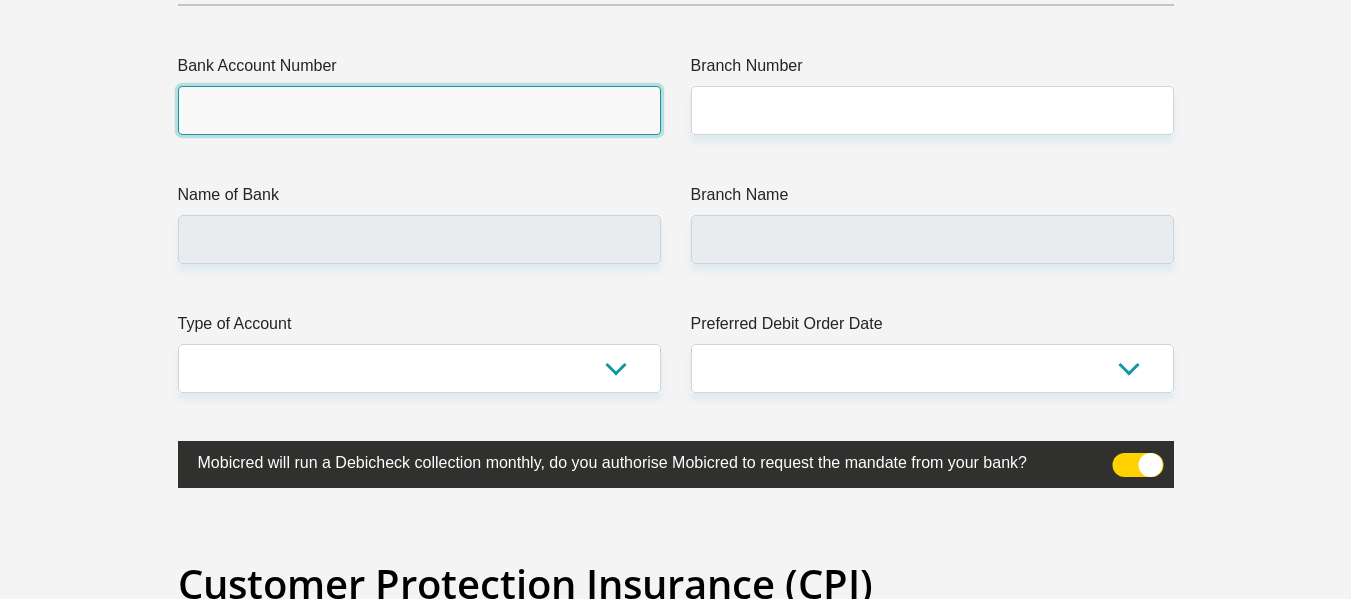 click on "Bank Account Number" at bounding box center [419, 110] 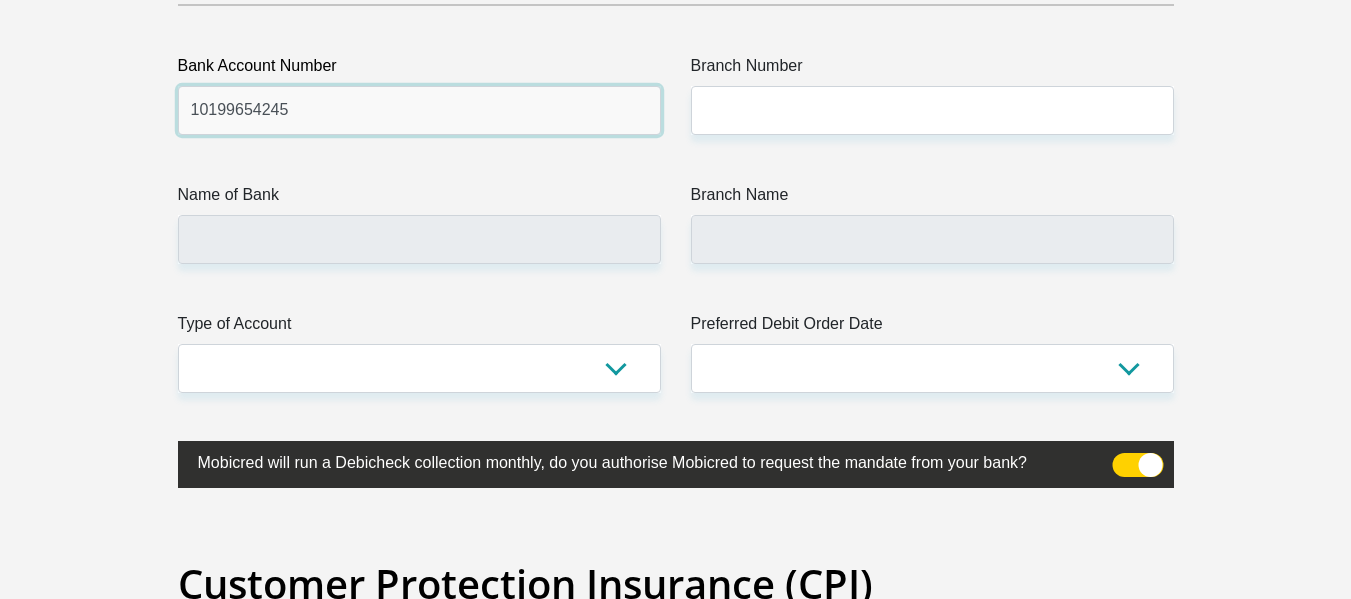 type on "10199654245" 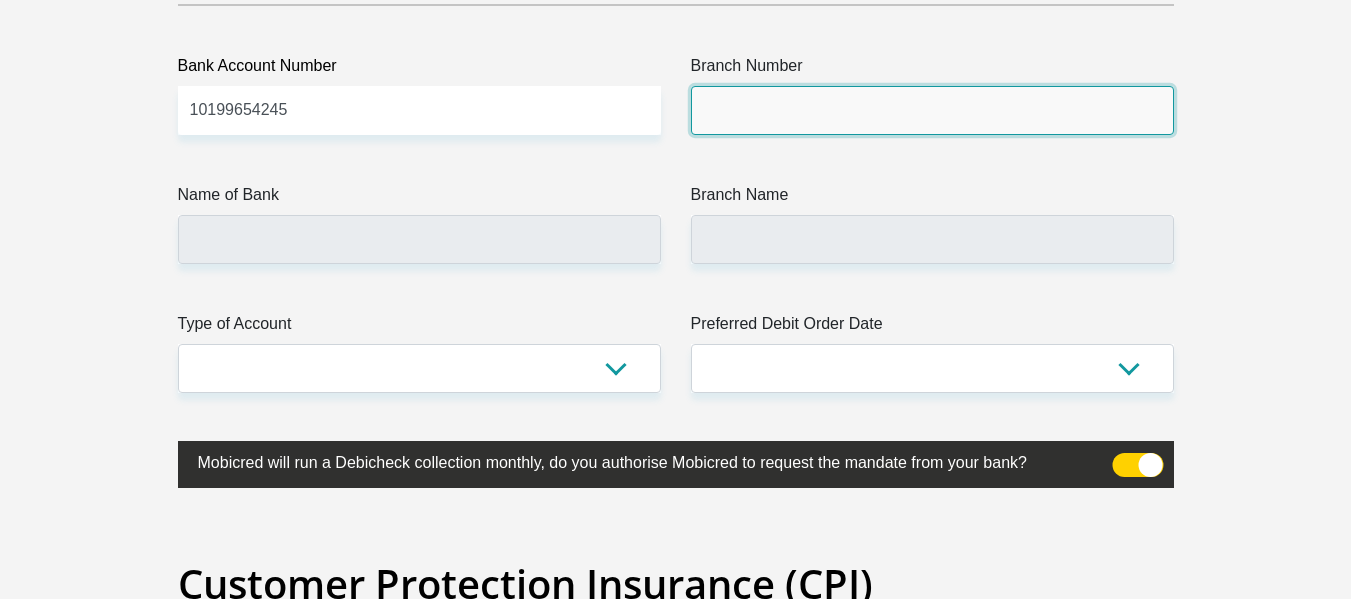 click on "Branch Number" at bounding box center [932, 110] 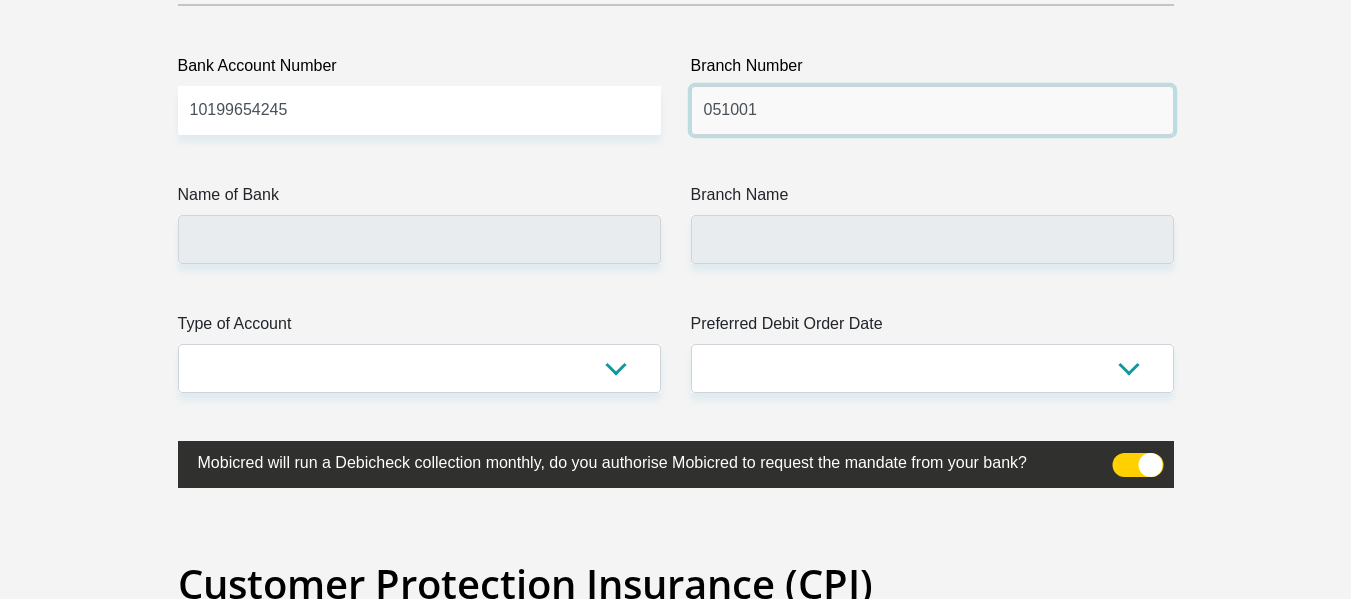 type on "051001" 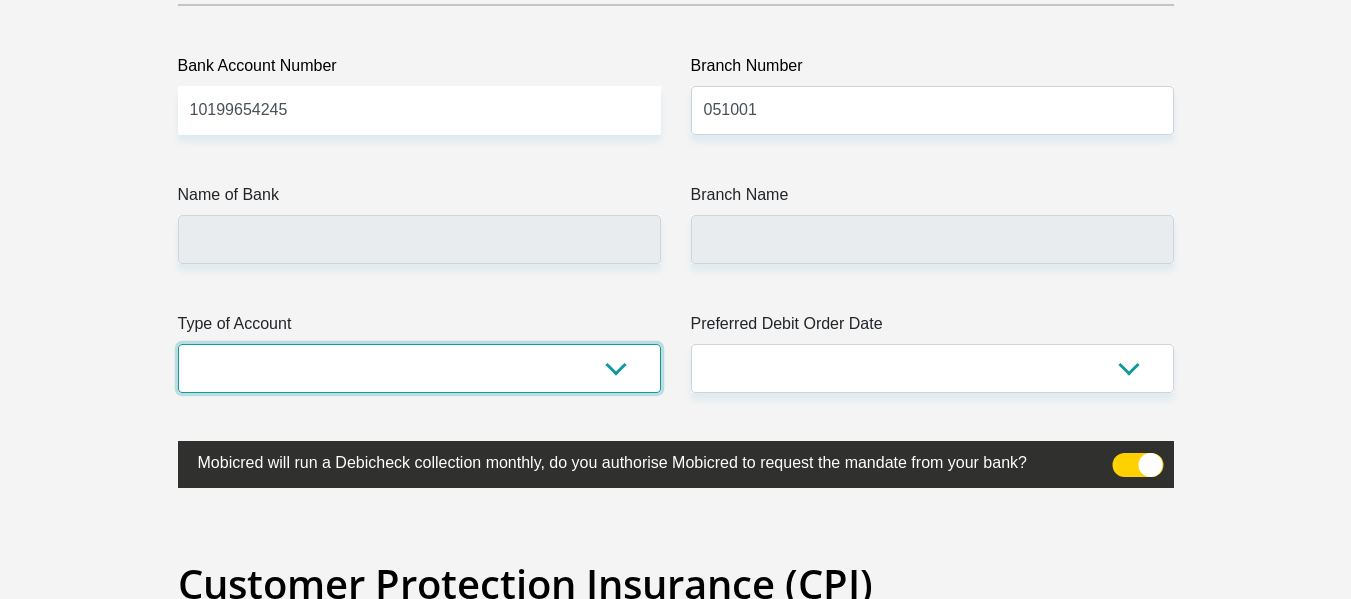 click on "Cheque
Savings" at bounding box center [419, 368] 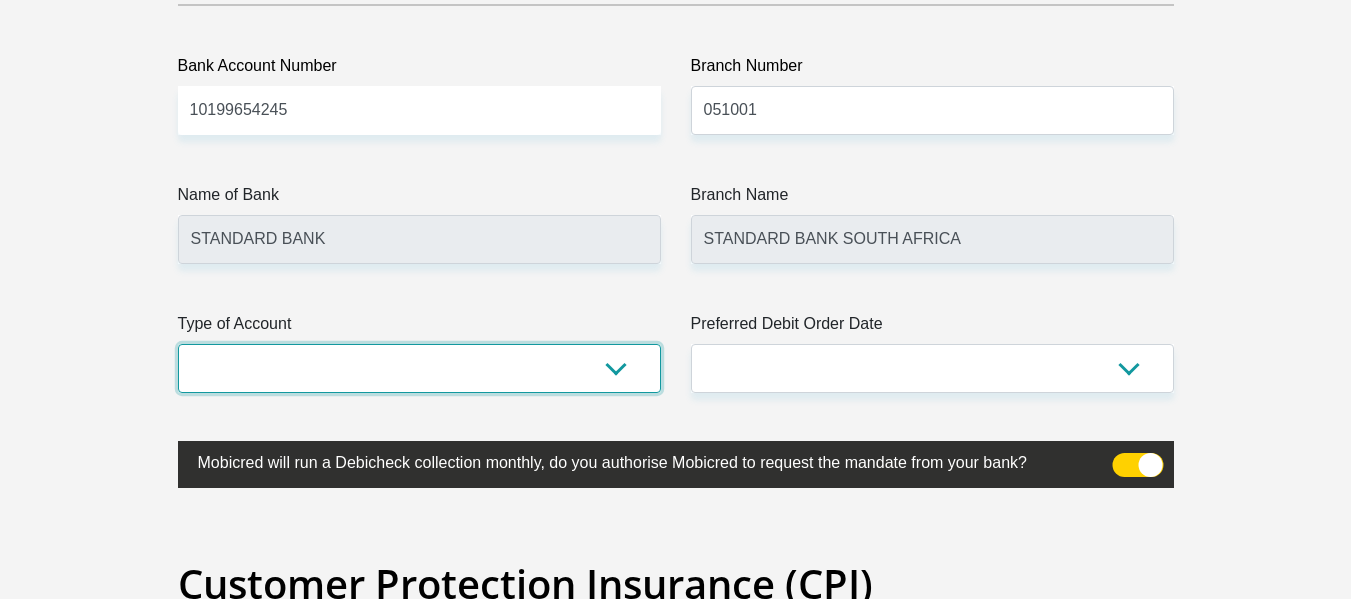 select on "SAV" 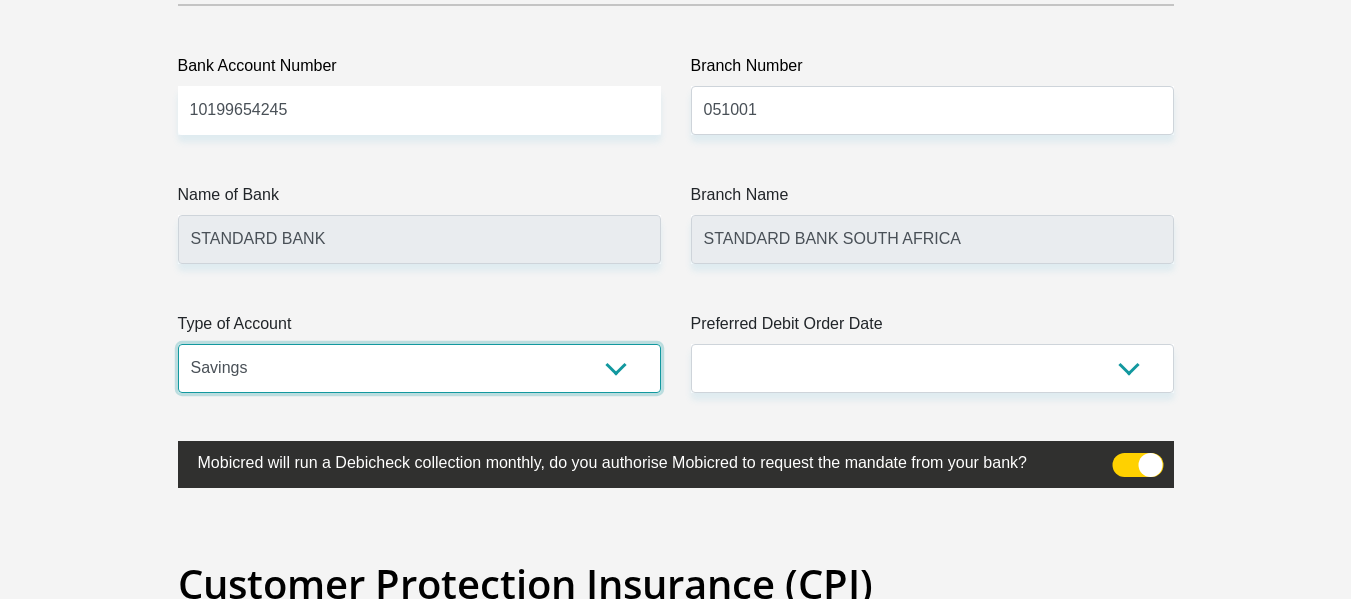 click on "Cheque
Savings" at bounding box center (419, 368) 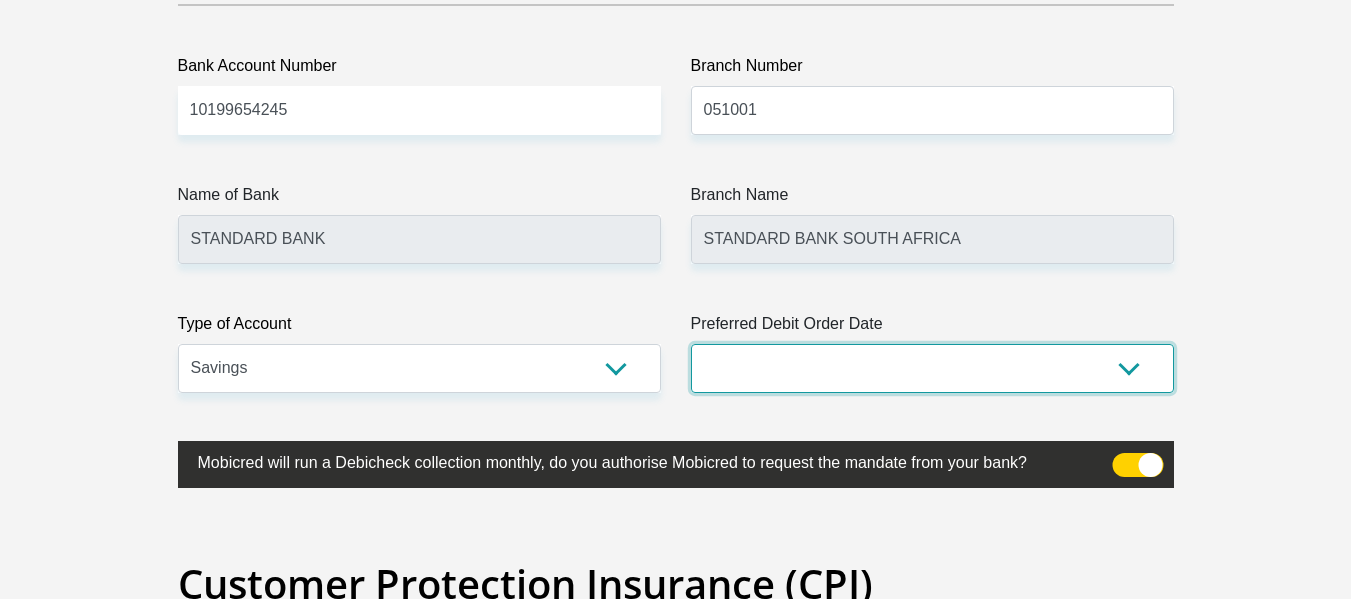 click on "1st
2nd
3rd
4th
5th
7th
18th
19th
20th
21st
22nd
23rd
24th
25th
26th
27th
28th
29th
30th" at bounding box center (932, 368) 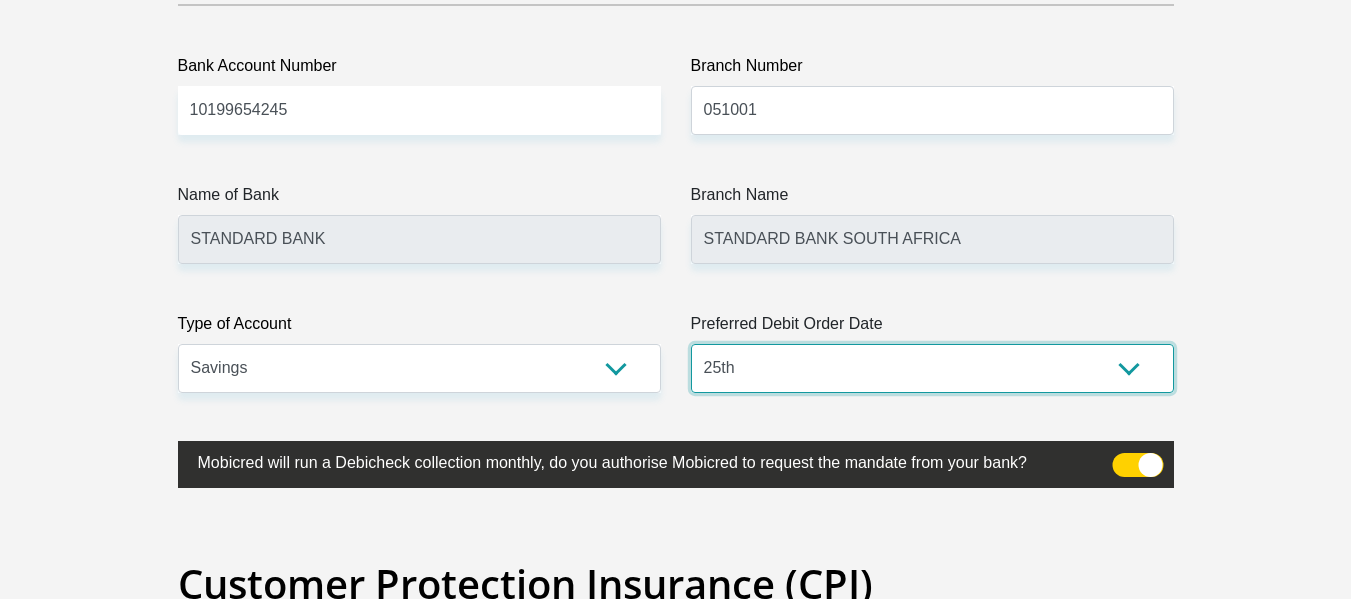 click on "1st
2nd
3rd
4th
5th
7th
18th
19th
20th
21st
22nd
23rd
24th
25th
26th
27th
28th
29th
30th" at bounding box center (932, 368) 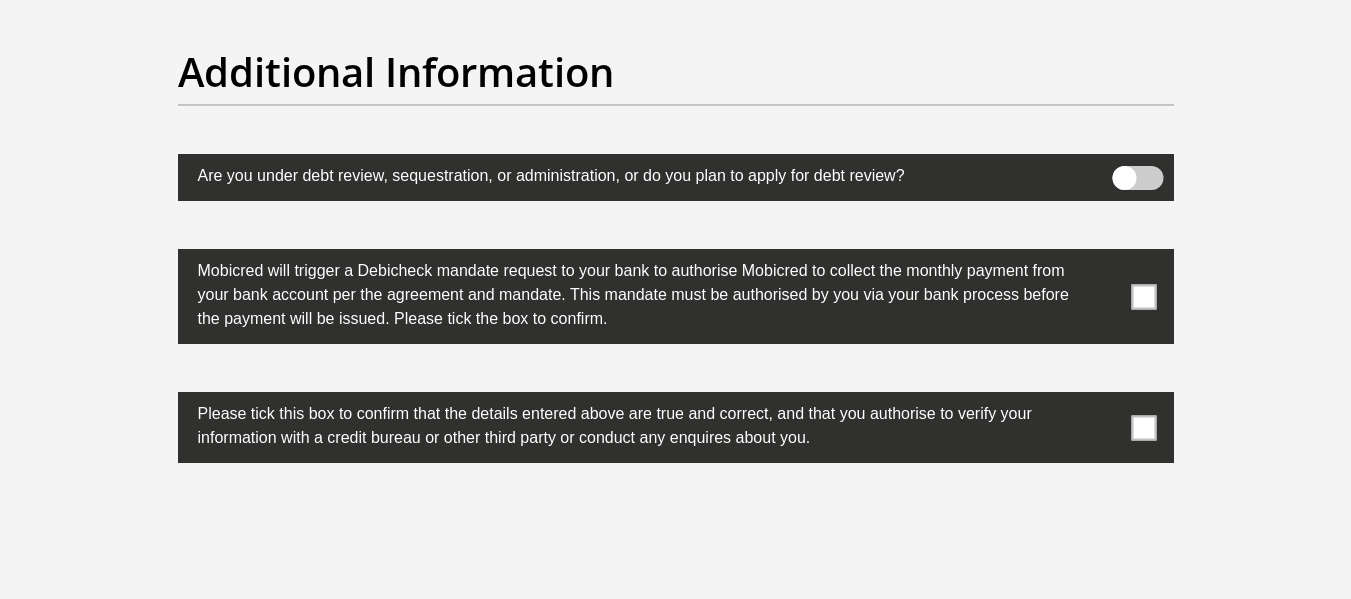 scroll, scrollTop: 6245, scrollLeft: 0, axis: vertical 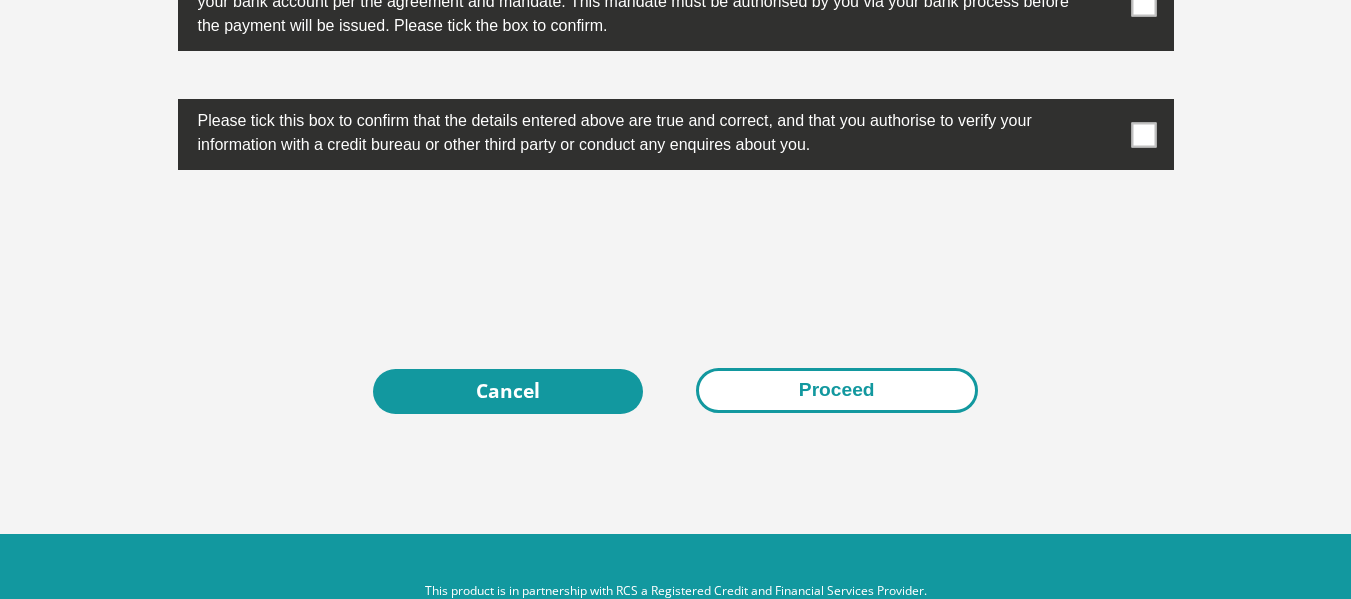 click on "Proceed" at bounding box center (837, 390) 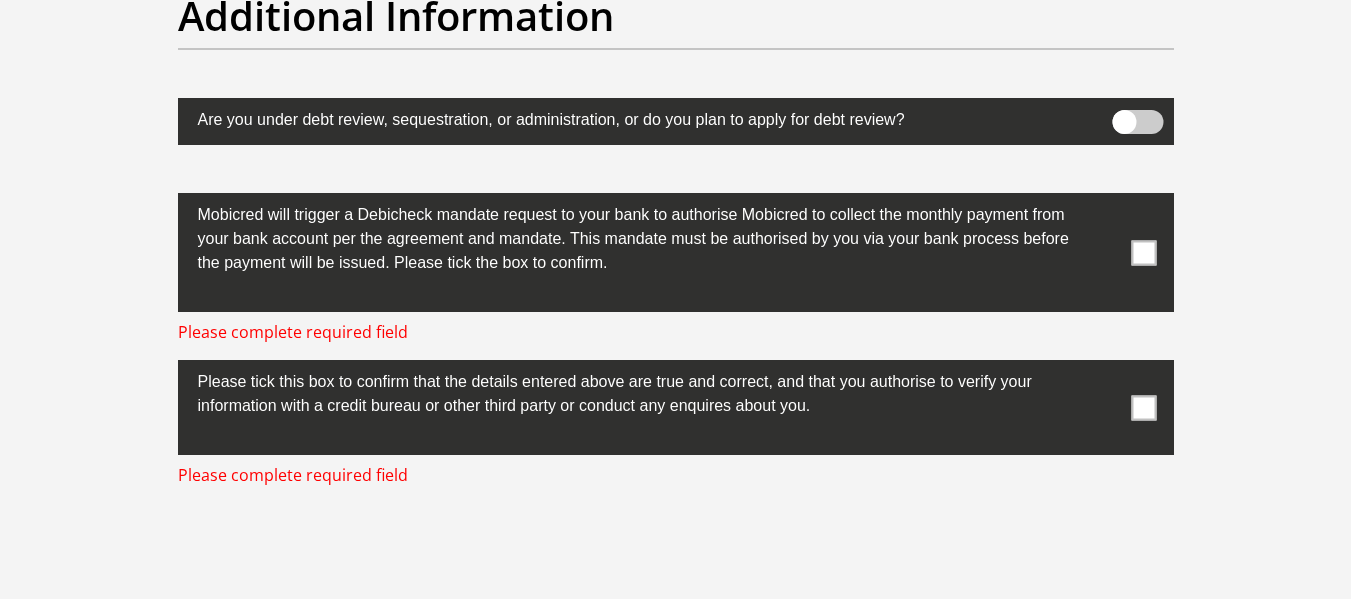 scroll, scrollTop: 6308, scrollLeft: 0, axis: vertical 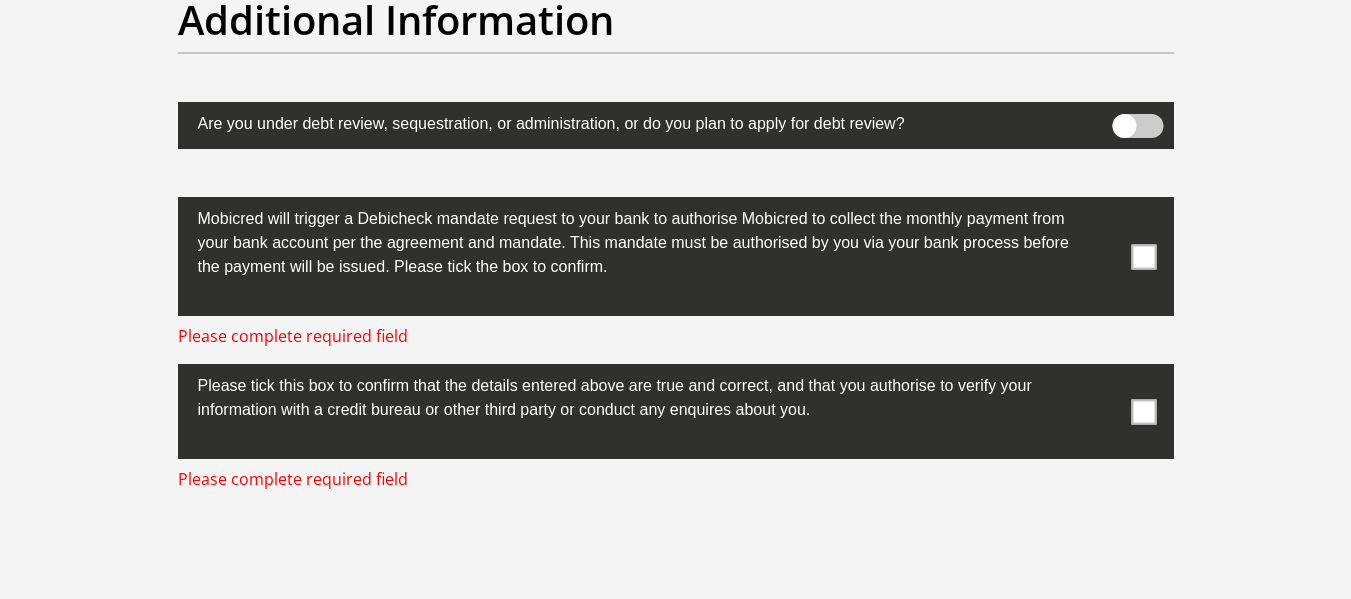 click at bounding box center [1143, 256] 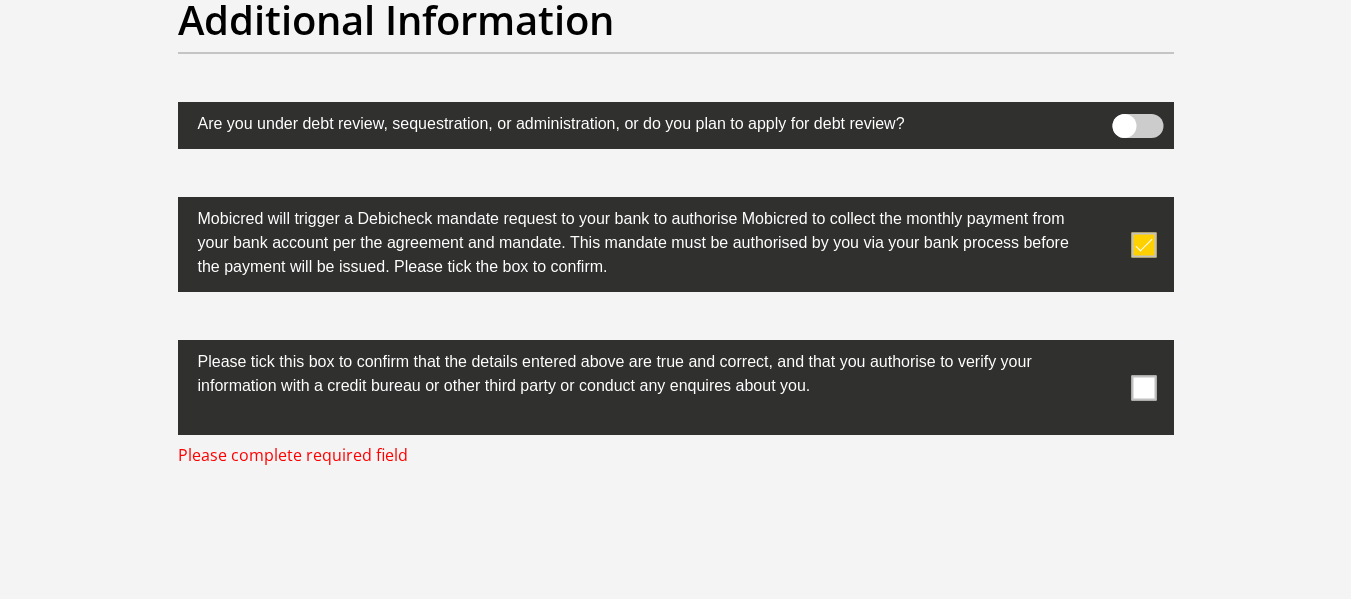 click at bounding box center [1143, 387] 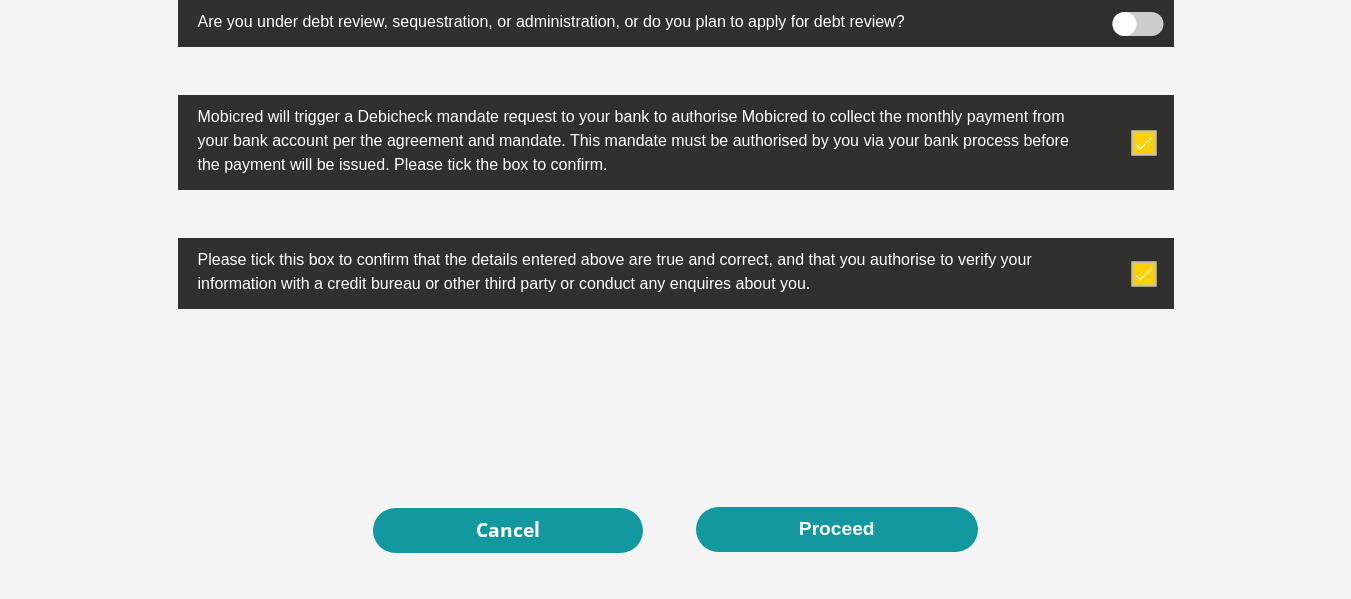 scroll, scrollTop: 6538, scrollLeft: 0, axis: vertical 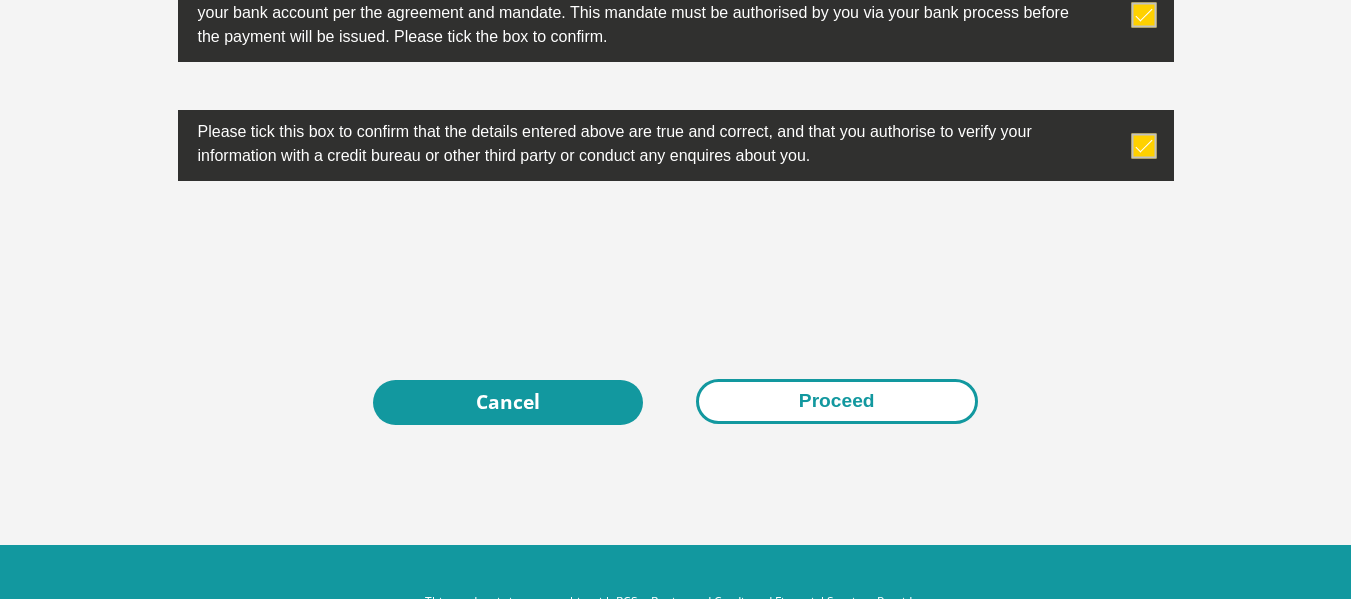 click on "Proceed" at bounding box center [837, 401] 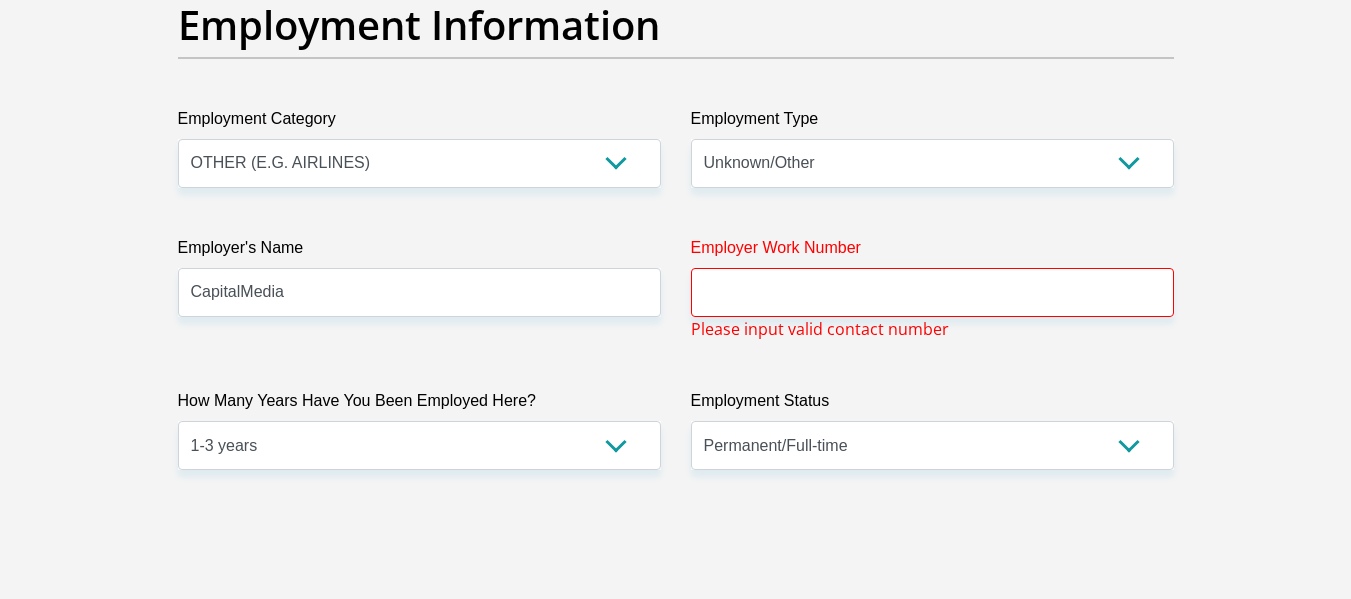 scroll, scrollTop: 3609, scrollLeft: 0, axis: vertical 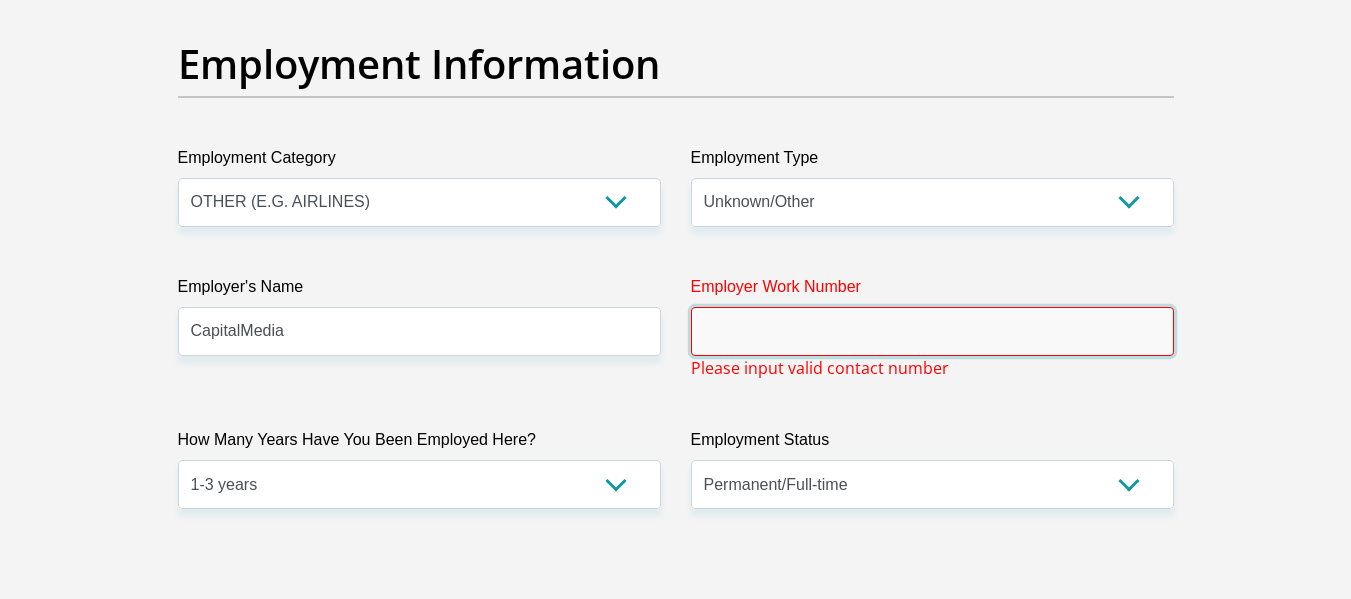click on "Employer Work Number" at bounding box center [932, 331] 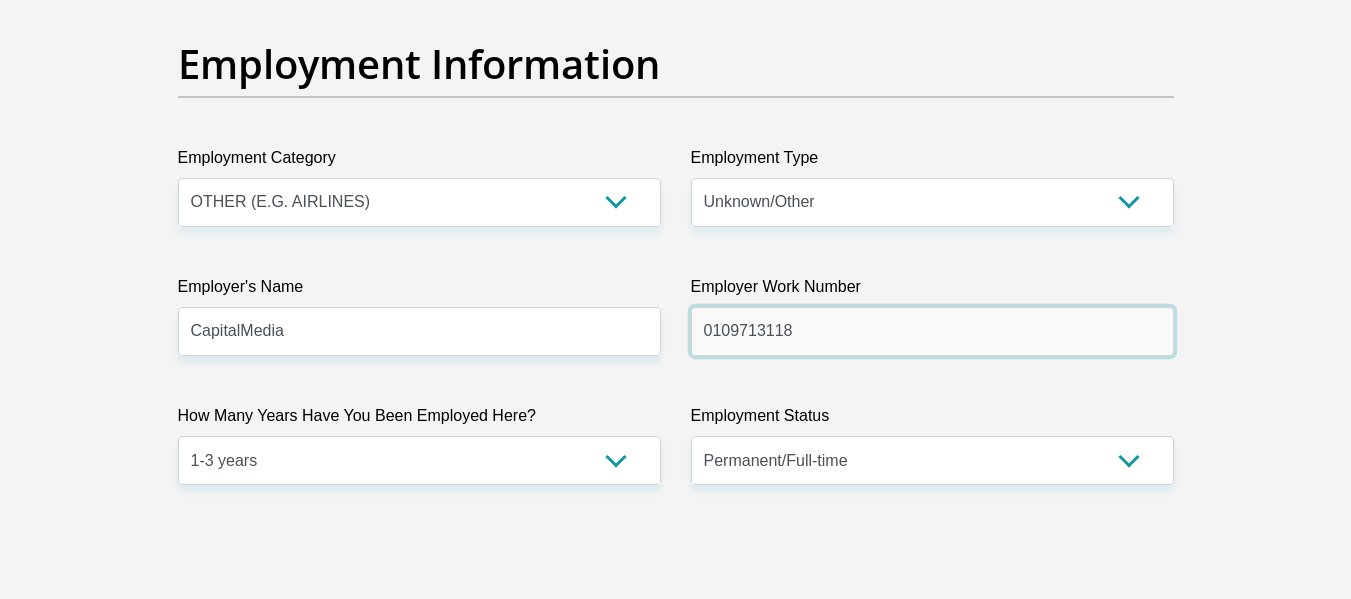 type on "0109713118" 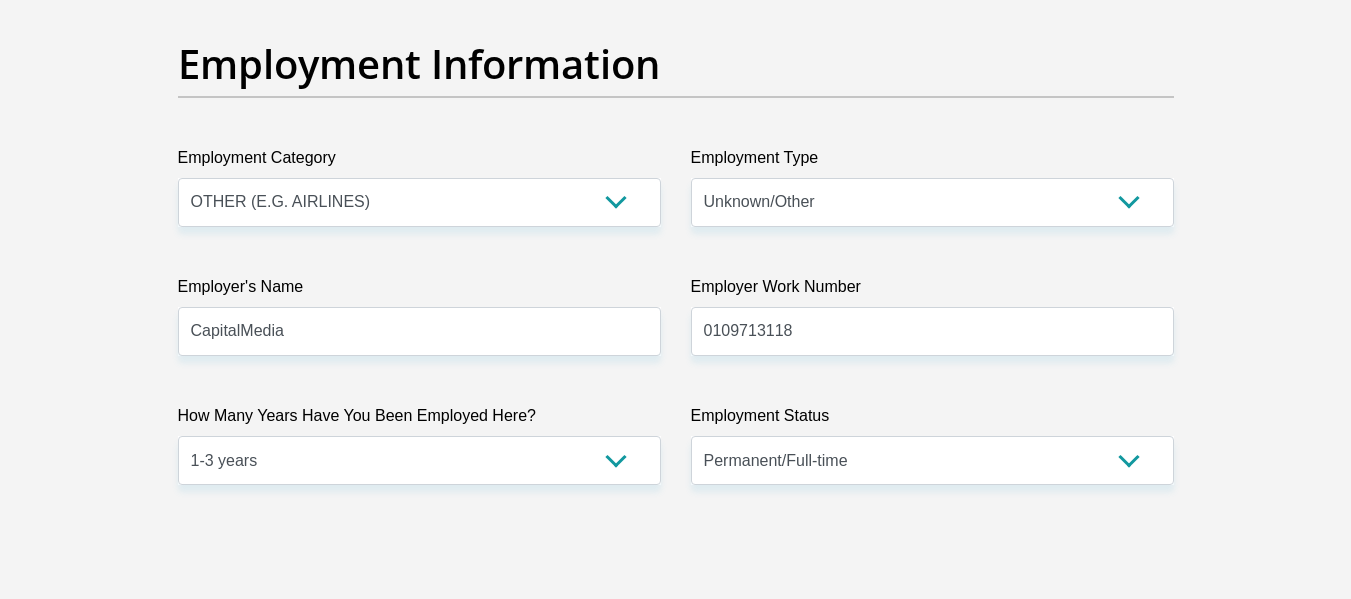 scroll, scrollTop: 6490, scrollLeft: 0, axis: vertical 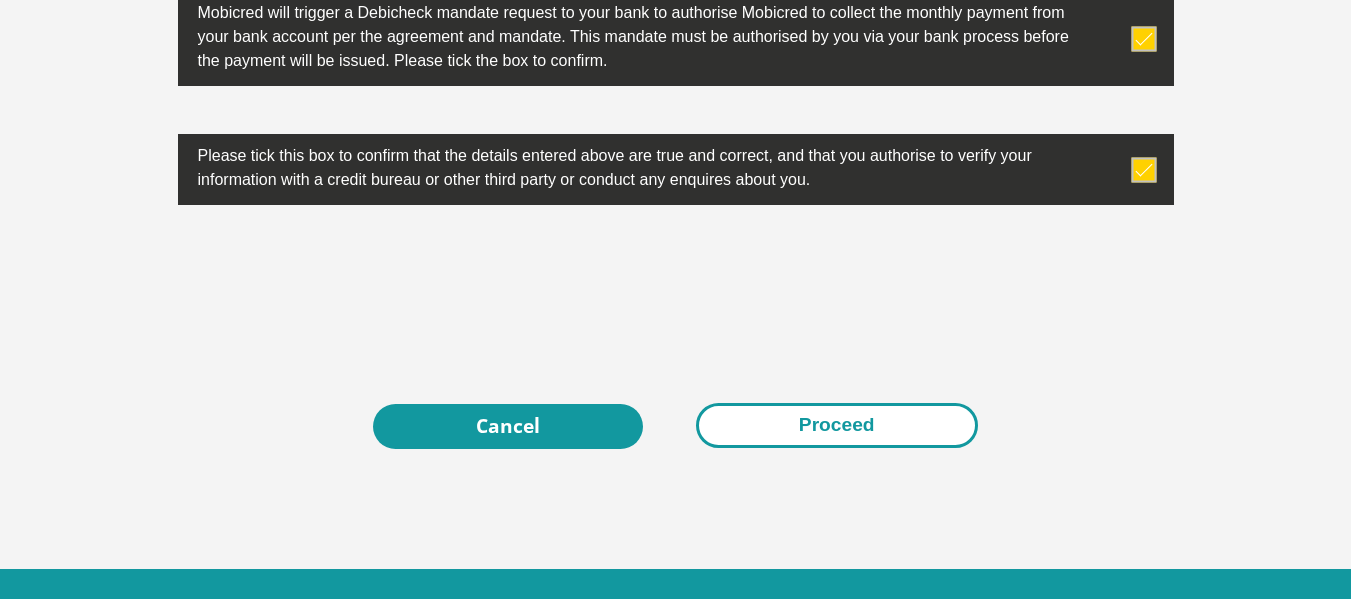 click on "Proceed" at bounding box center (837, 425) 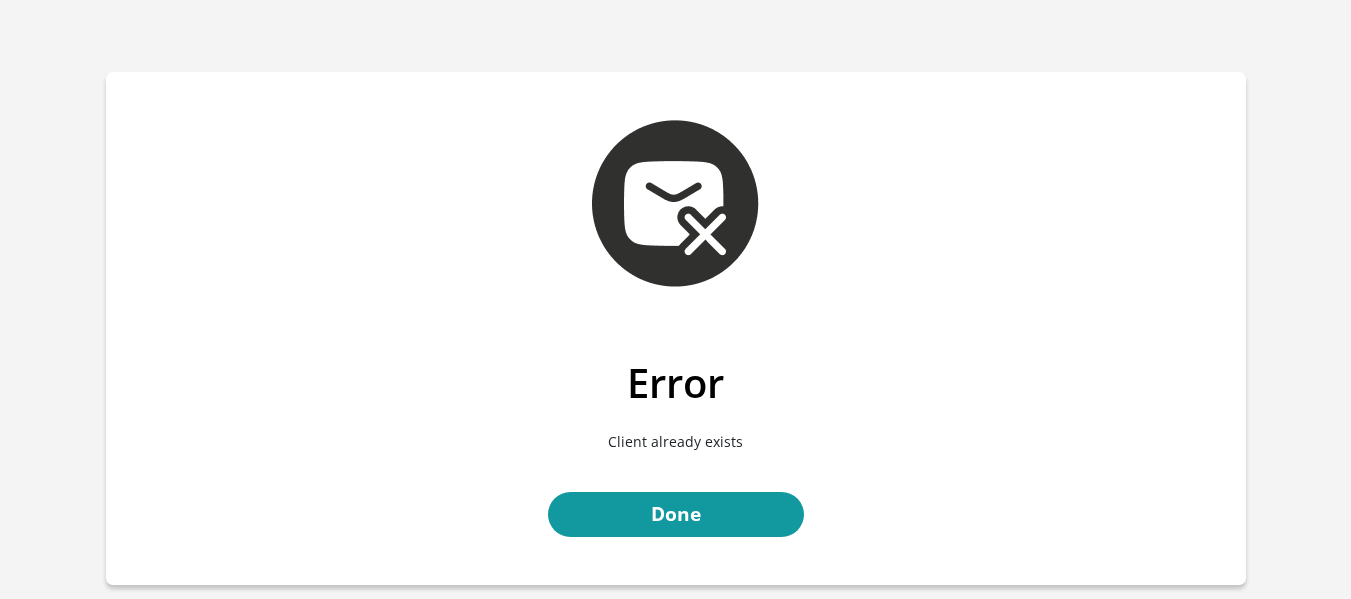 scroll, scrollTop: 0, scrollLeft: 0, axis: both 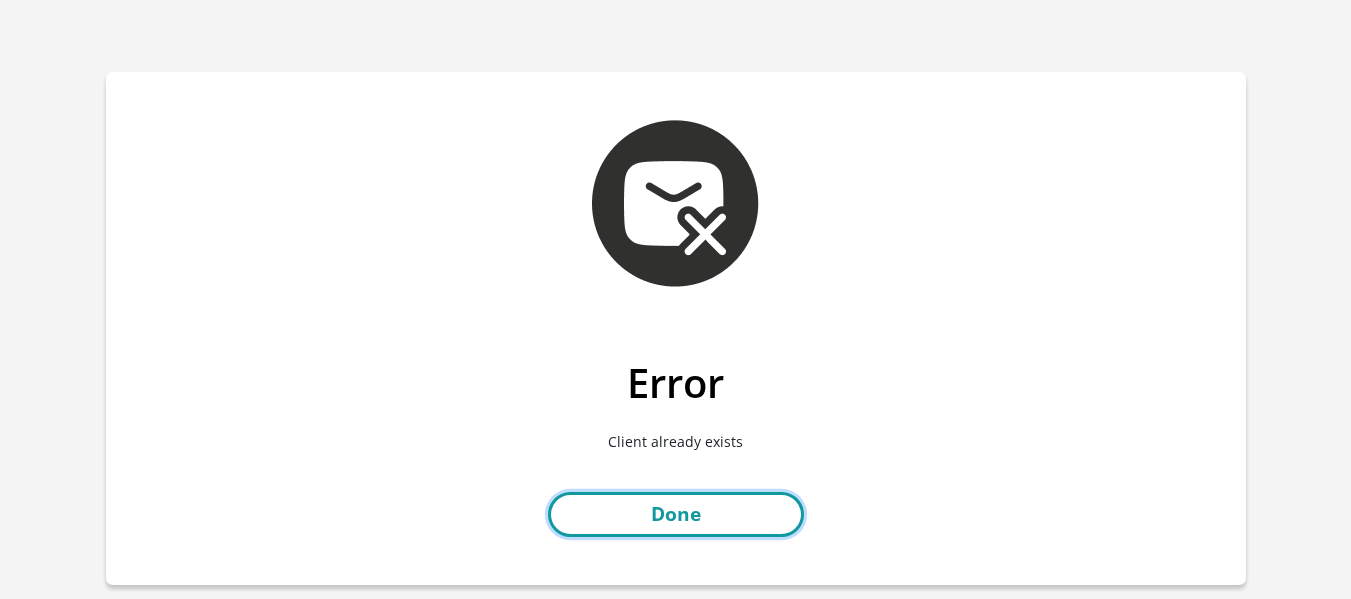 click on "Done" at bounding box center [676, 514] 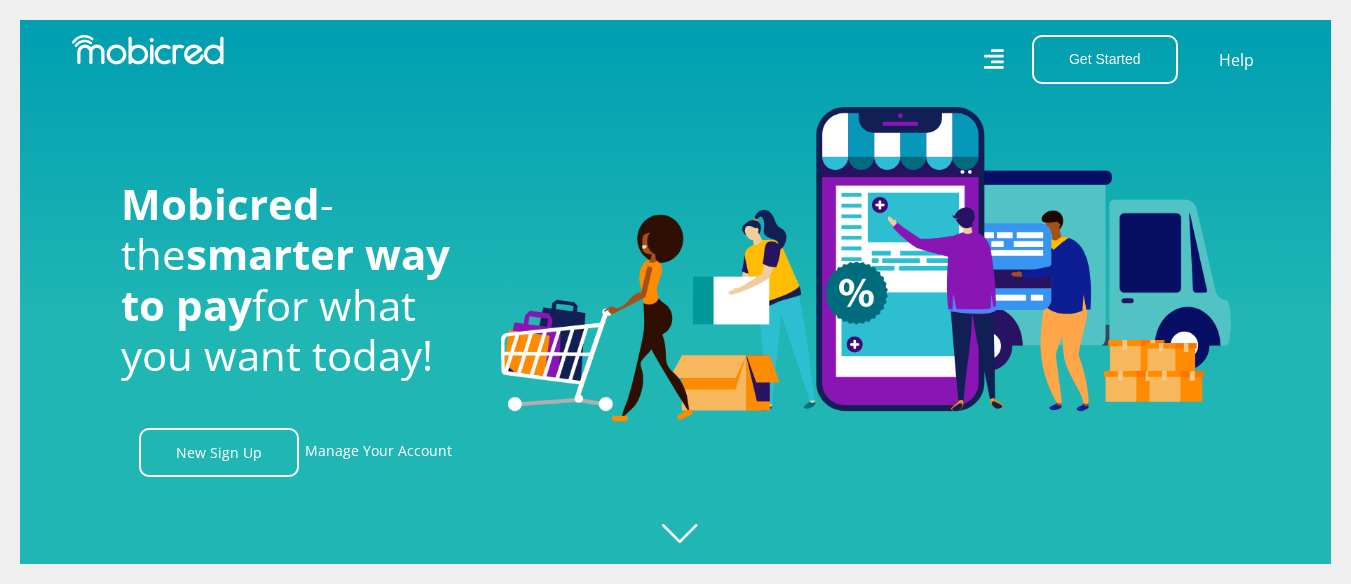 scroll, scrollTop: 0, scrollLeft: 0, axis: both 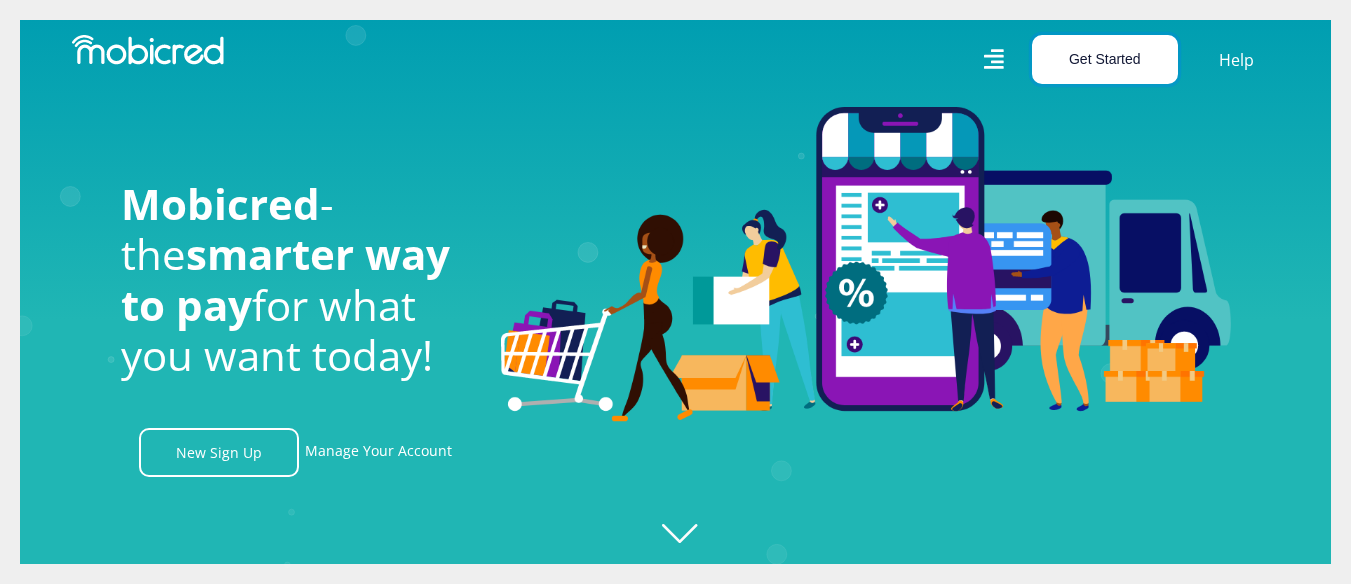 click on "Get Started" at bounding box center [1105, 59] 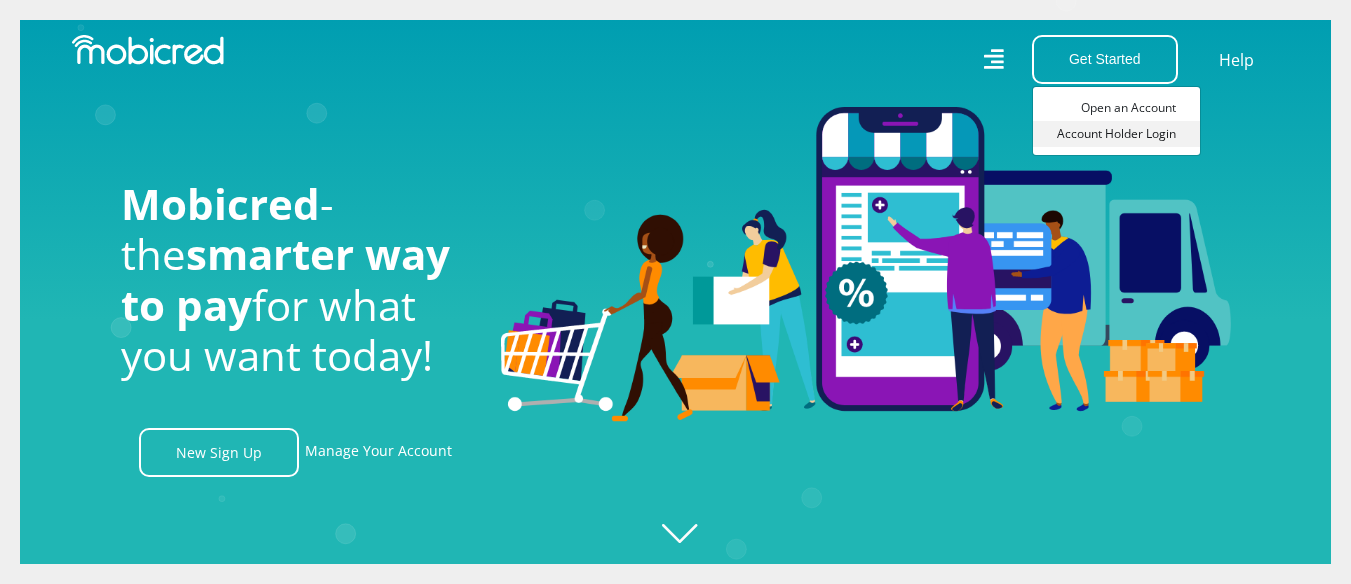 click on "Account Holder Login" at bounding box center (1116, 134) 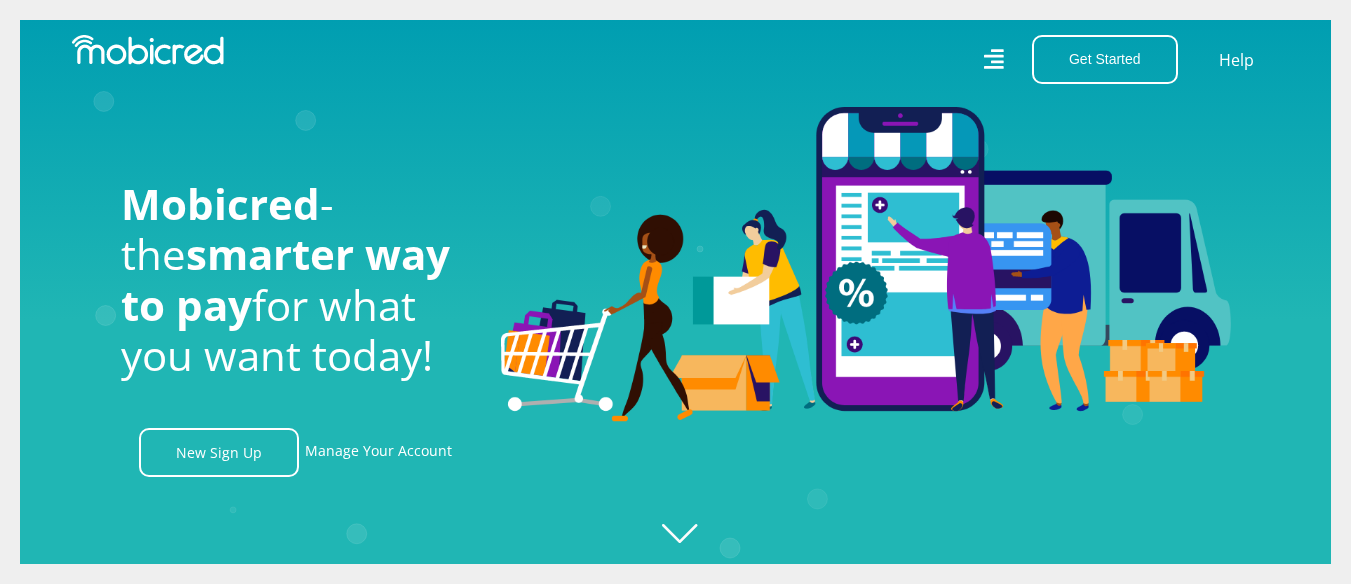 scroll, scrollTop: 0, scrollLeft: 0, axis: both 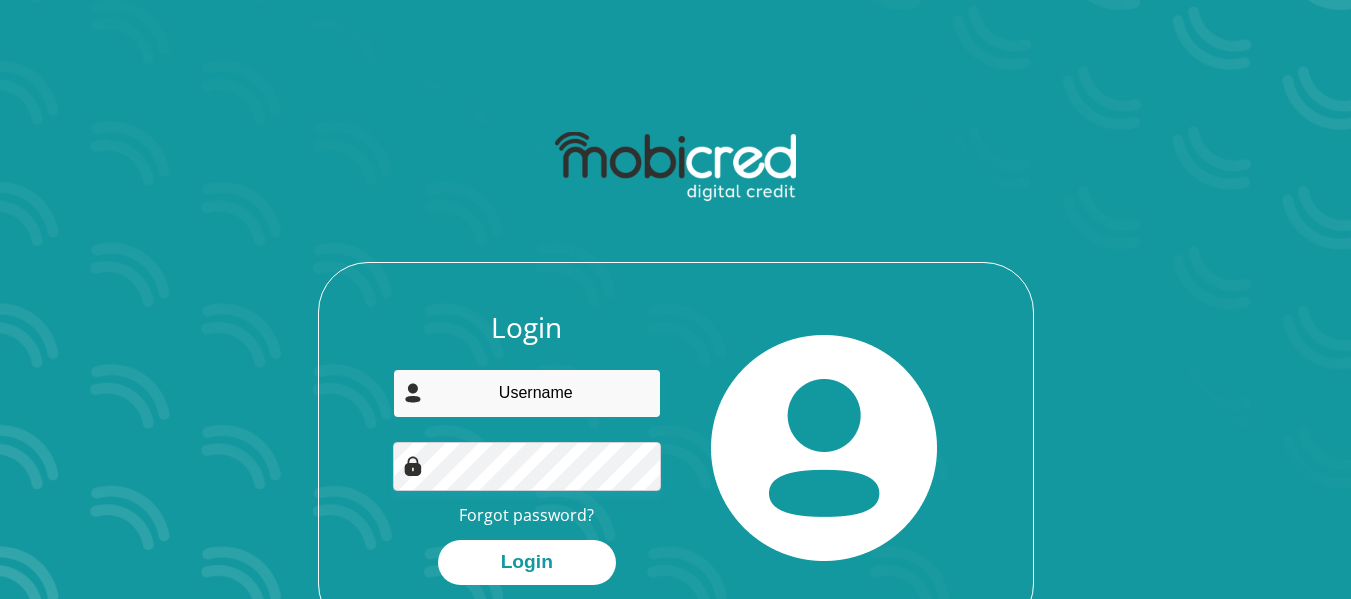 click at bounding box center (527, 393) 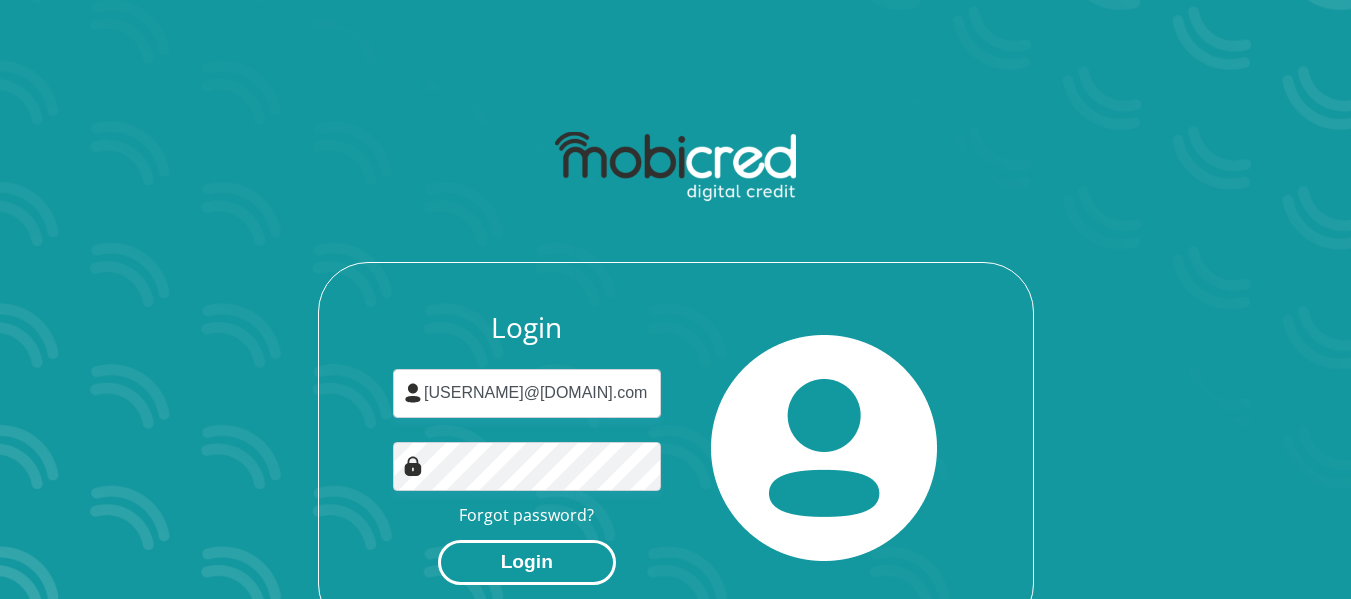 click on "Login" at bounding box center (527, 562) 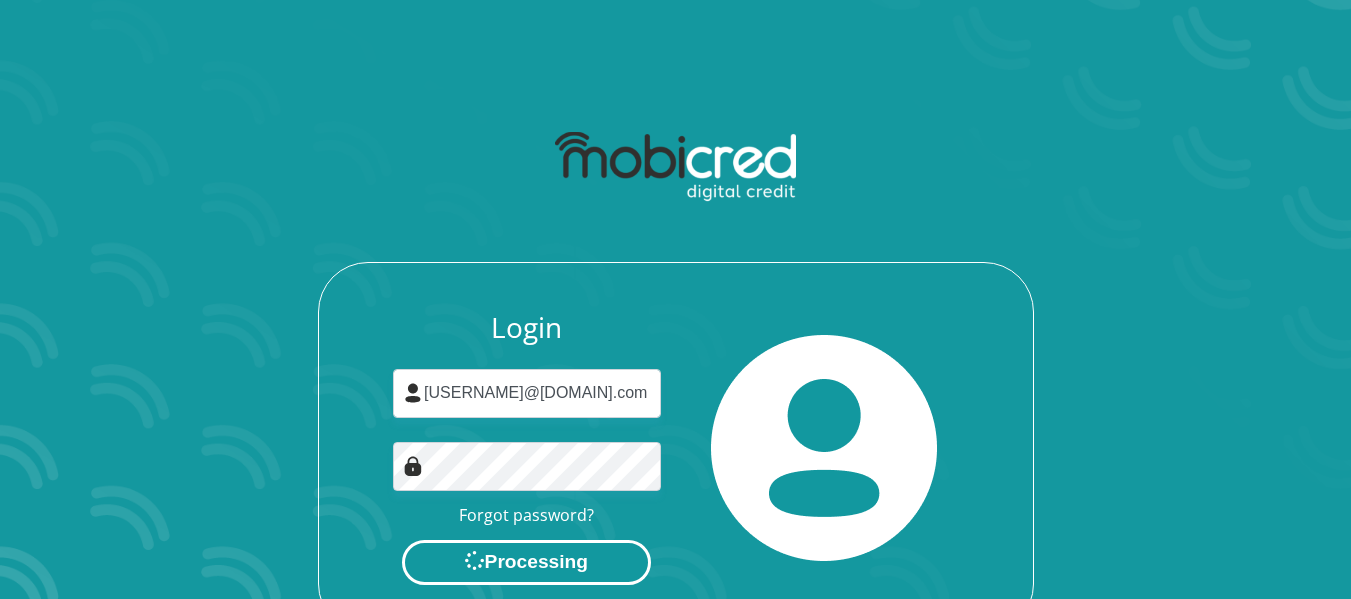 scroll, scrollTop: 0, scrollLeft: 0, axis: both 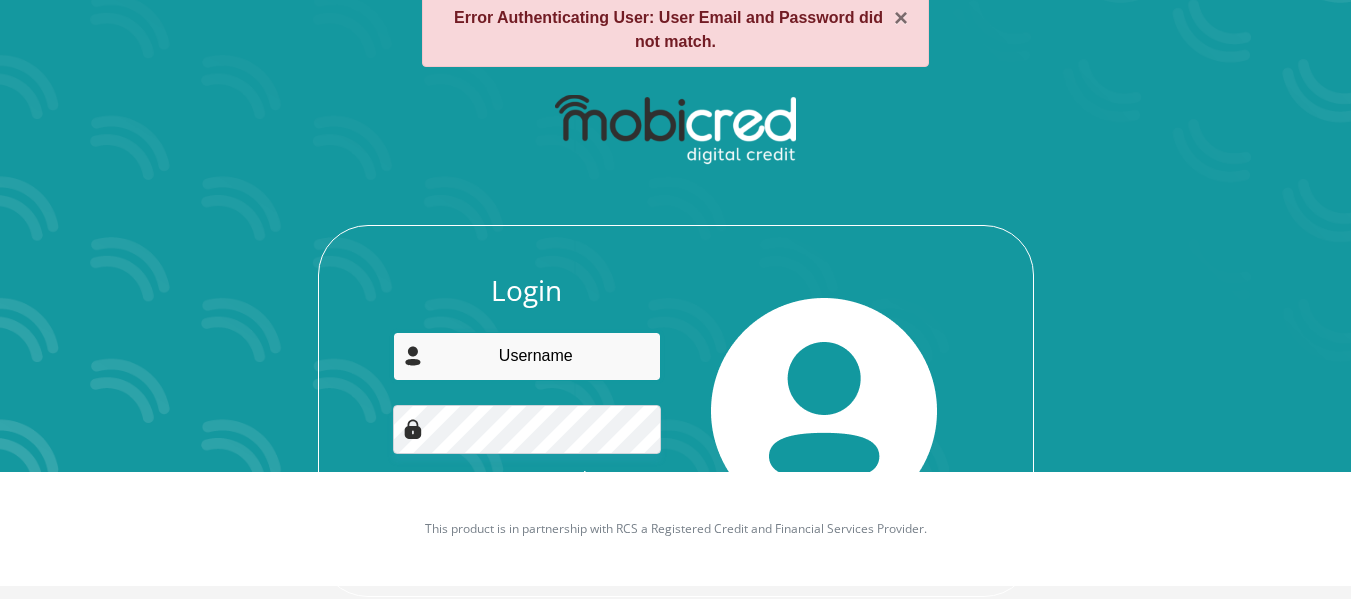 click at bounding box center (527, 356) 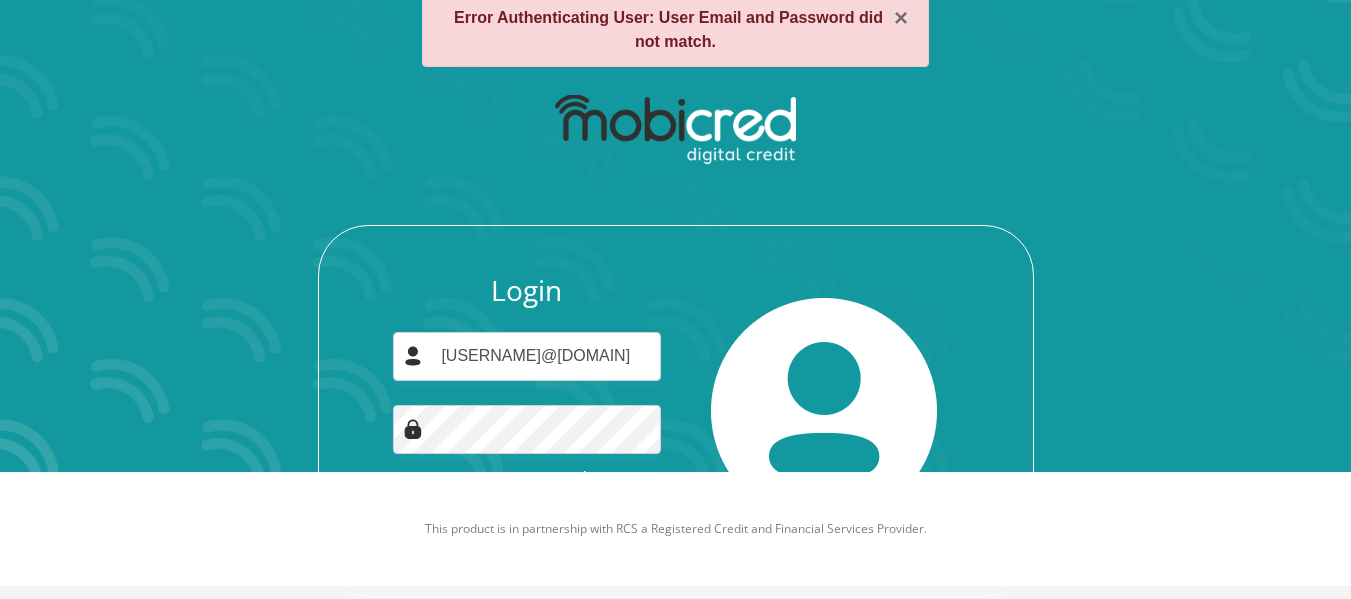 click on "Forgot password?" at bounding box center (526, 478) 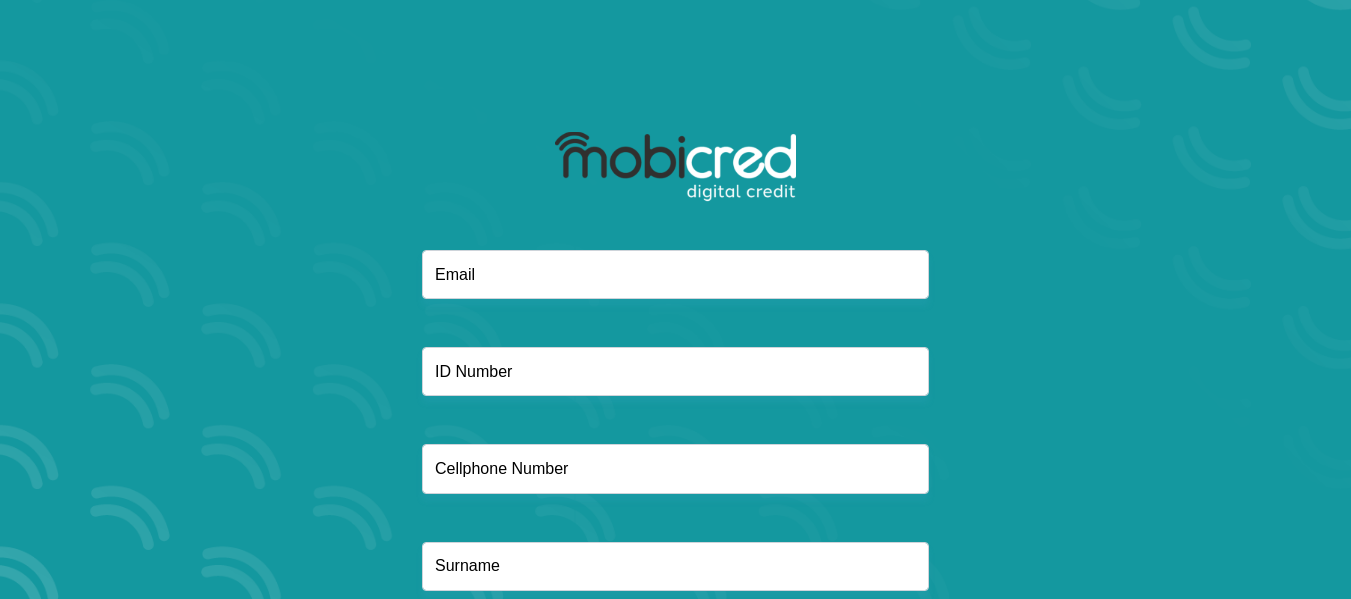 scroll, scrollTop: 0, scrollLeft: 0, axis: both 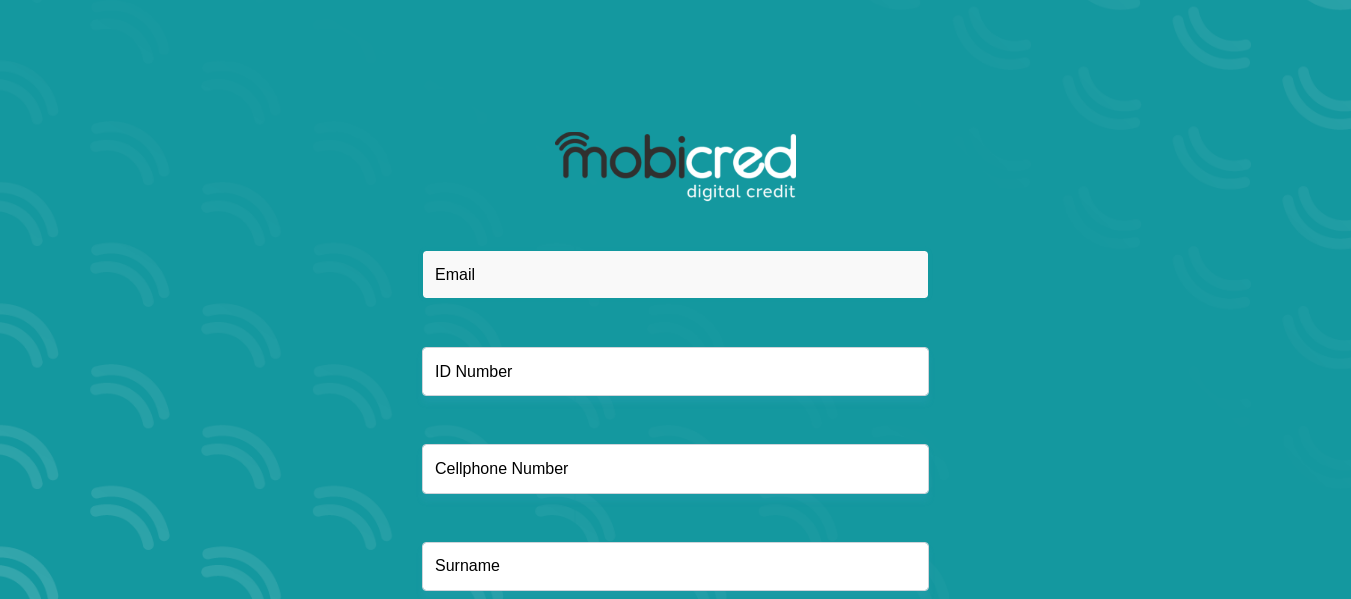 click at bounding box center (675, 274) 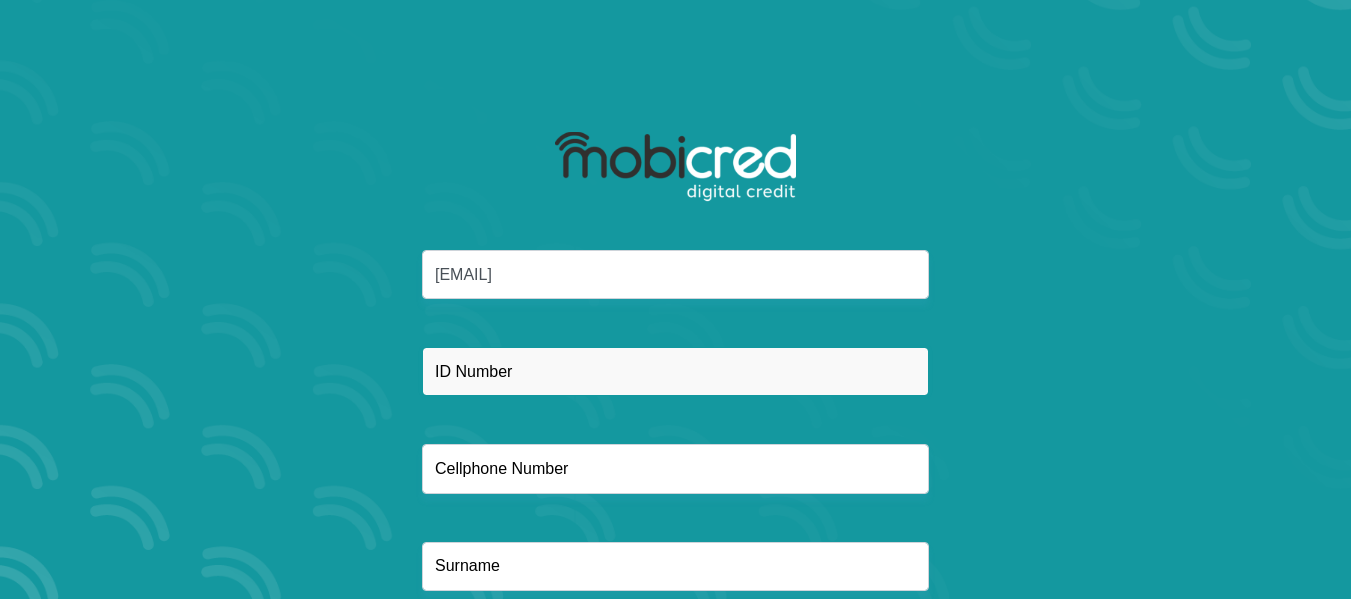 click at bounding box center (675, 371) 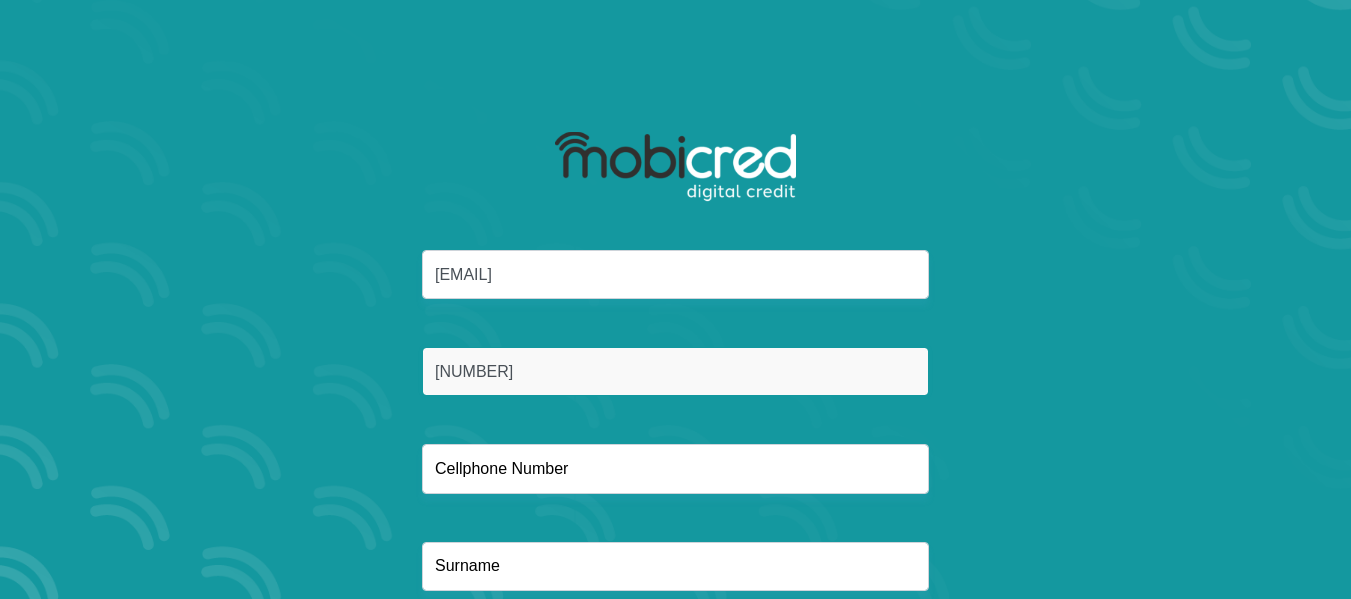 type on "0204025265081" 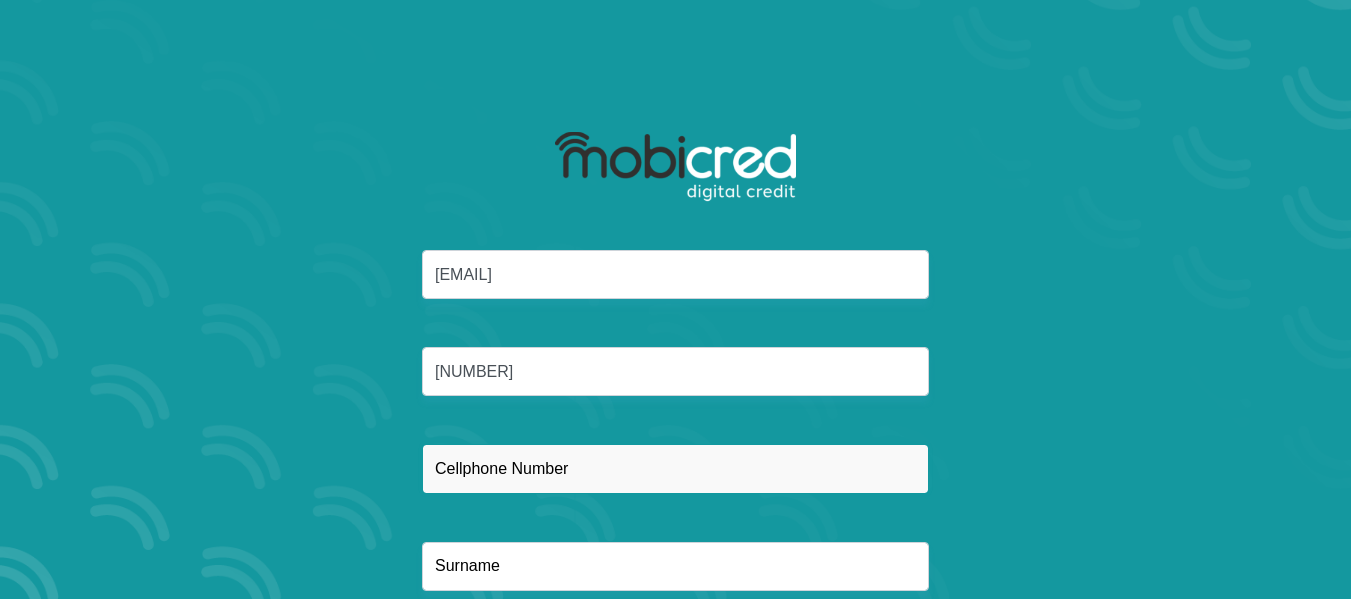 click at bounding box center (675, 468) 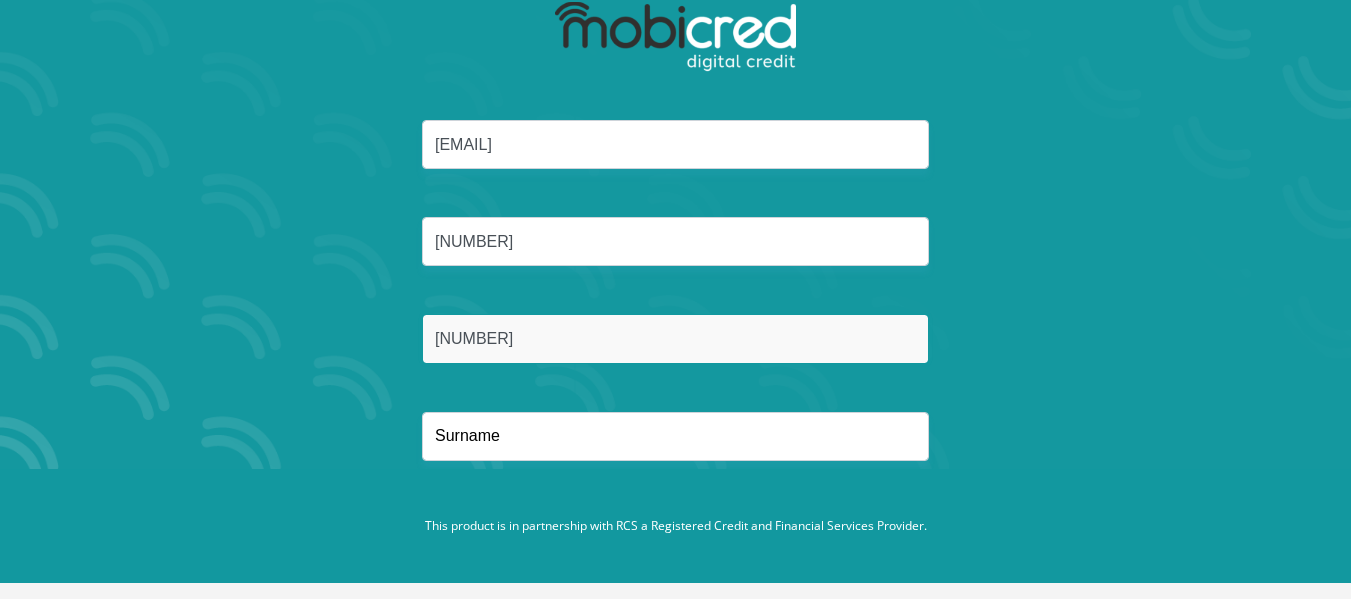 scroll, scrollTop: 133, scrollLeft: 0, axis: vertical 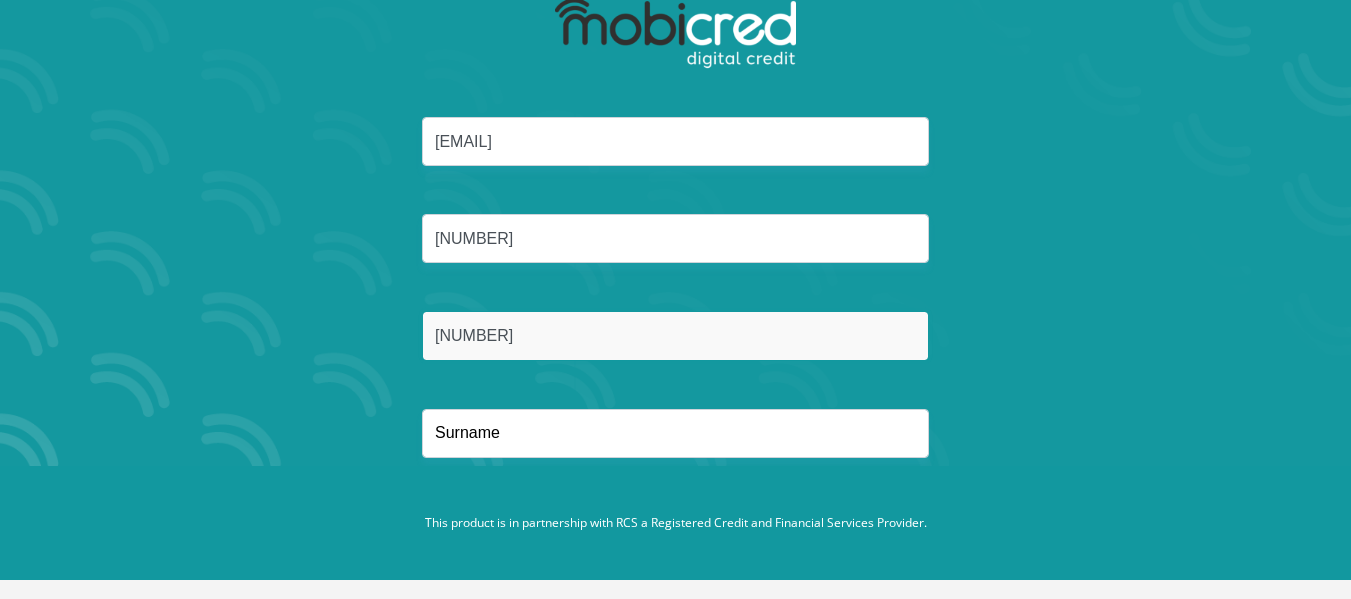 type on "0813545874" 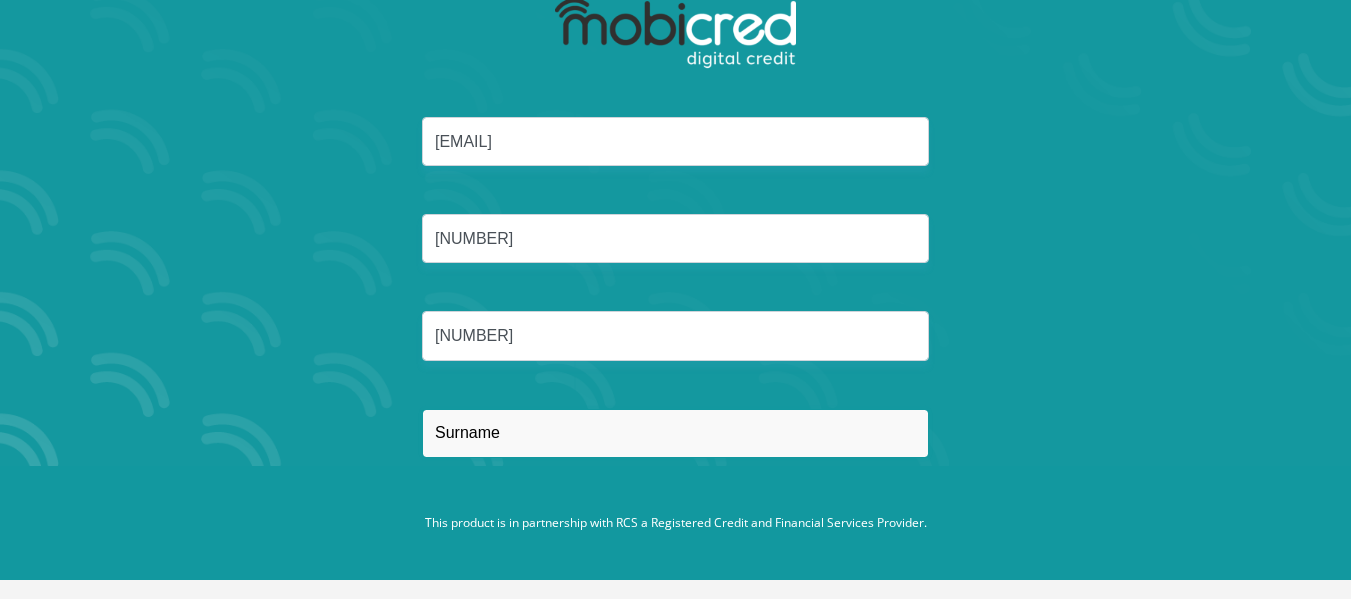 click at bounding box center (675, 433) 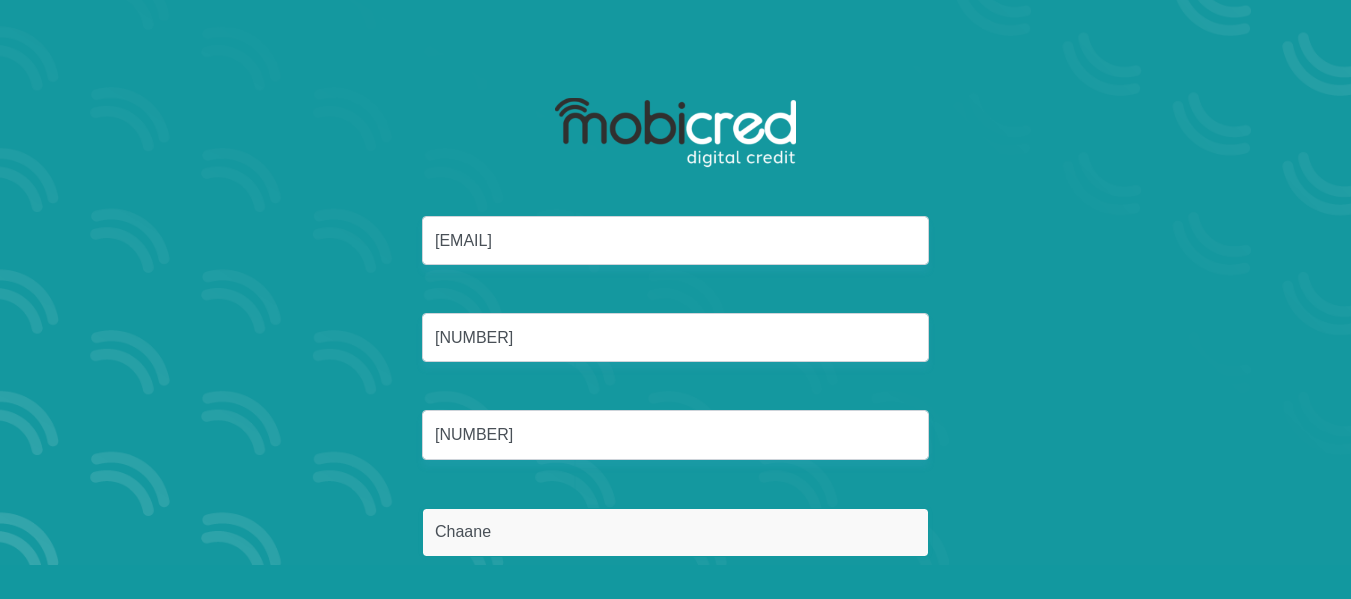 scroll, scrollTop: 0, scrollLeft: 0, axis: both 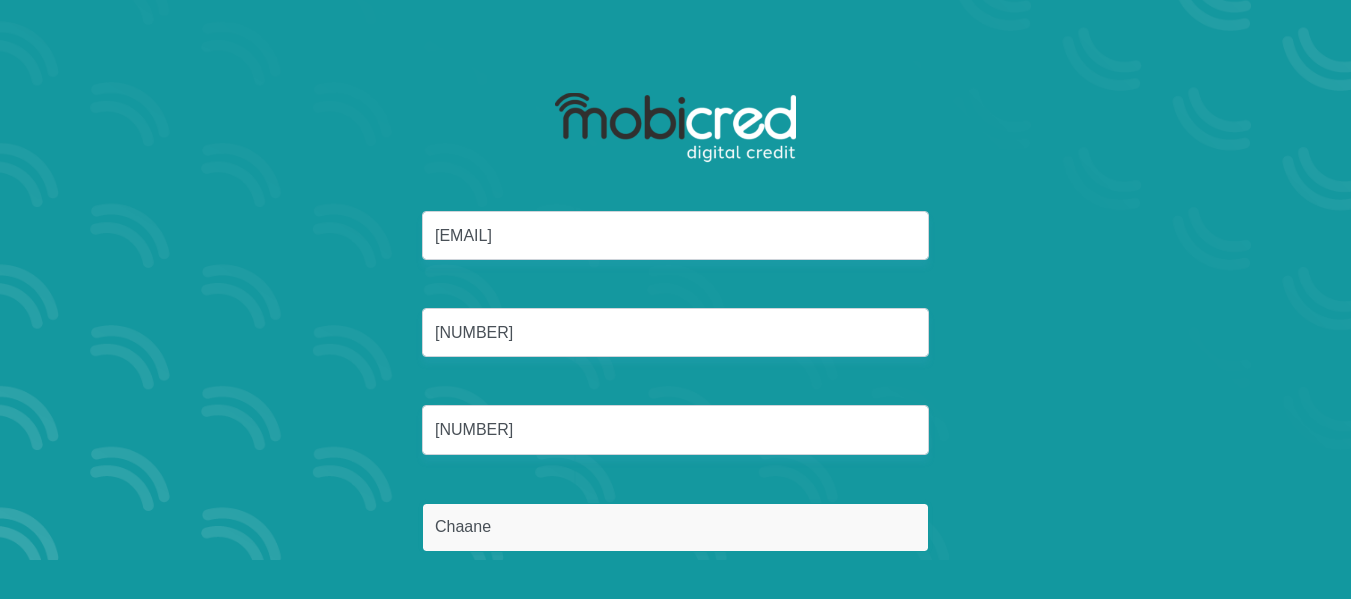 click on "Reset Password" at bounding box center [675, 622] 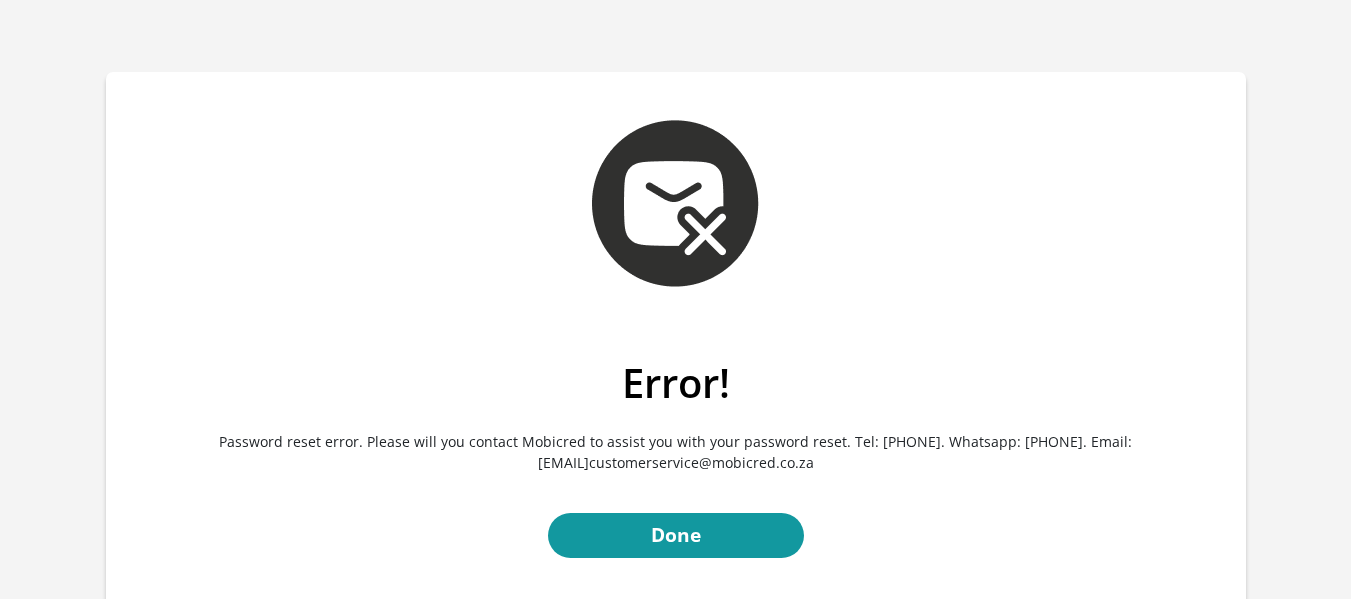 scroll, scrollTop: 0, scrollLeft: 0, axis: both 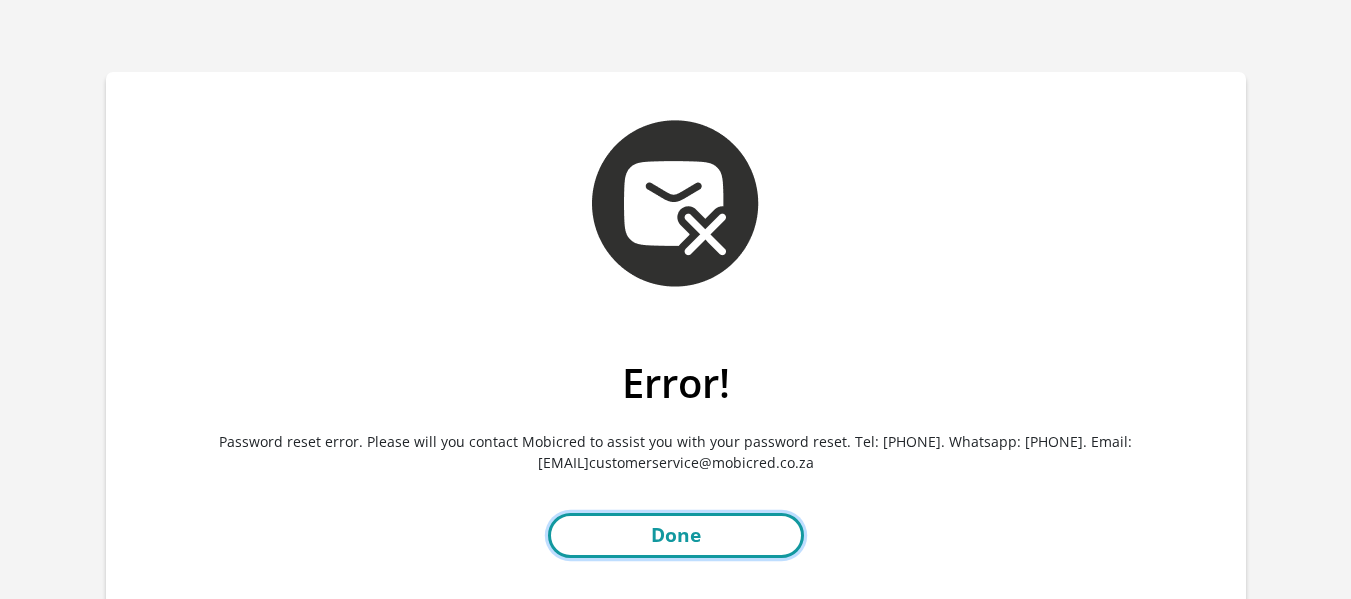 click on "Done" at bounding box center [676, 535] 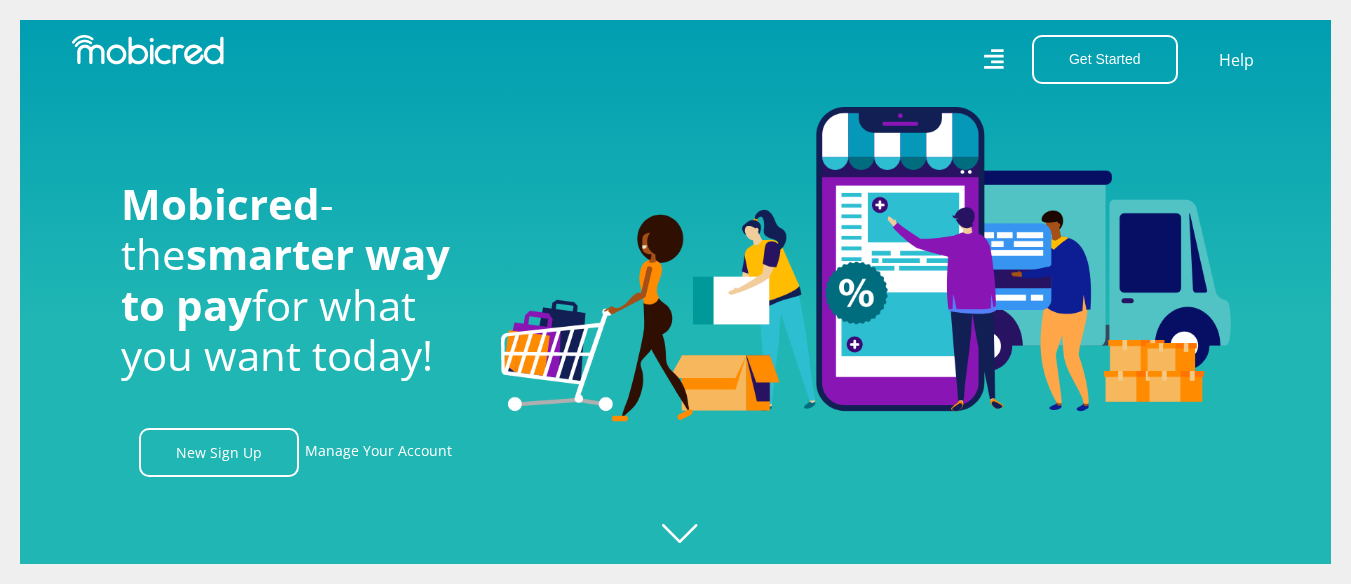 scroll, scrollTop: 0, scrollLeft: 0, axis: both 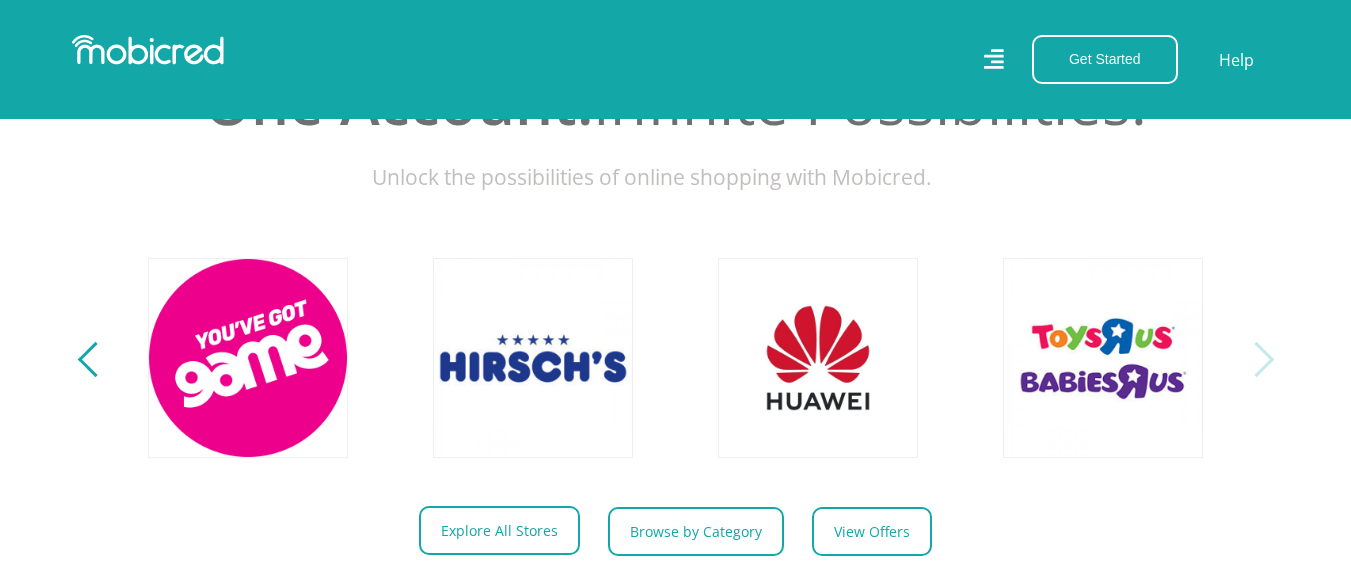 click on "Explore All Stores" at bounding box center [499, 530] 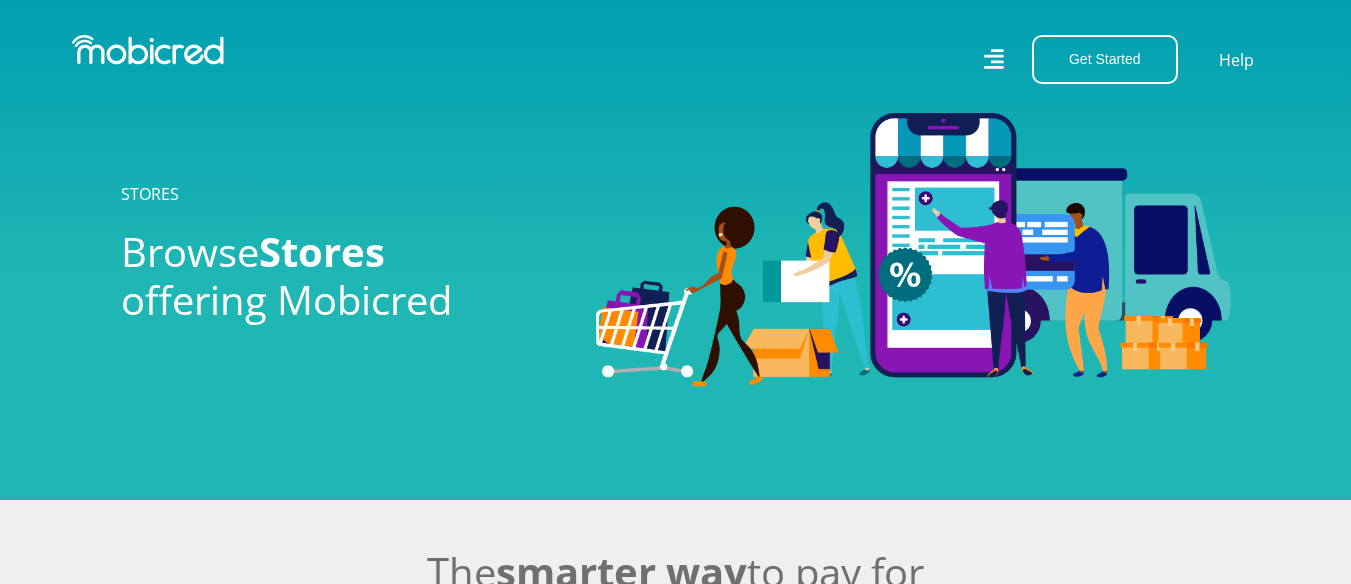 scroll, scrollTop: 0, scrollLeft: 0, axis: both 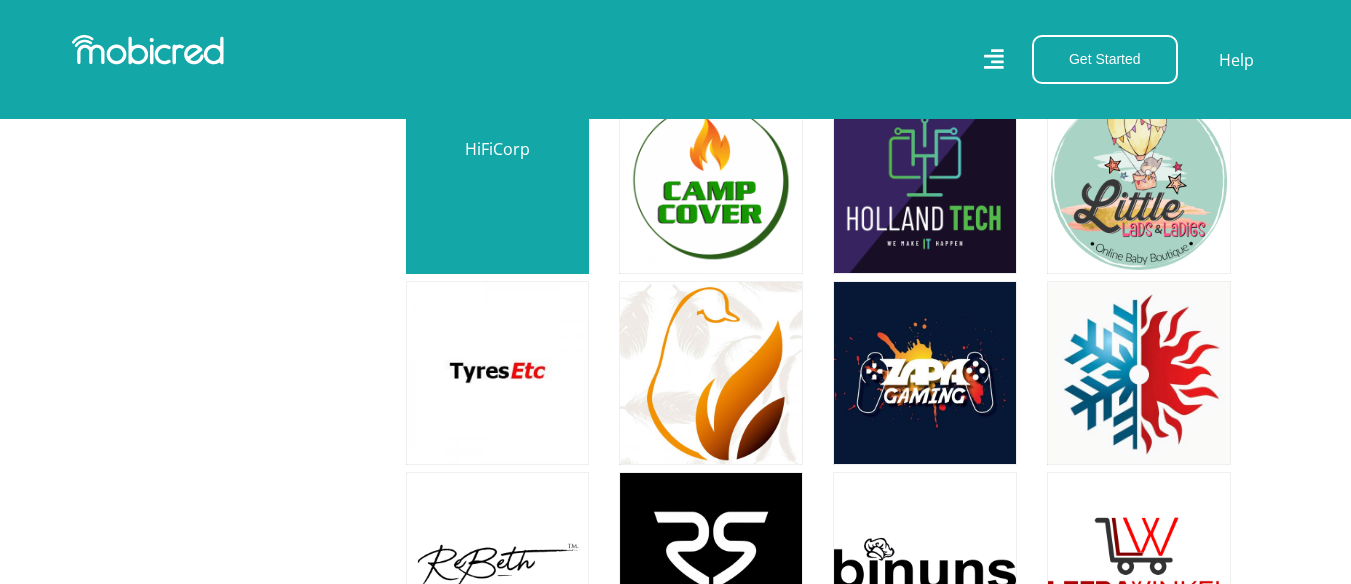 click at bounding box center (498, 182) 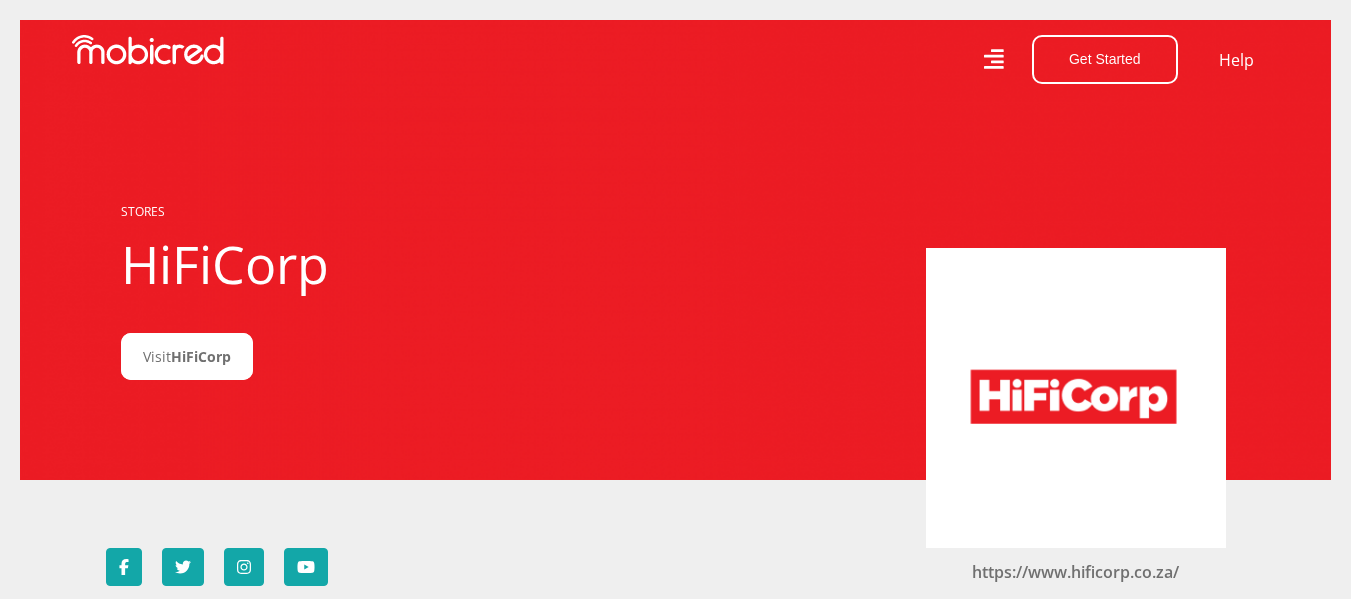 scroll, scrollTop: 0, scrollLeft: 0, axis: both 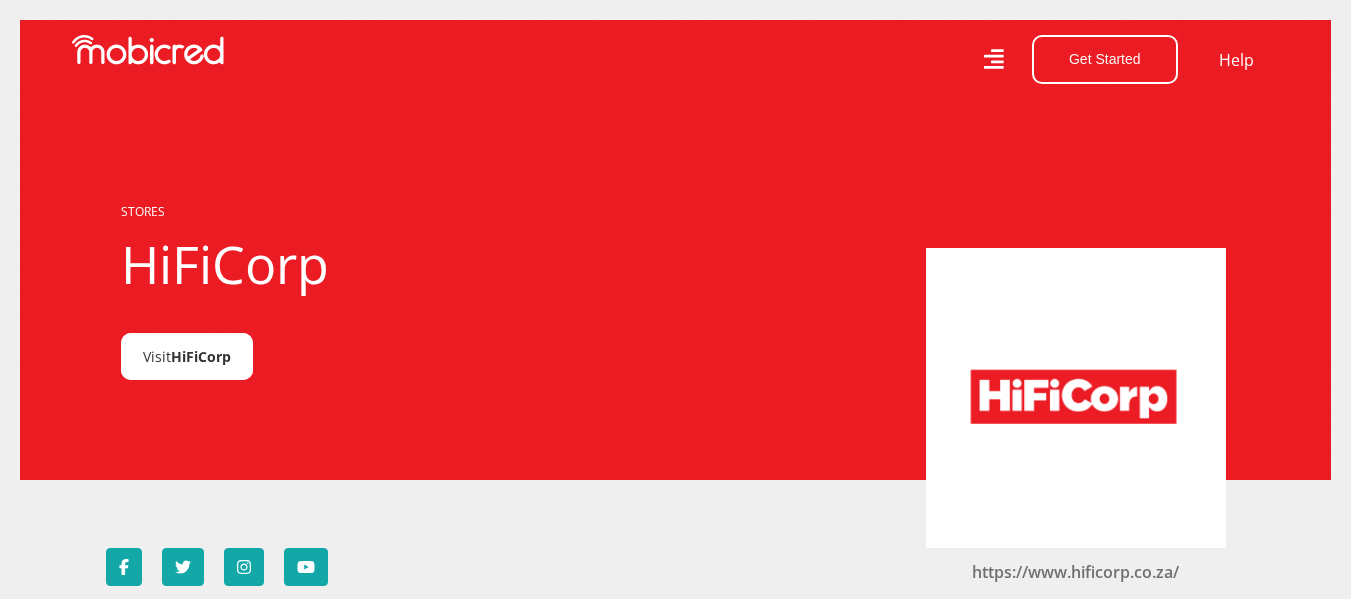 click on "HiFiCorp" at bounding box center [201, 356] 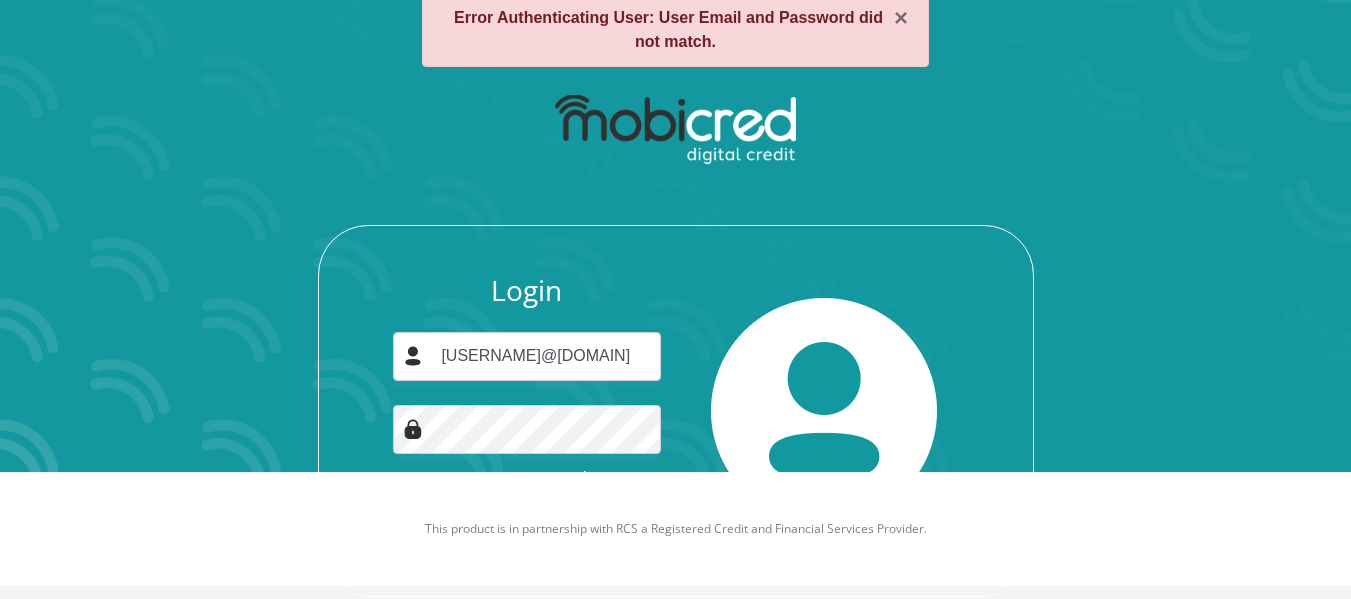 scroll, scrollTop: 127, scrollLeft: 0, axis: vertical 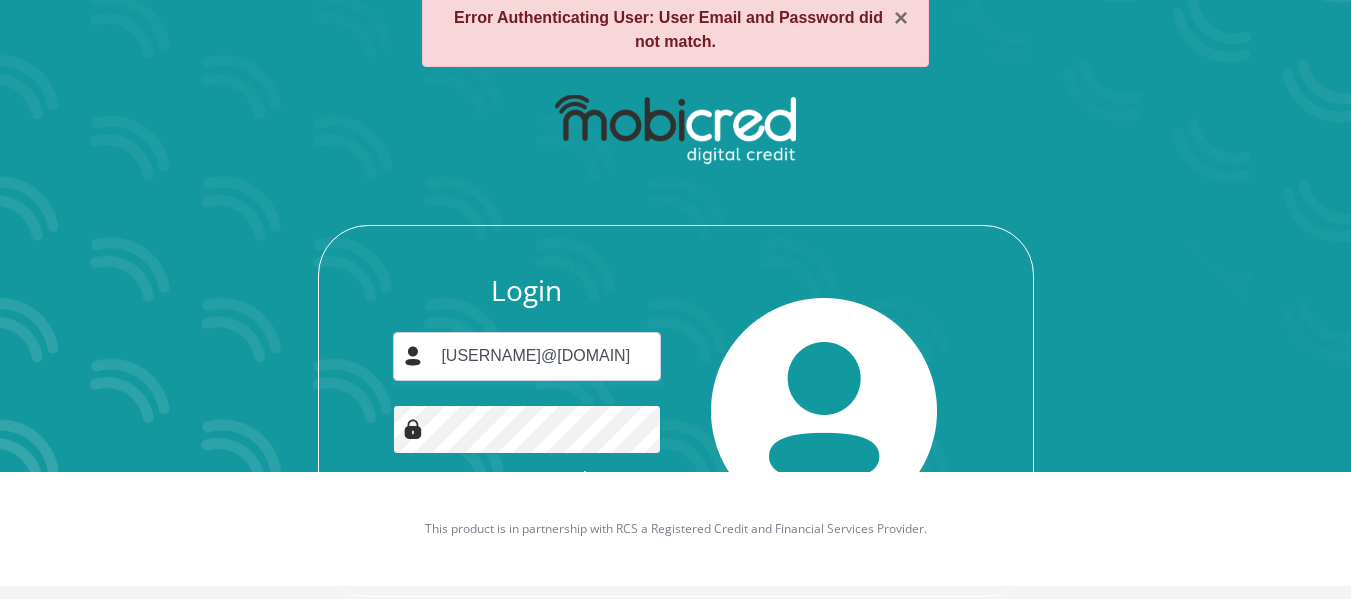 click on "Login" at bounding box center (527, 525) 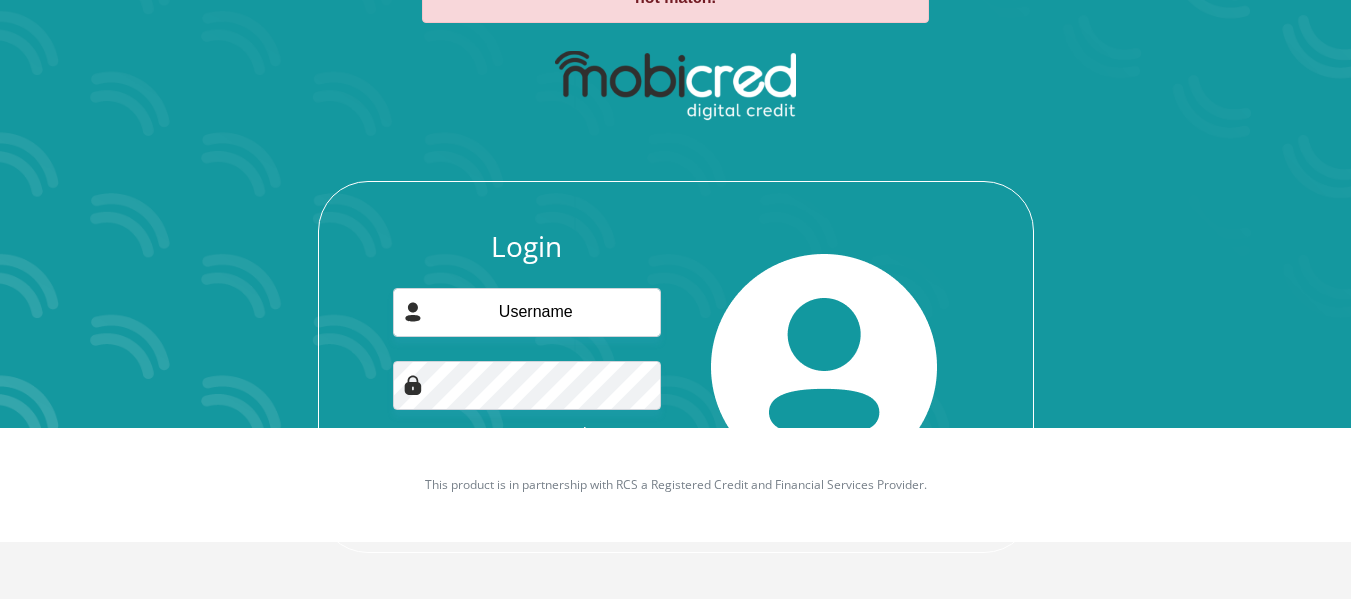 scroll, scrollTop: 172, scrollLeft: 0, axis: vertical 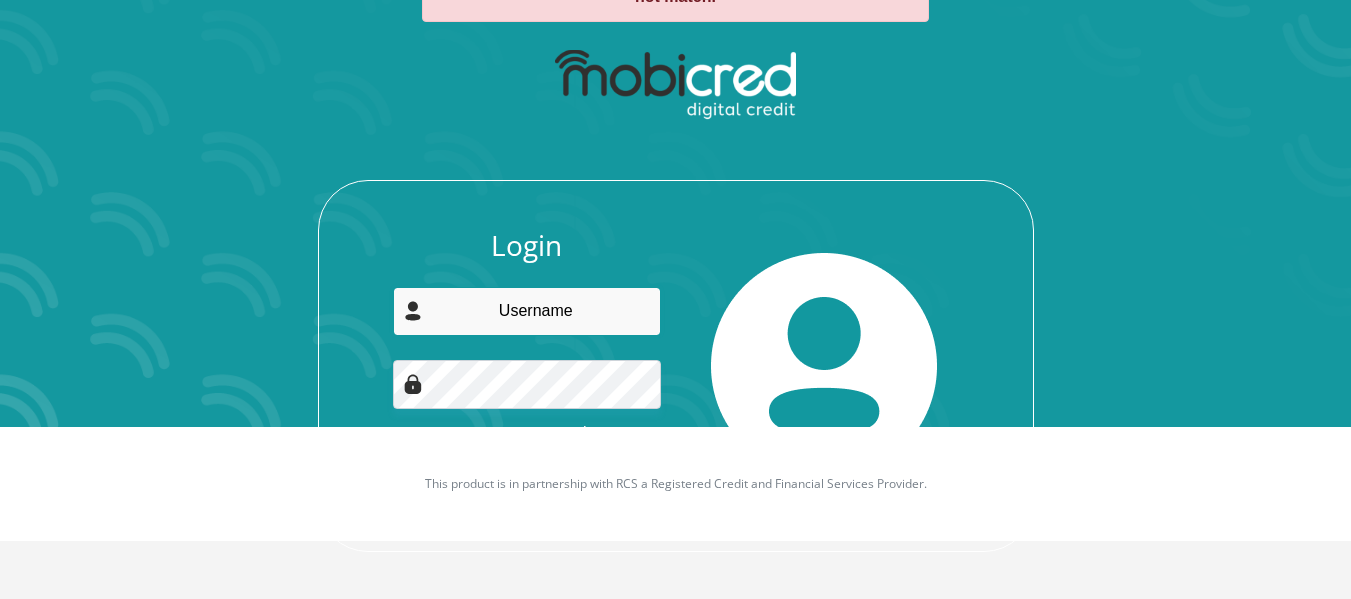 click at bounding box center [527, 311] 